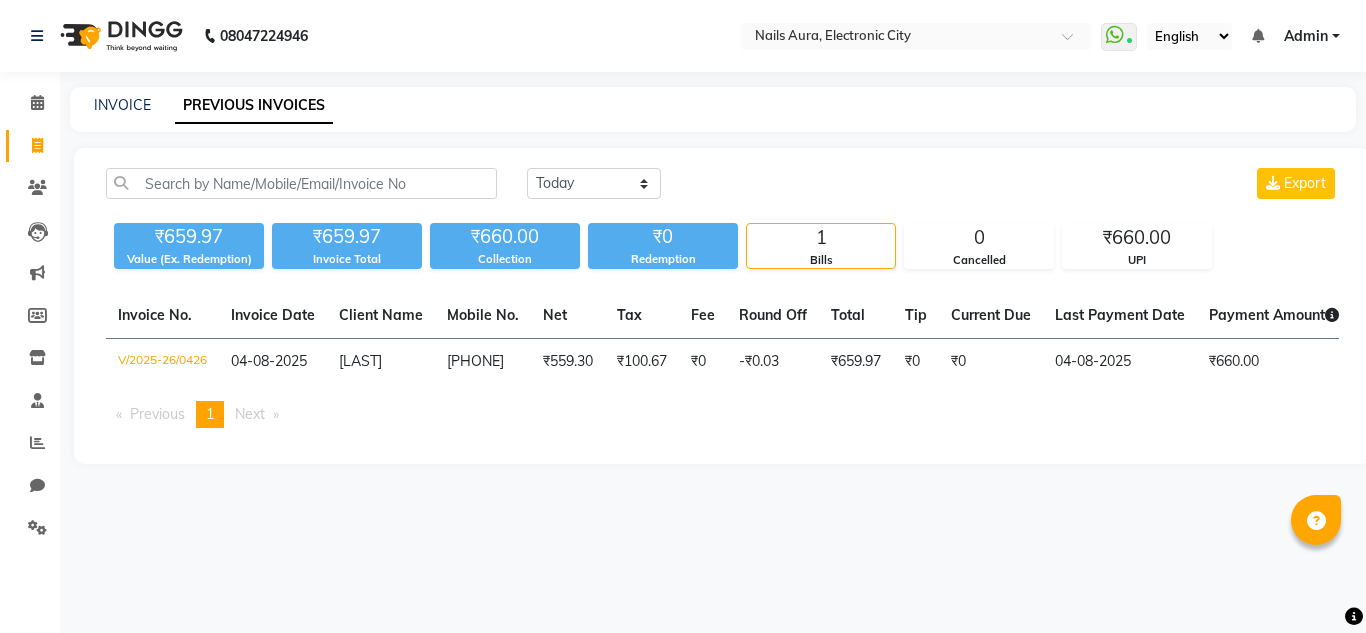 scroll, scrollTop: 0, scrollLeft: 0, axis: both 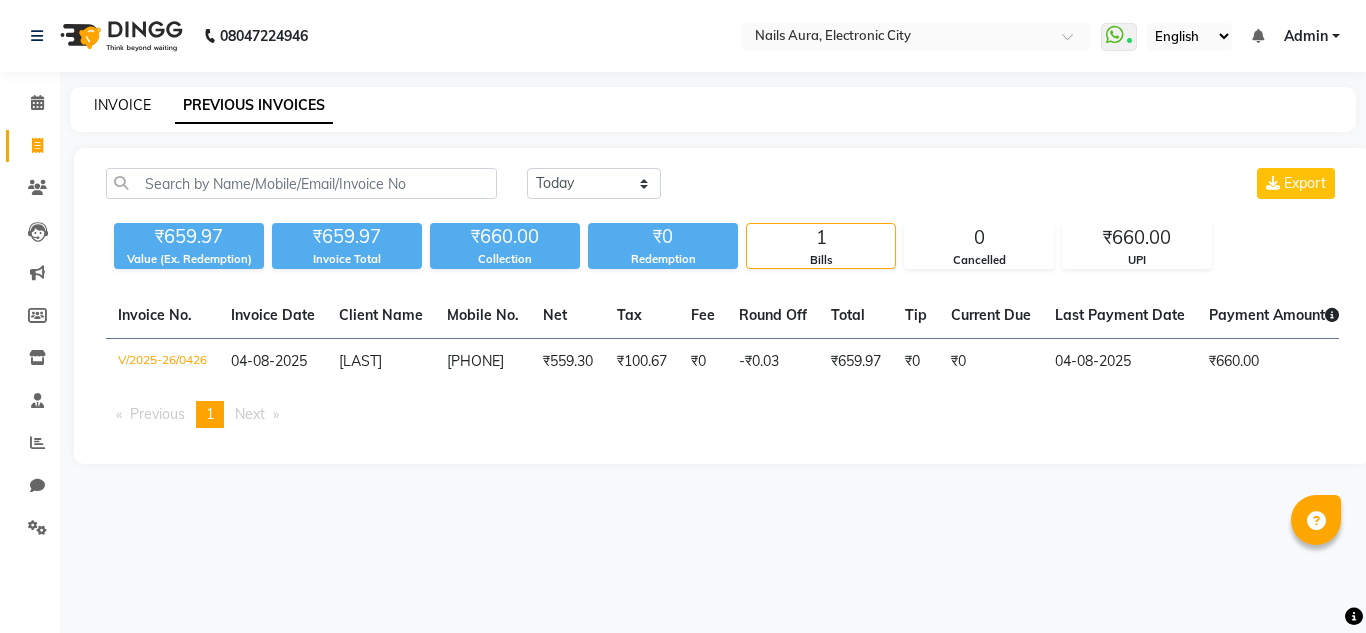 click on "INVOICE" 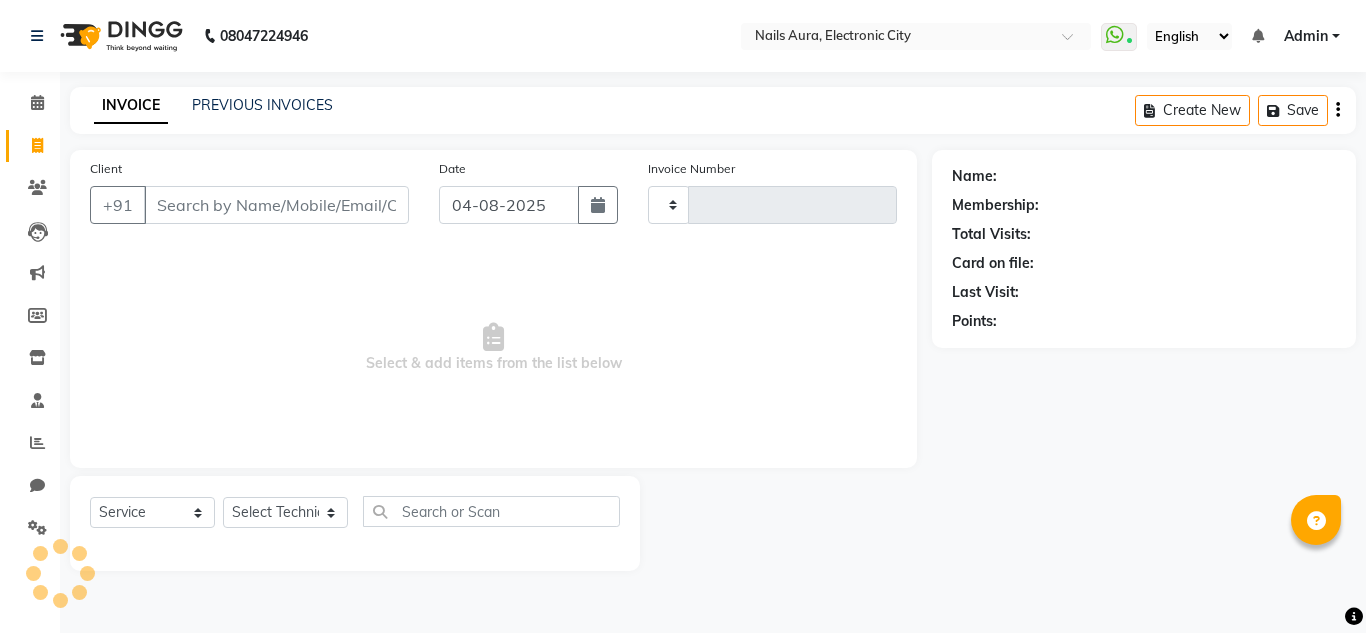 type on "0427" 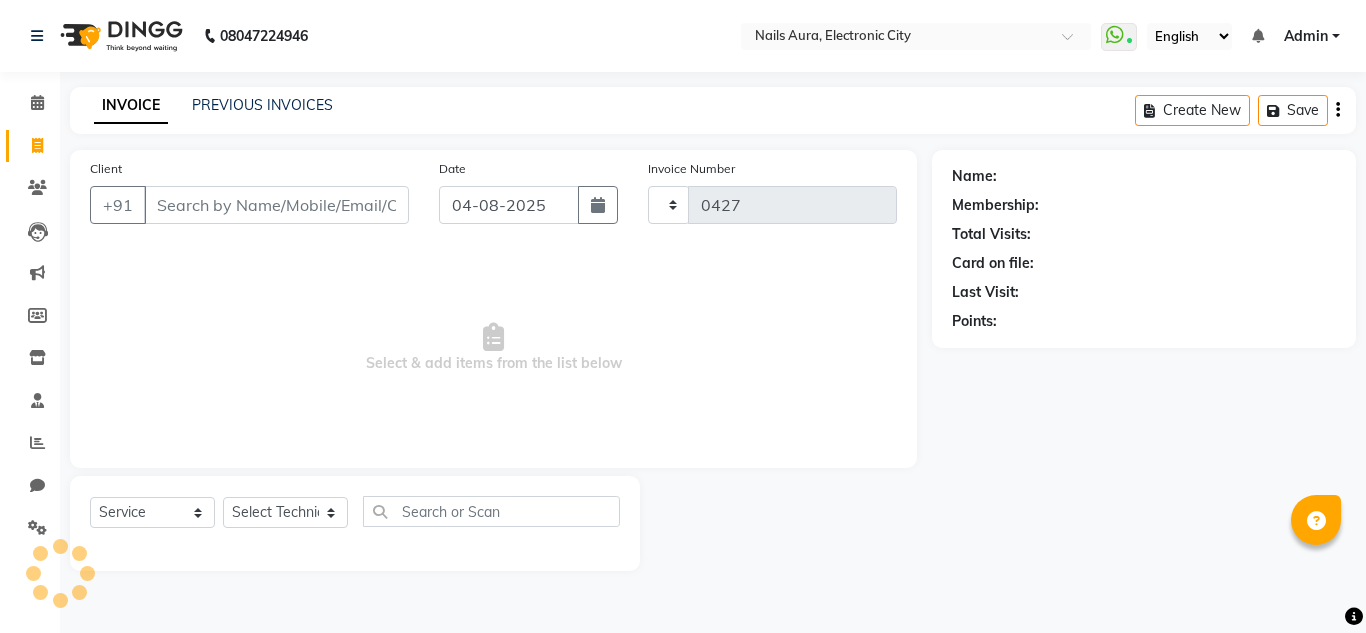 select on "8179" 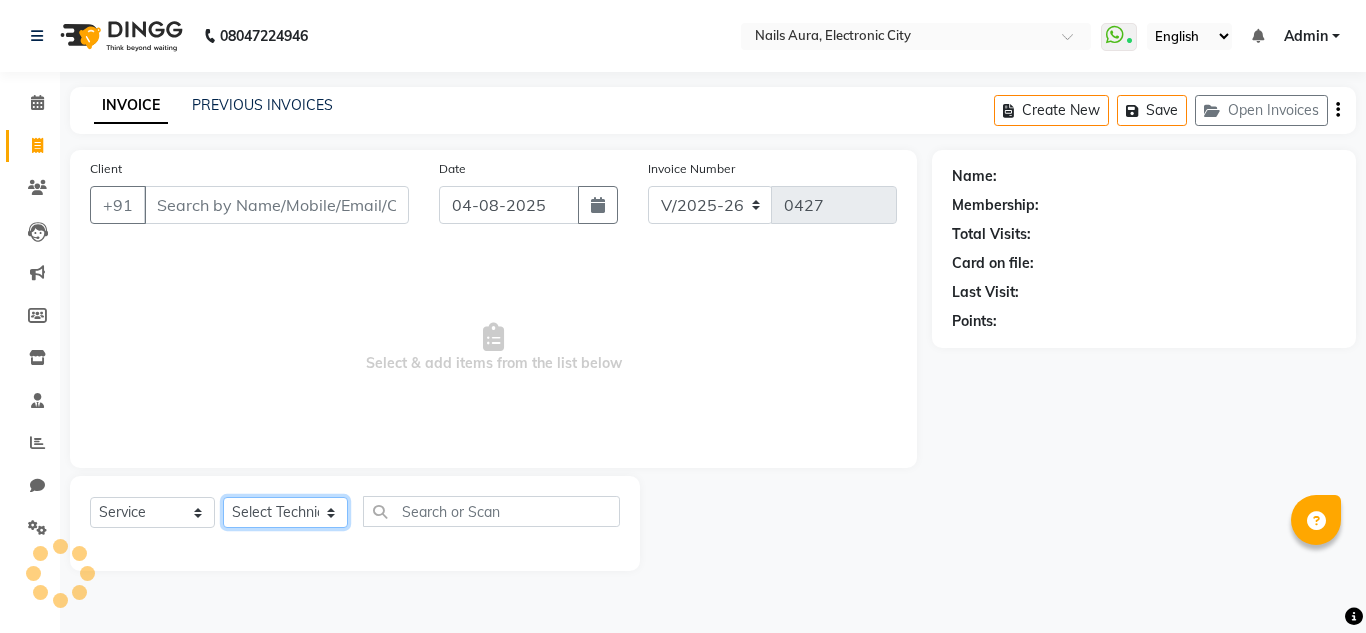 click on "Select Technician" 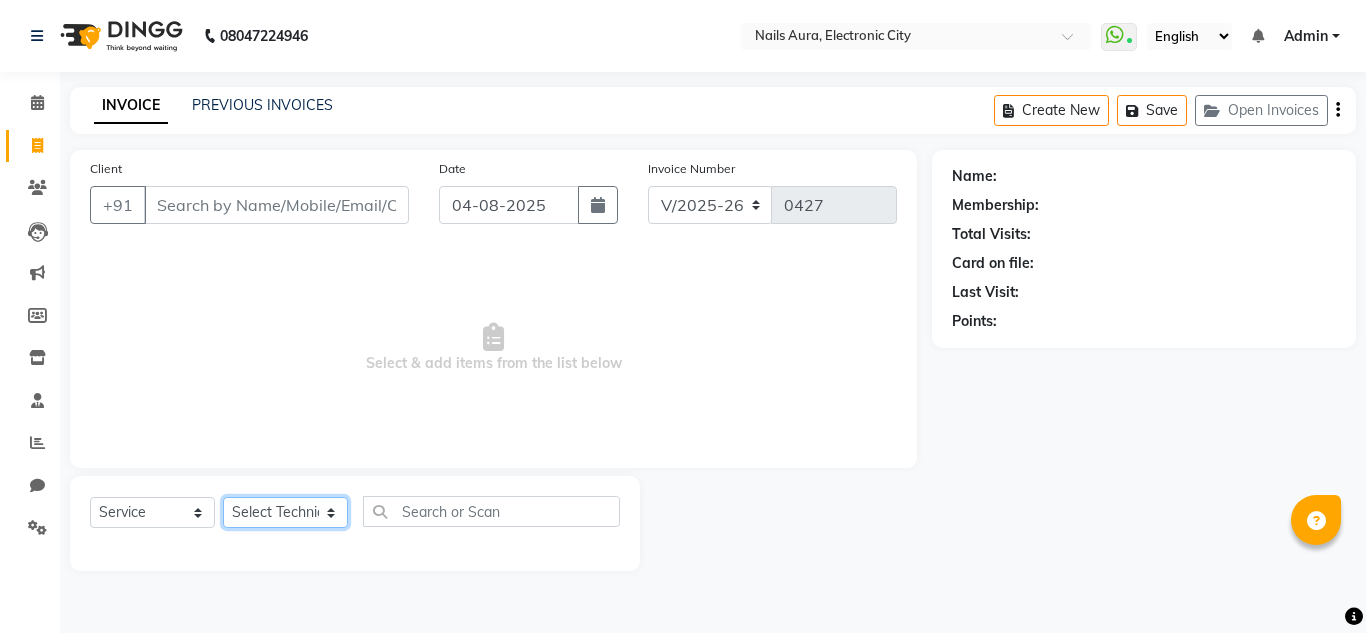 select on "80910" 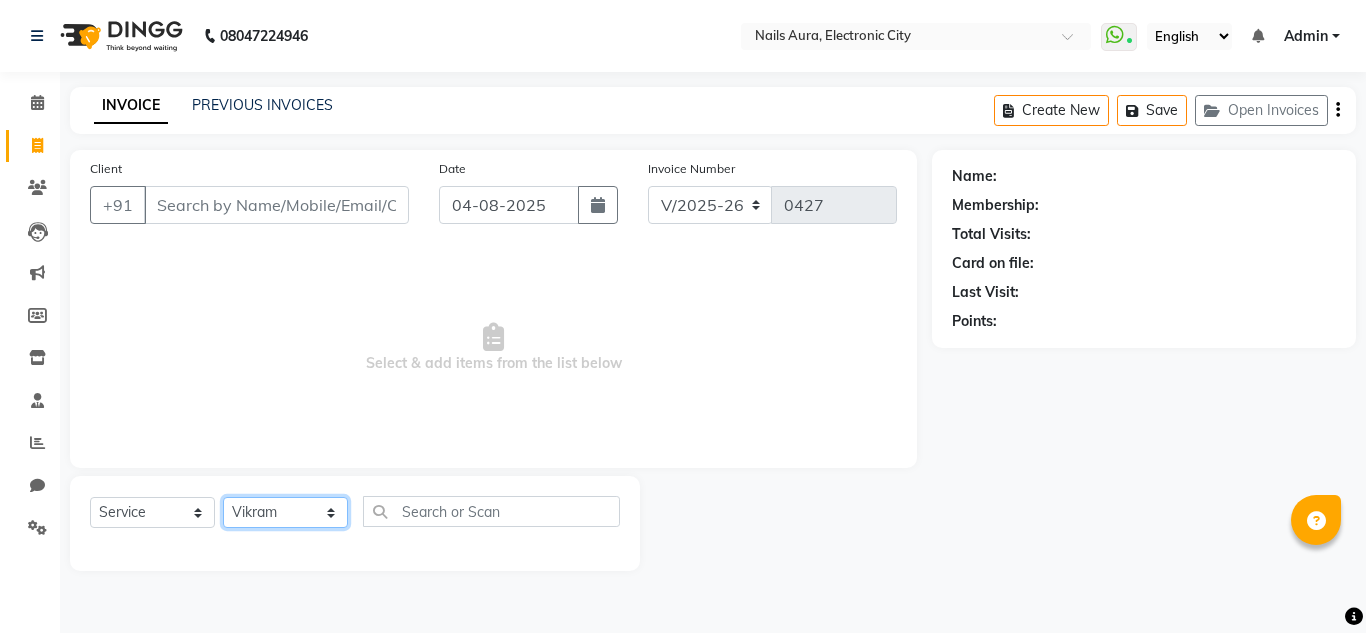 click on "Select Technician Akash Akshay Gulshan Mahi Mayank Munmun Pooja Rashmi Rima dey Rizwana Shaina Varsha Vikram" 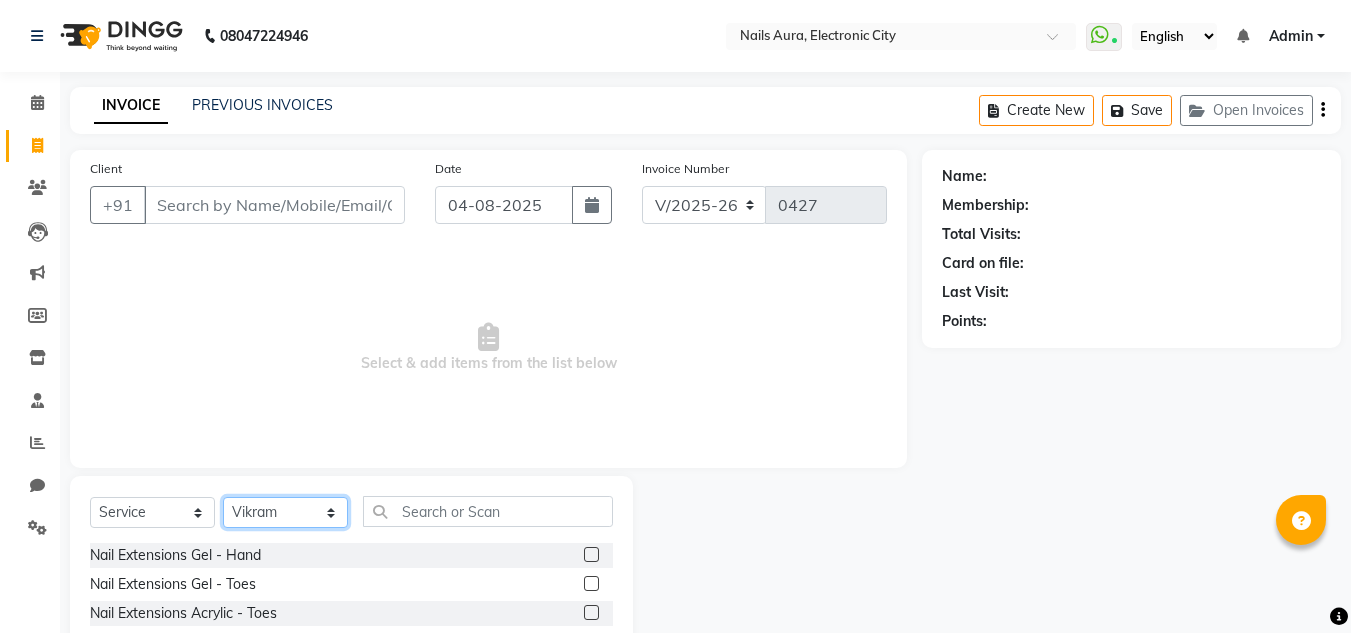 scroll, scrollTop: 168, scrollLeft: 0, axis: vertical 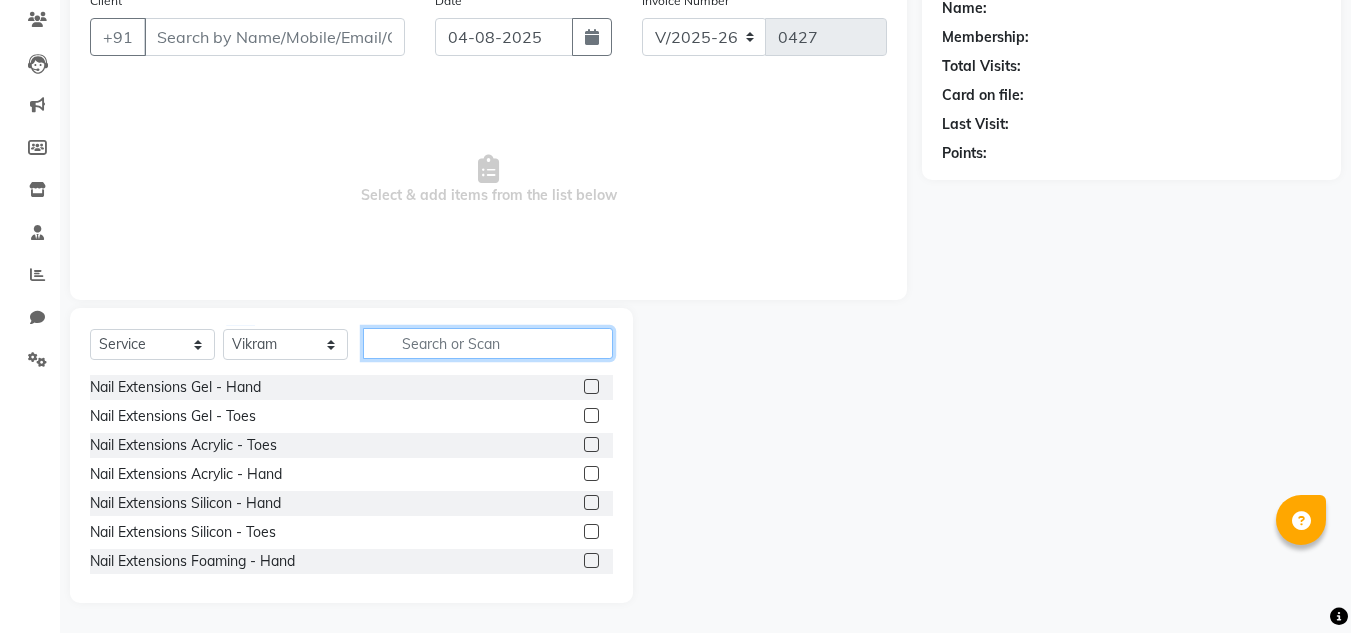 click 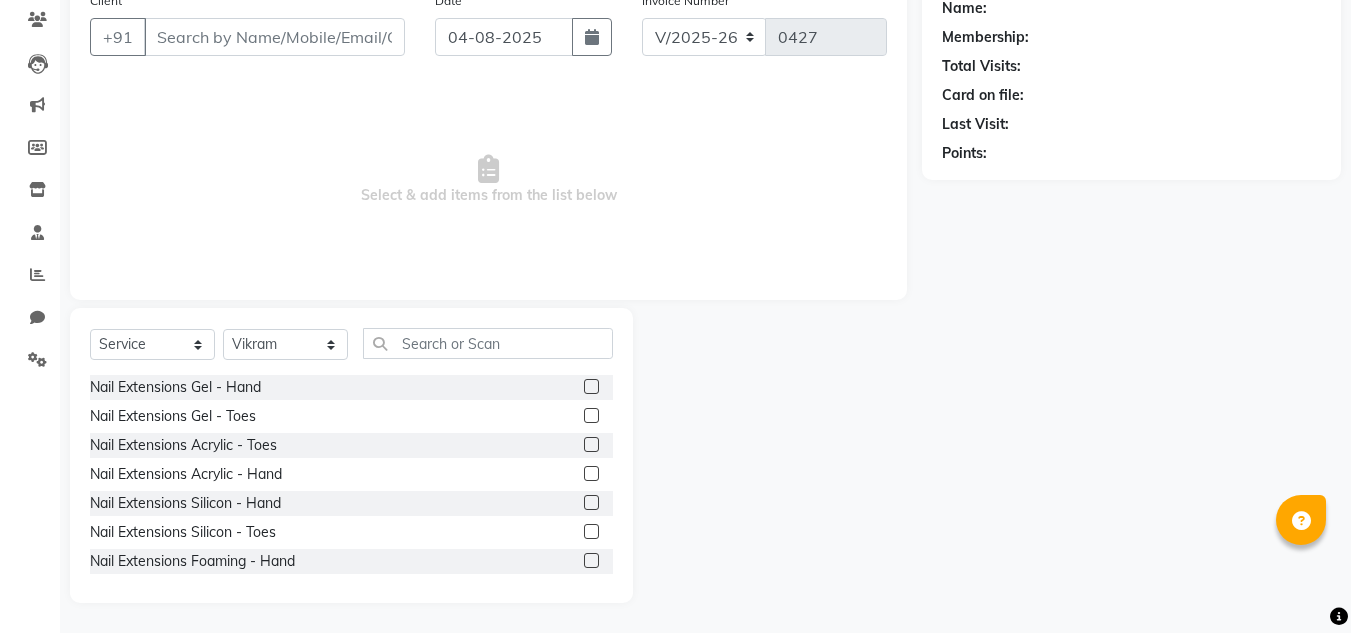 click 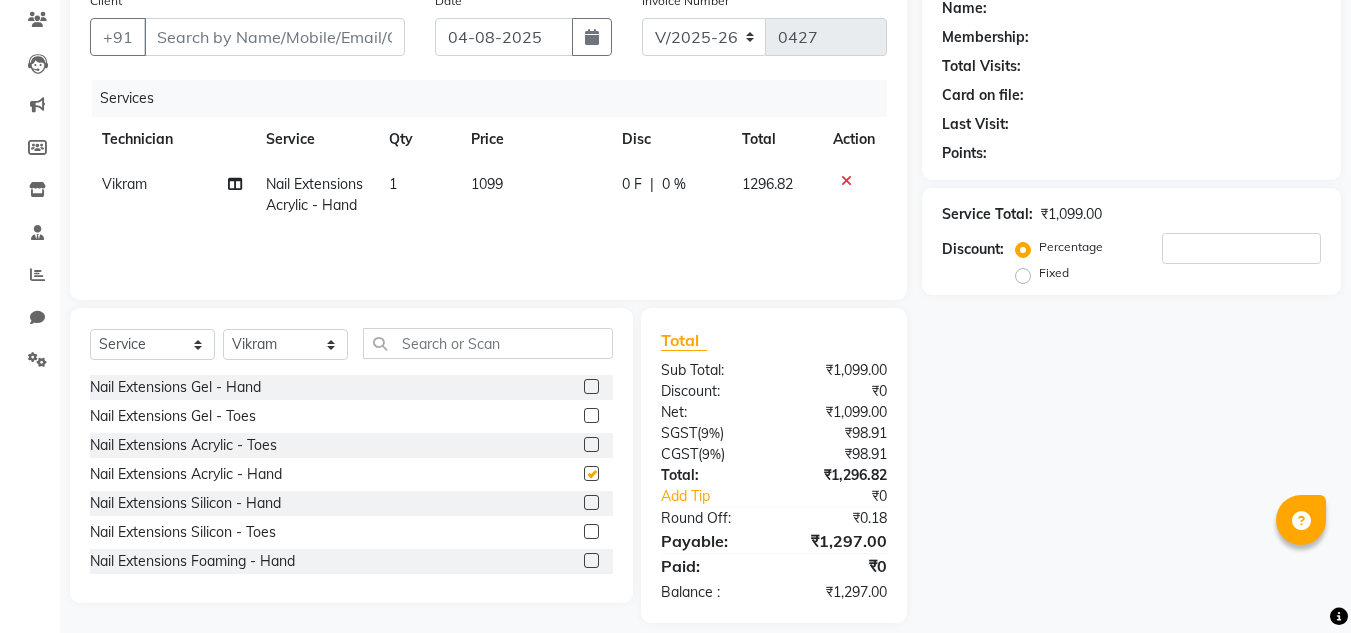 checkbox on "false" 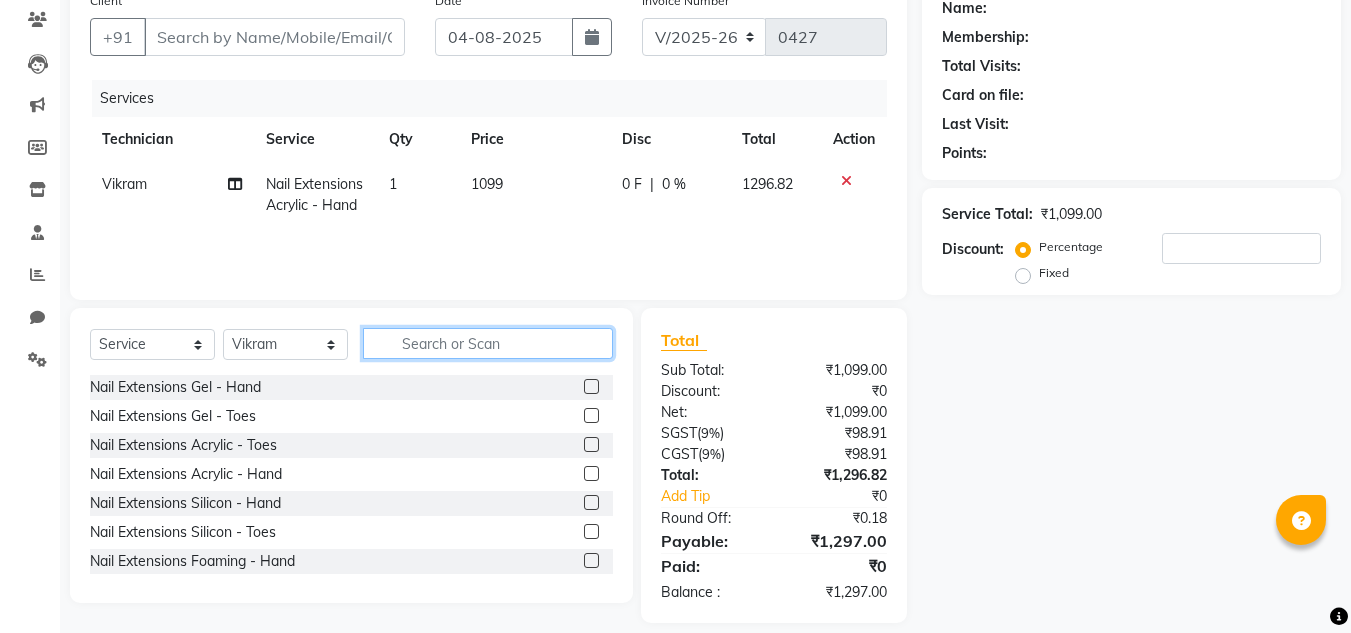 click 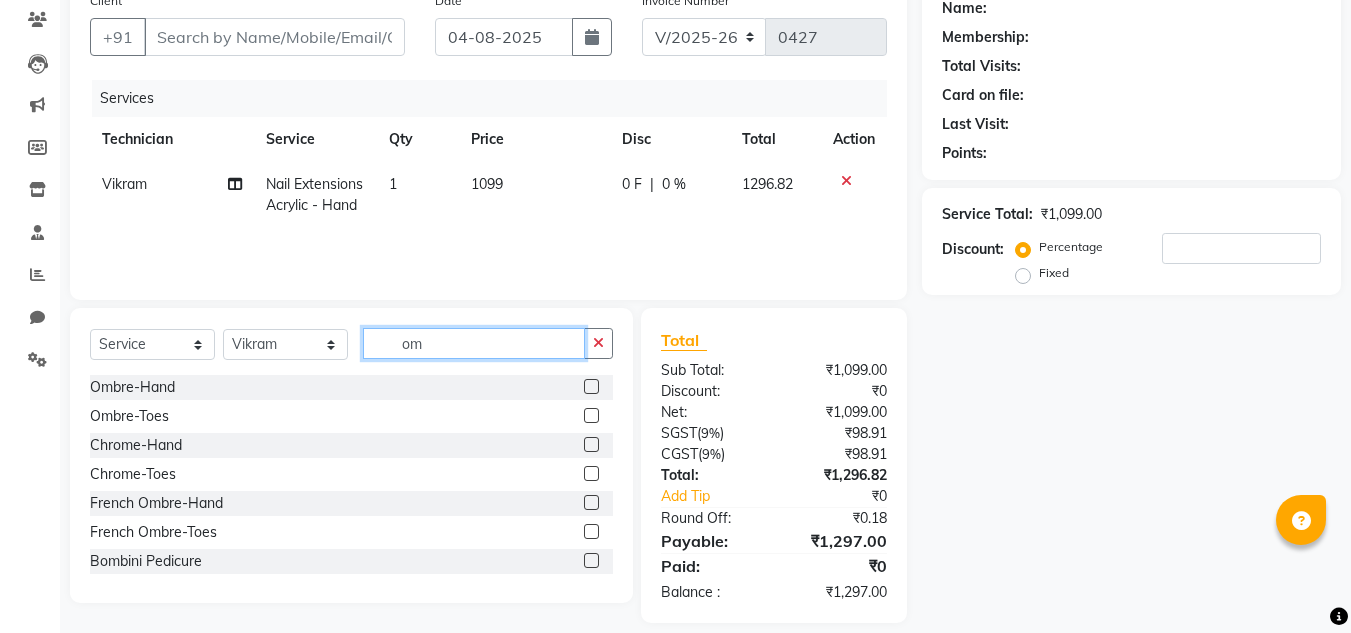 type on "om" 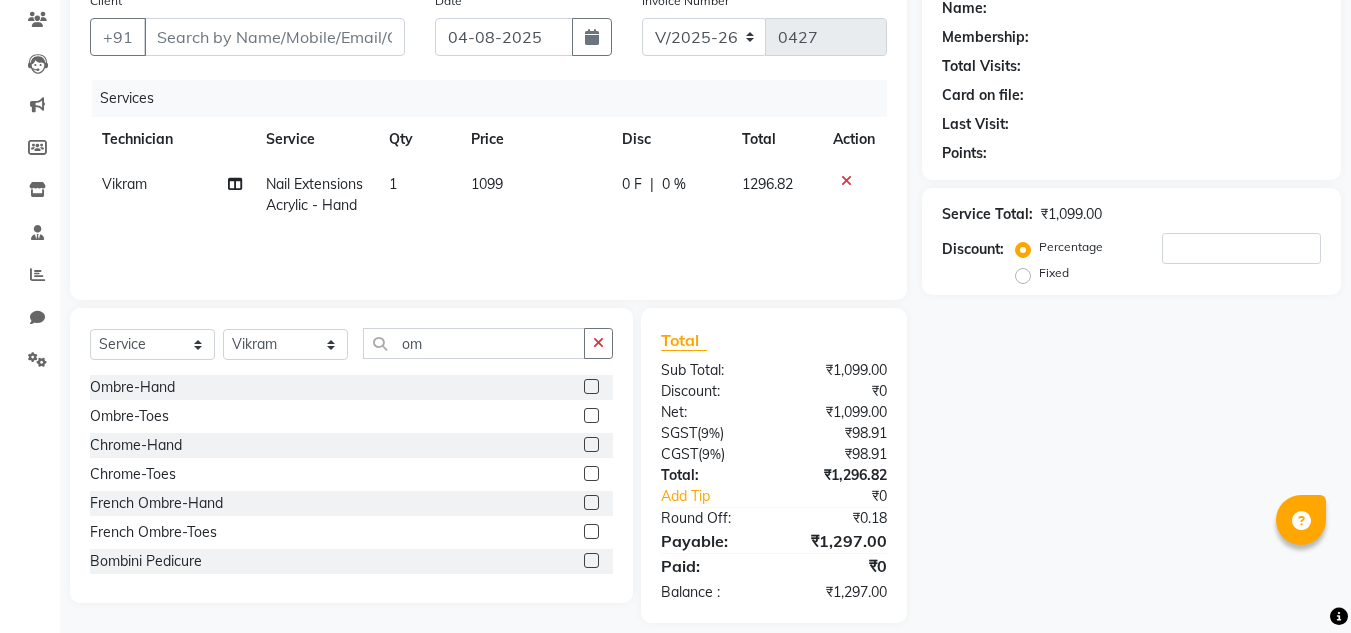 click 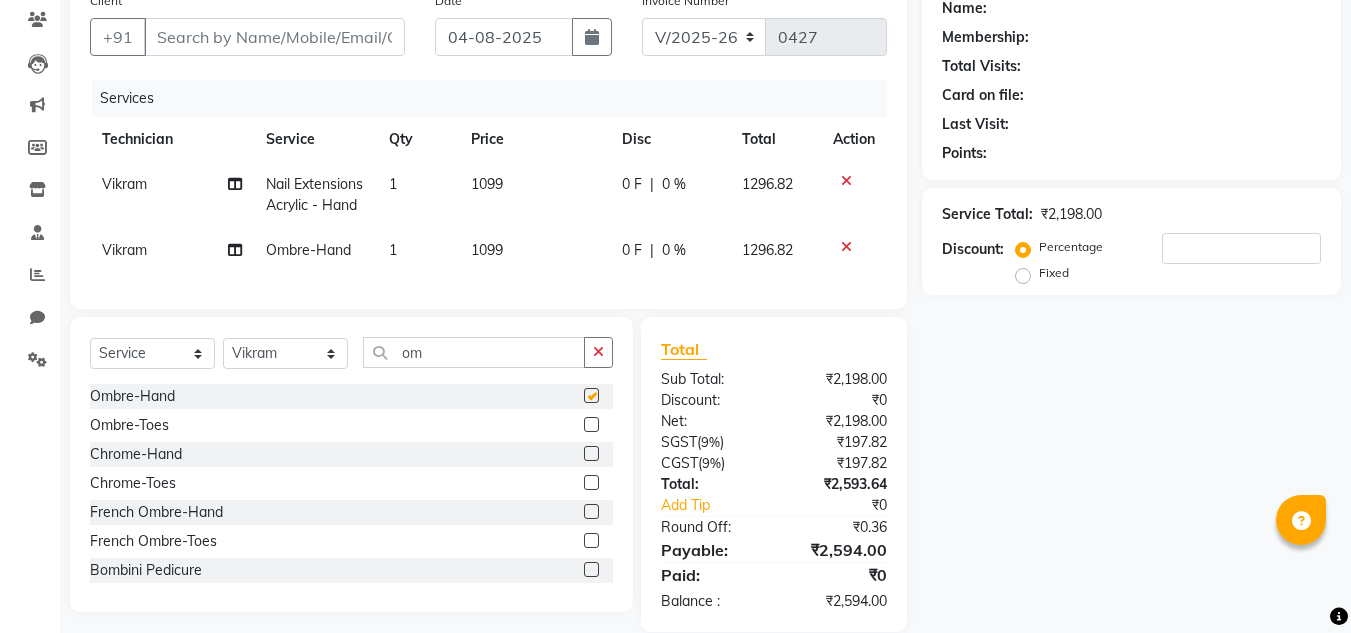 checkbox on "false" 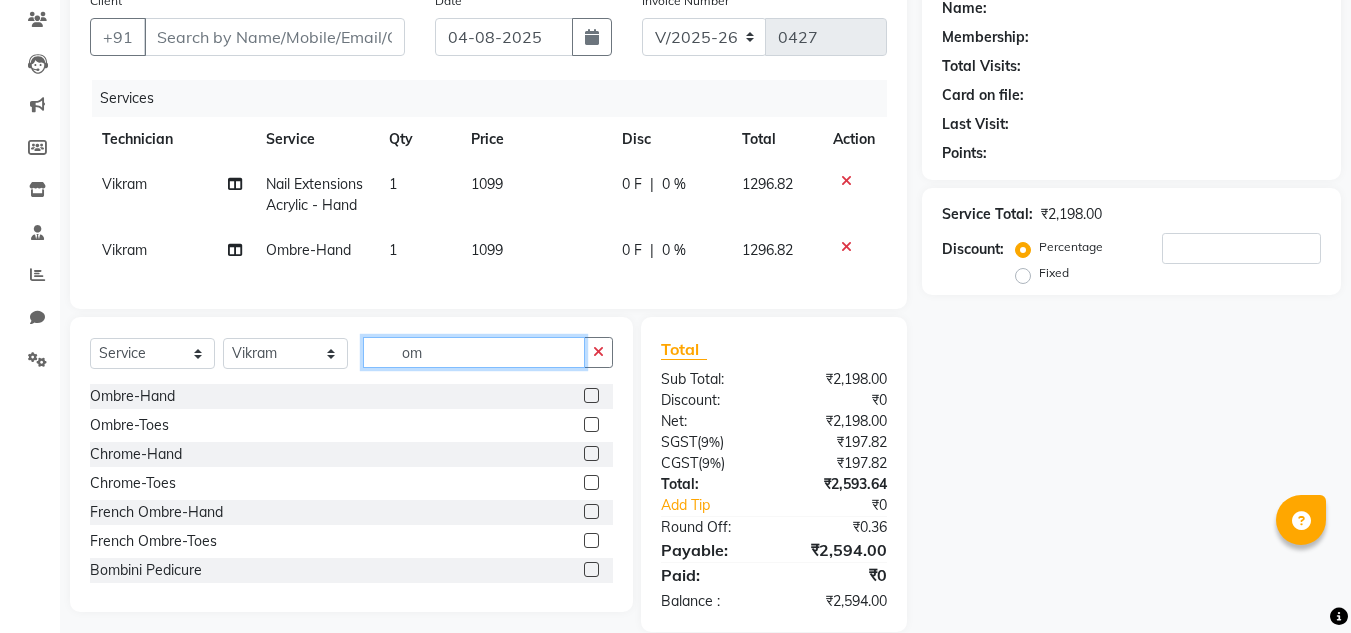 click on "om" 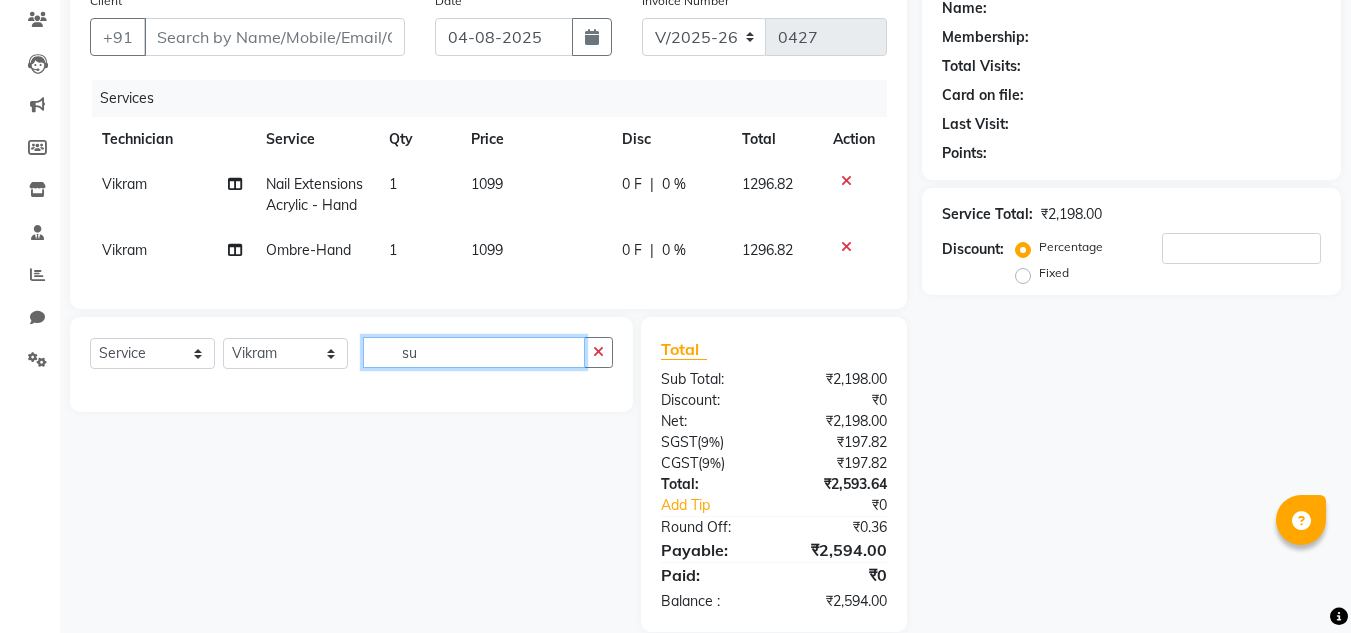 type on "s" 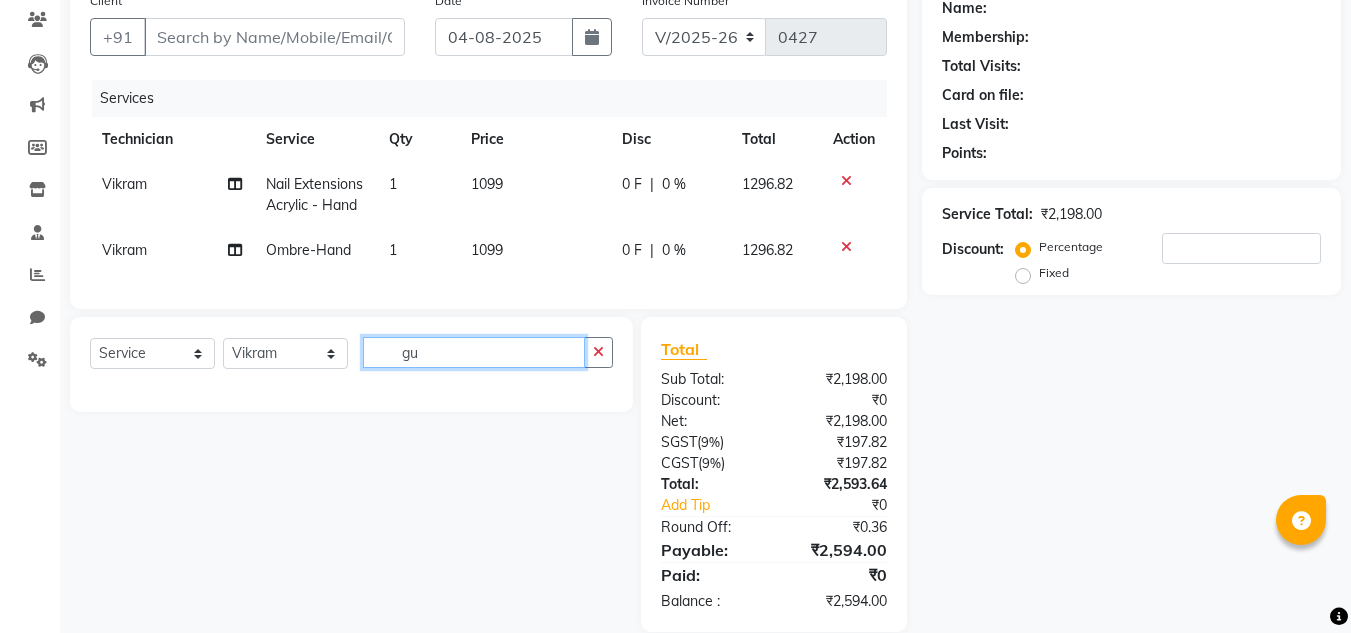 type on "g" 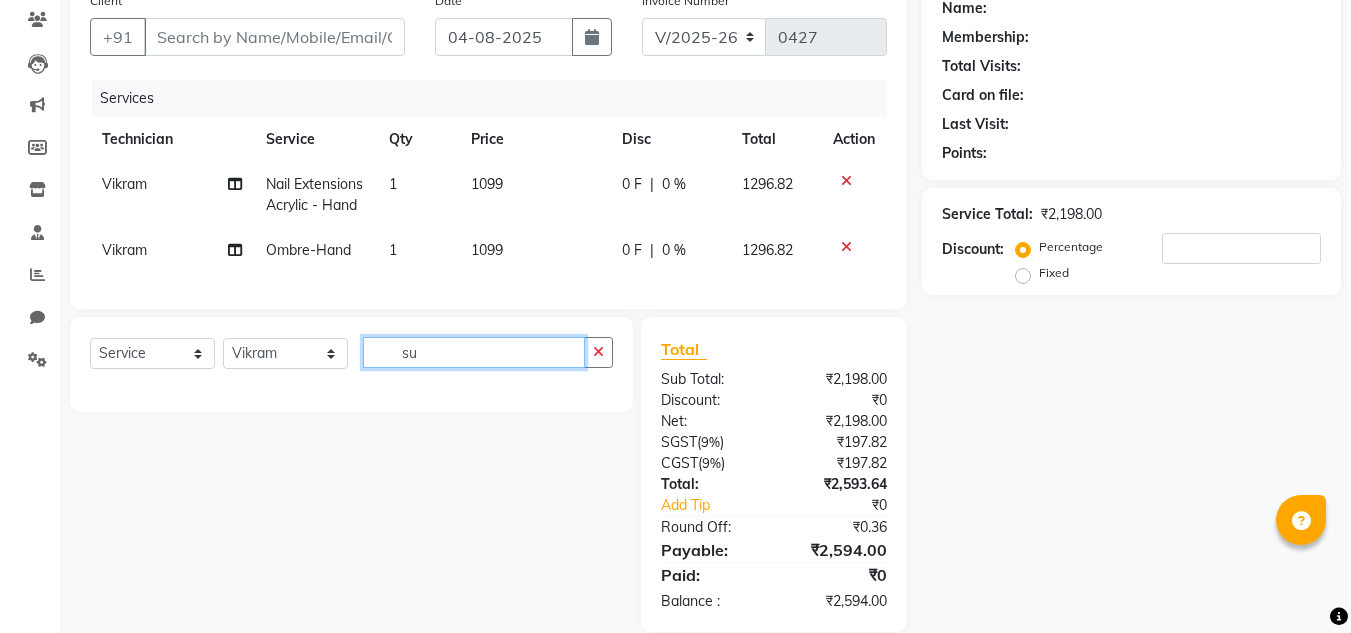 type on "s" 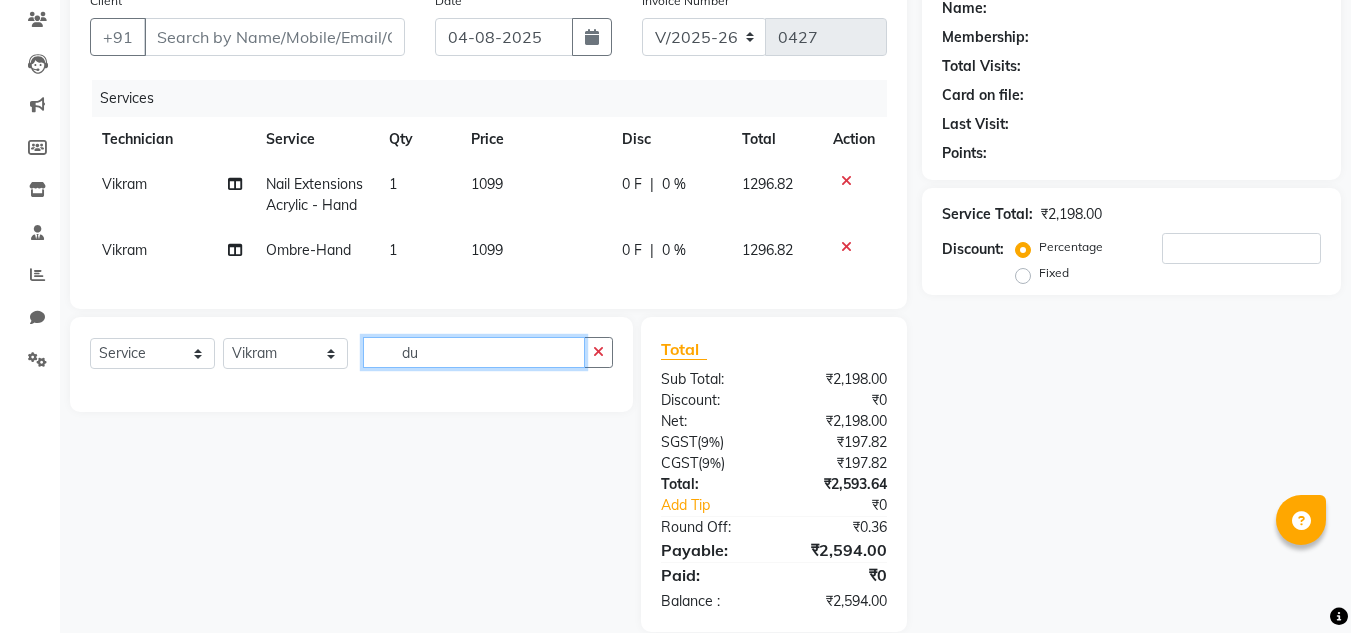 type on "d" 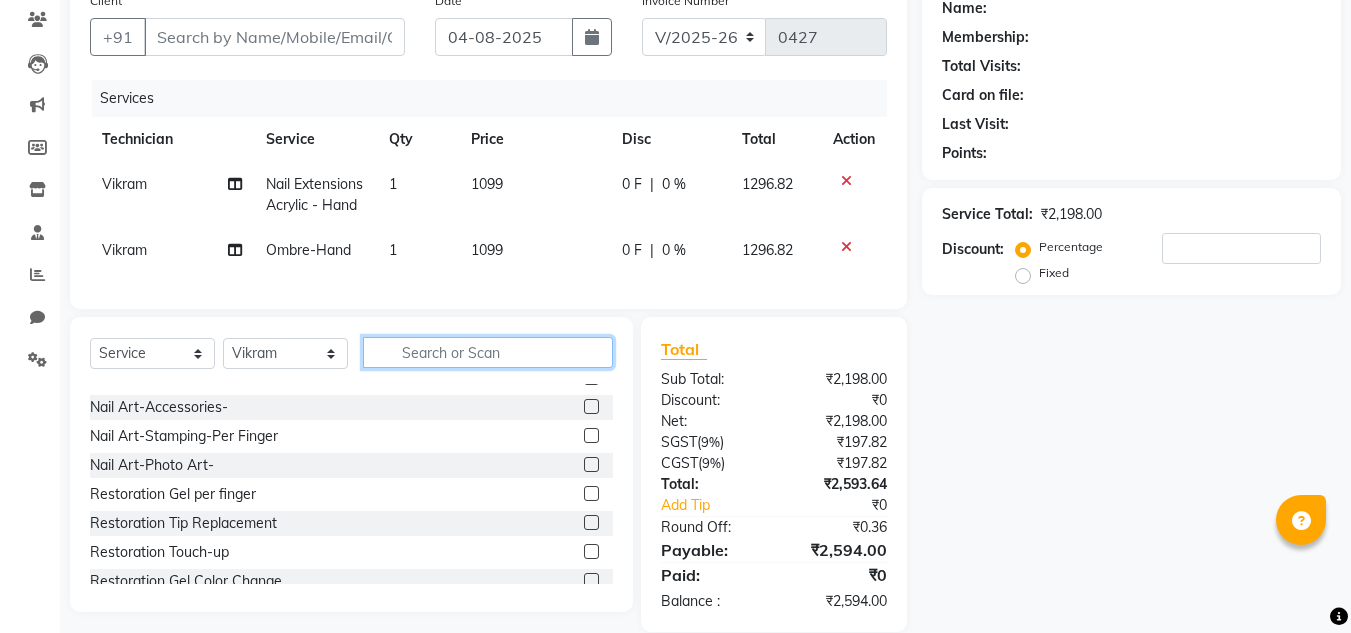 scroll, scrollTop: 1250, scrollLeft: 0, axis: vertical 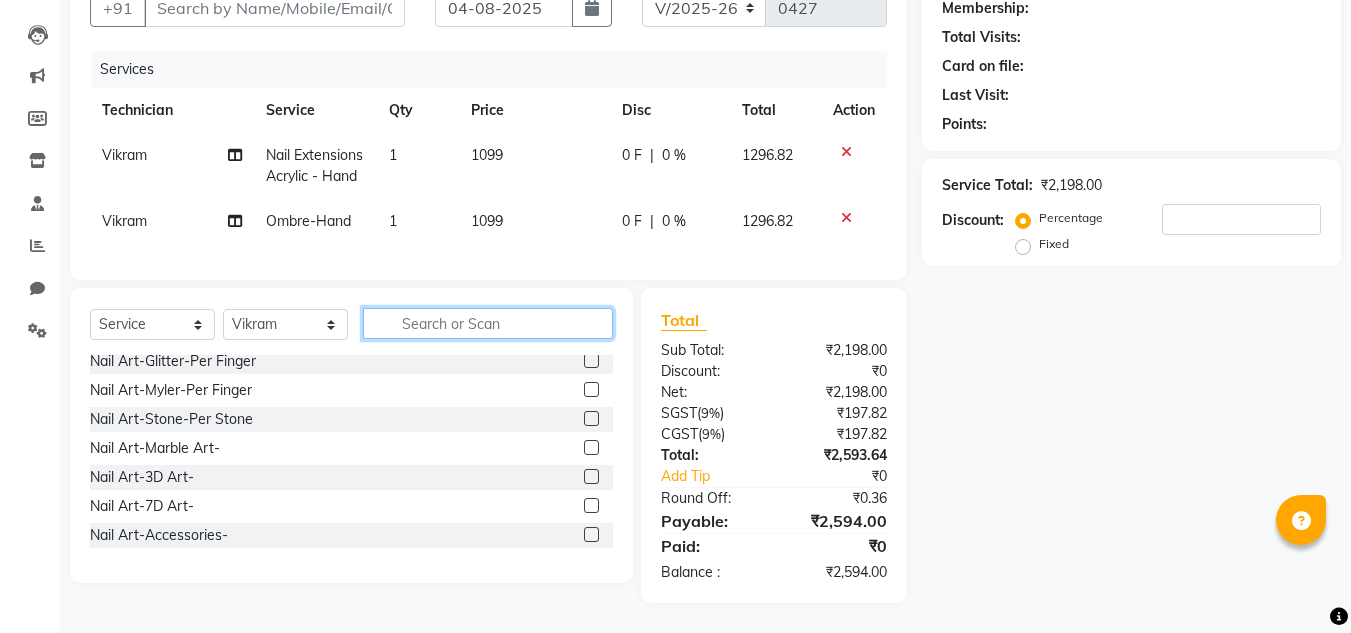 click 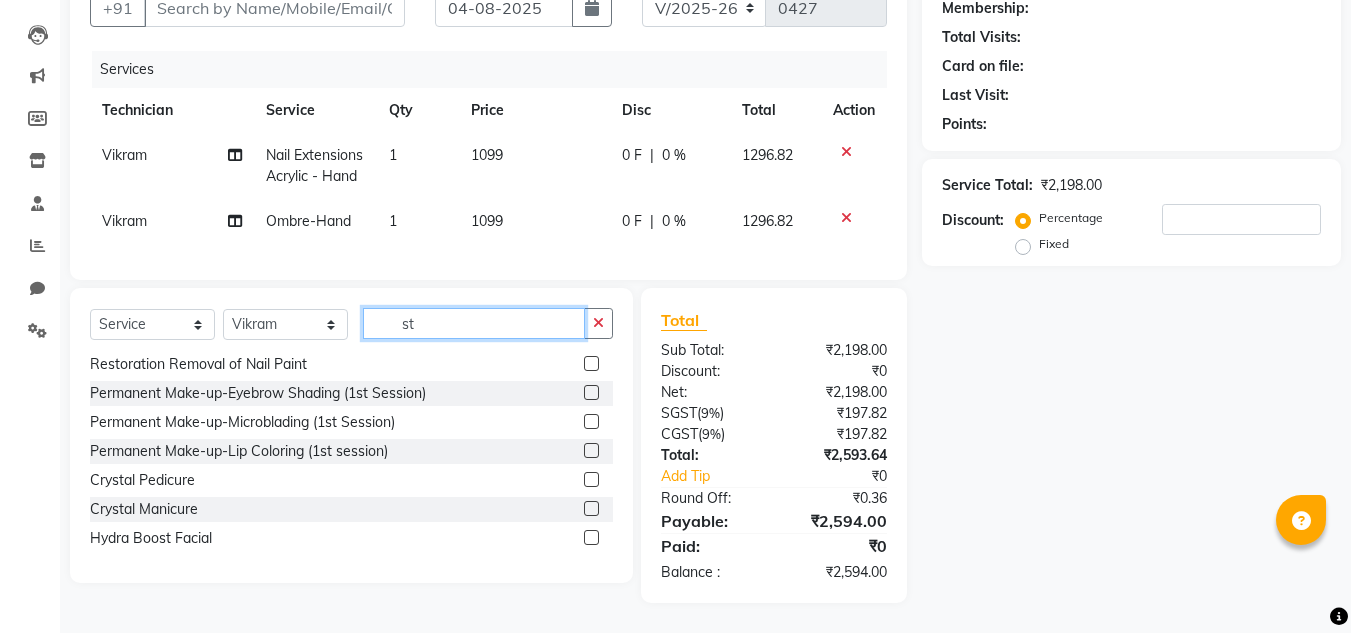 scroll, scrollTop: 0, scrollLeft: 0, axis: both 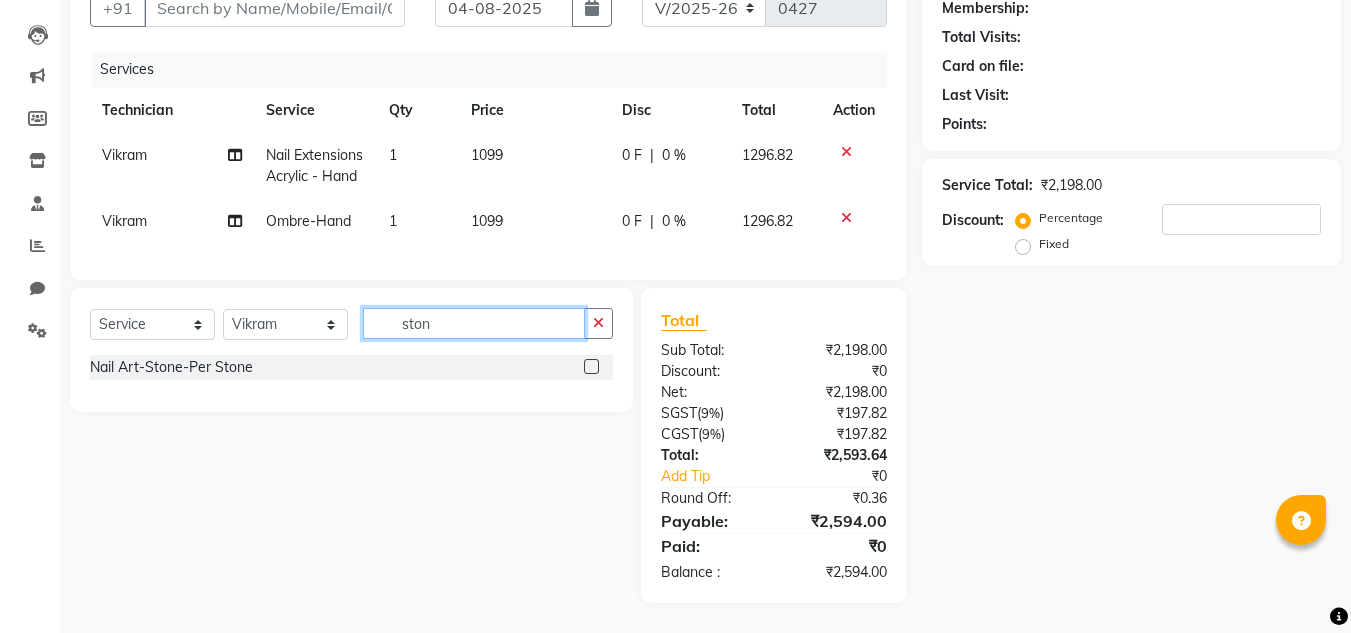 type on "ston" 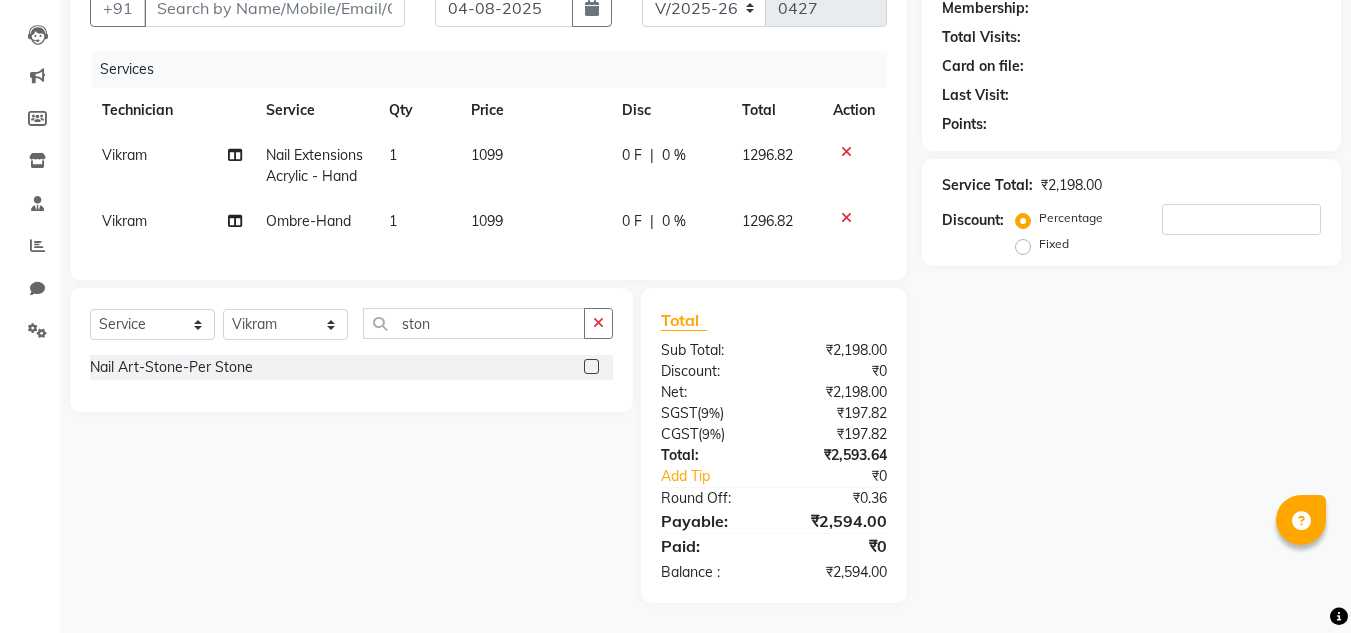 click 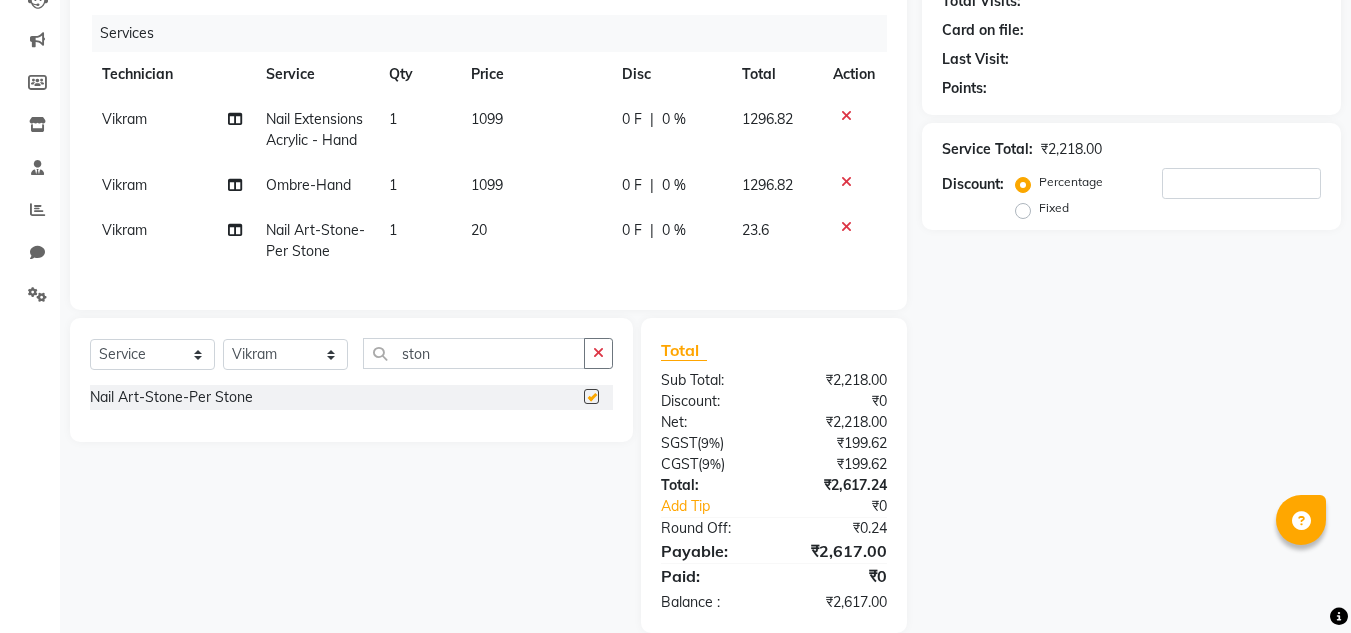 checkbox on "false" 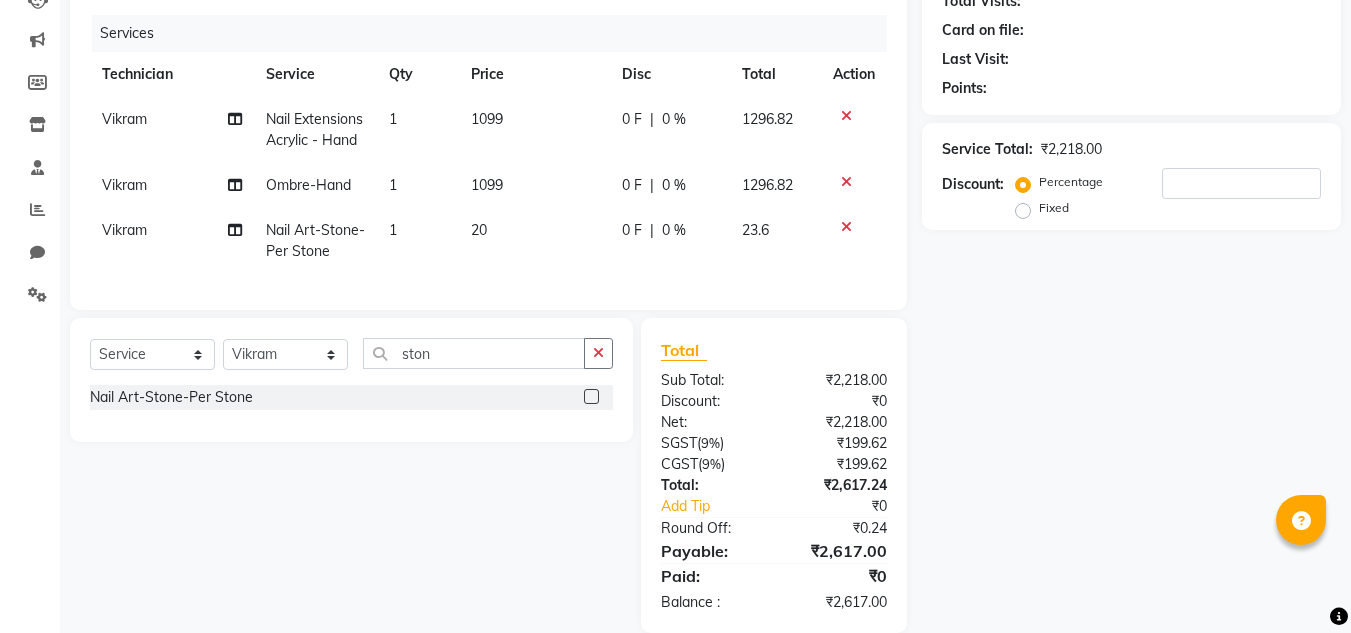 click on "1" 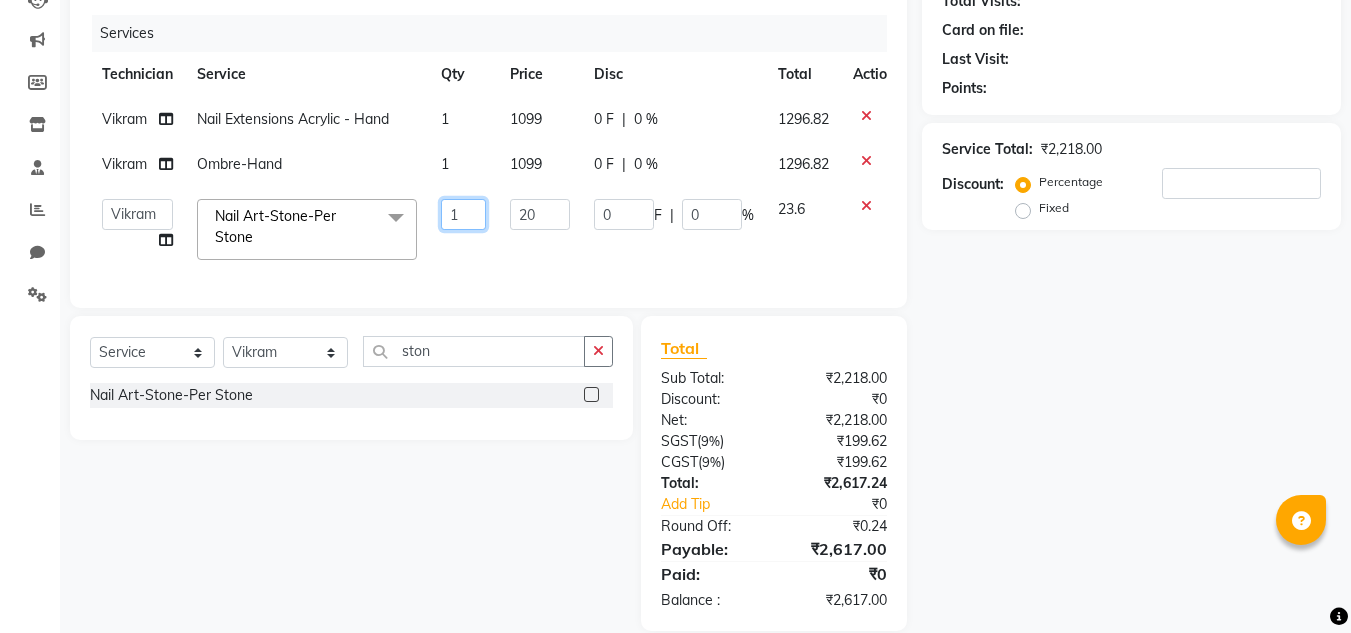 click on "1" 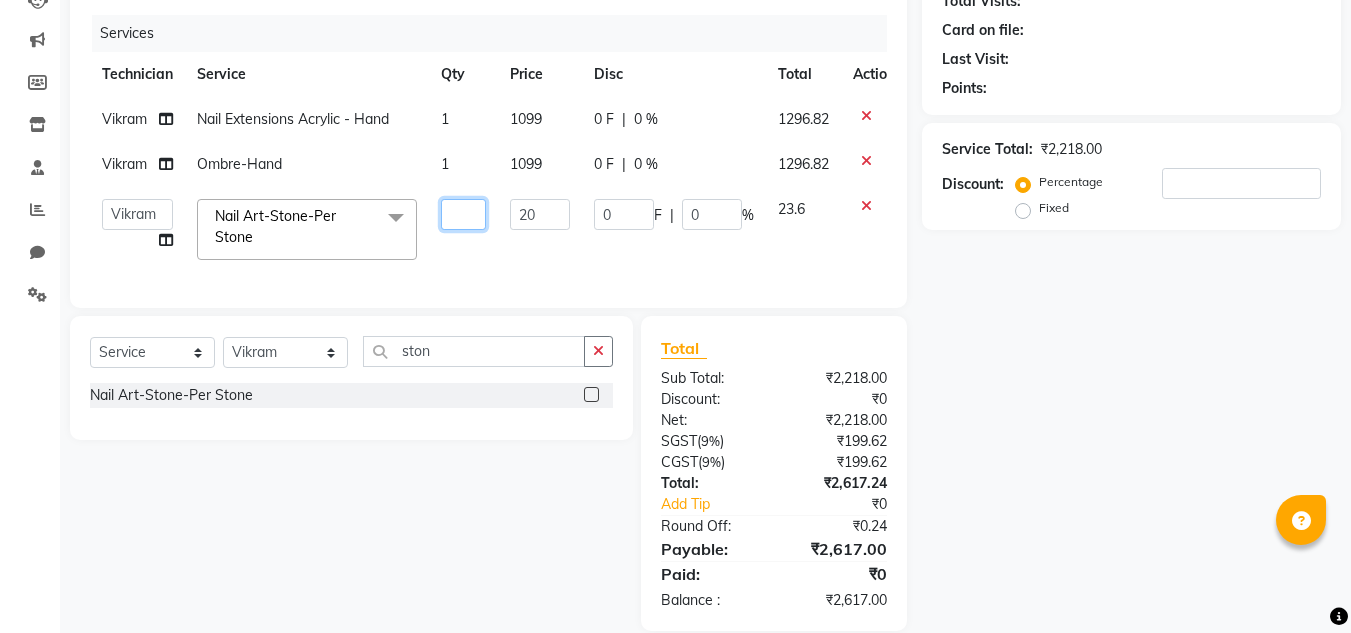 type on "6" 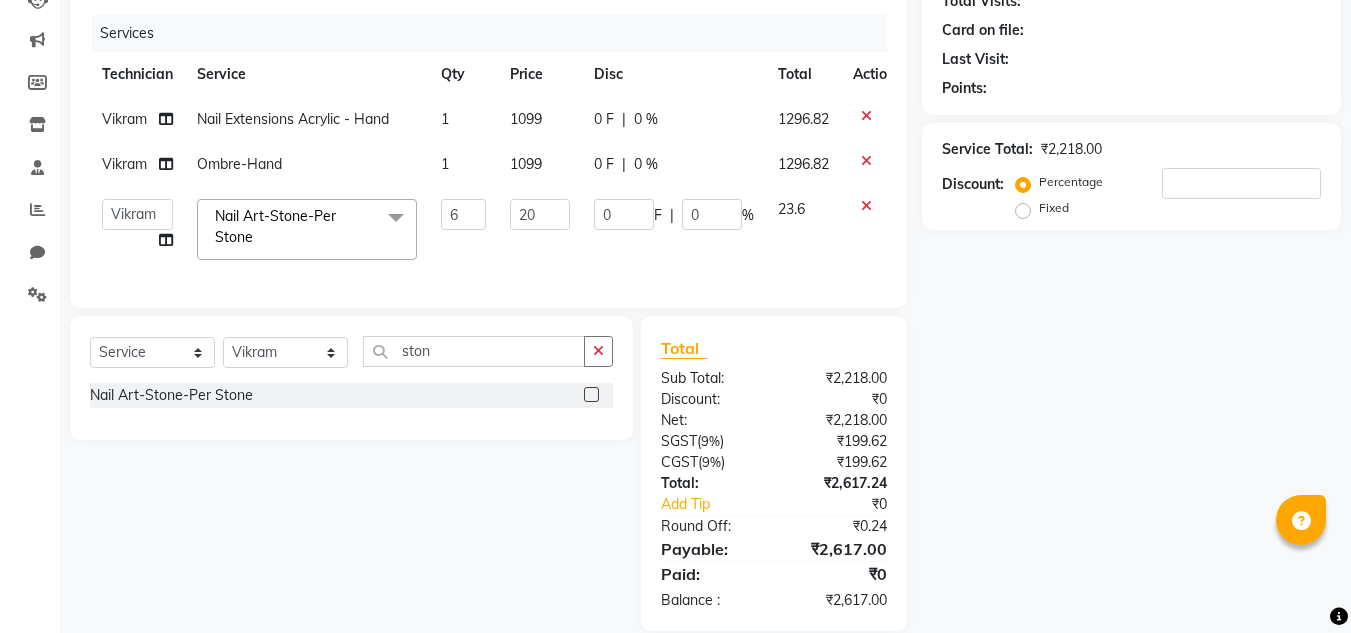 click on "20" 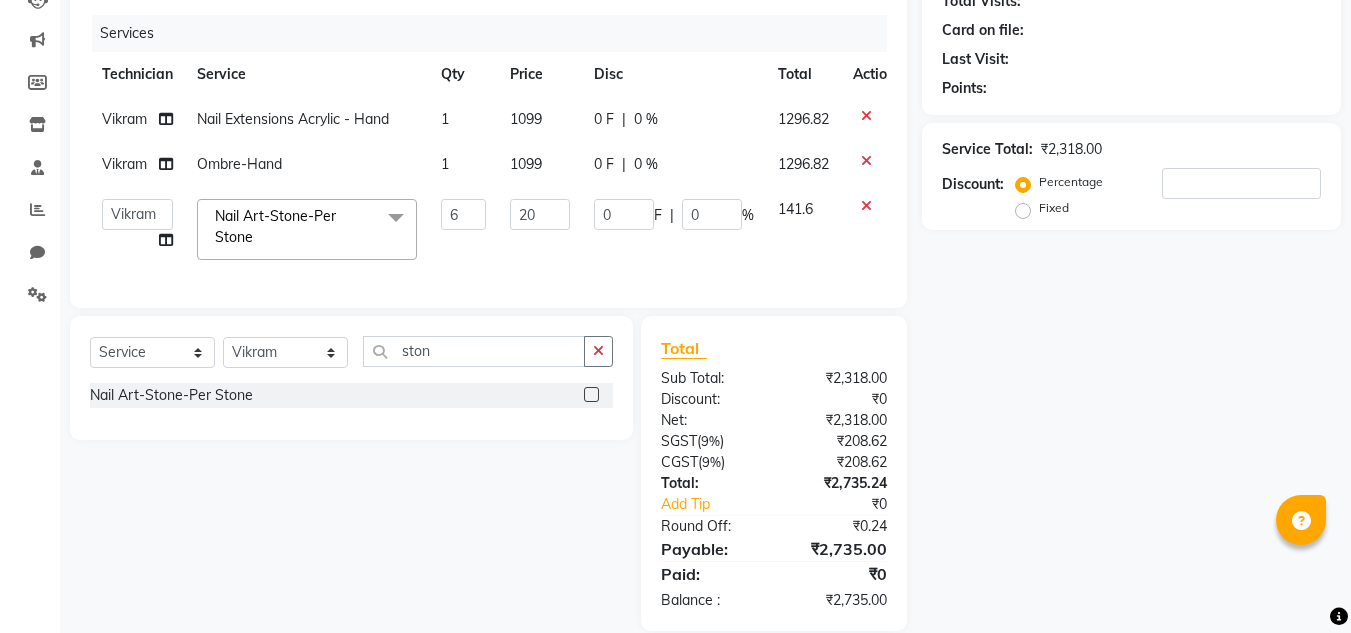 scroll, scrollTop: 276, scrollLeft: 0, axis: vertical 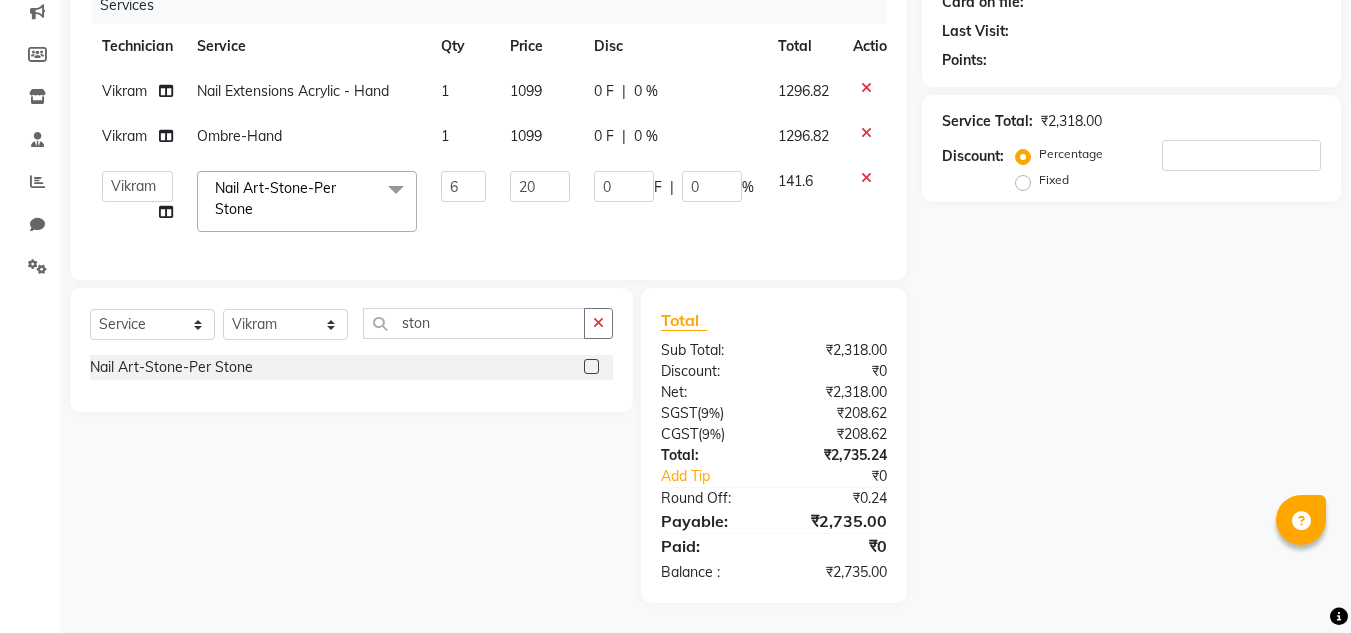 click on "0 F | 0 %" 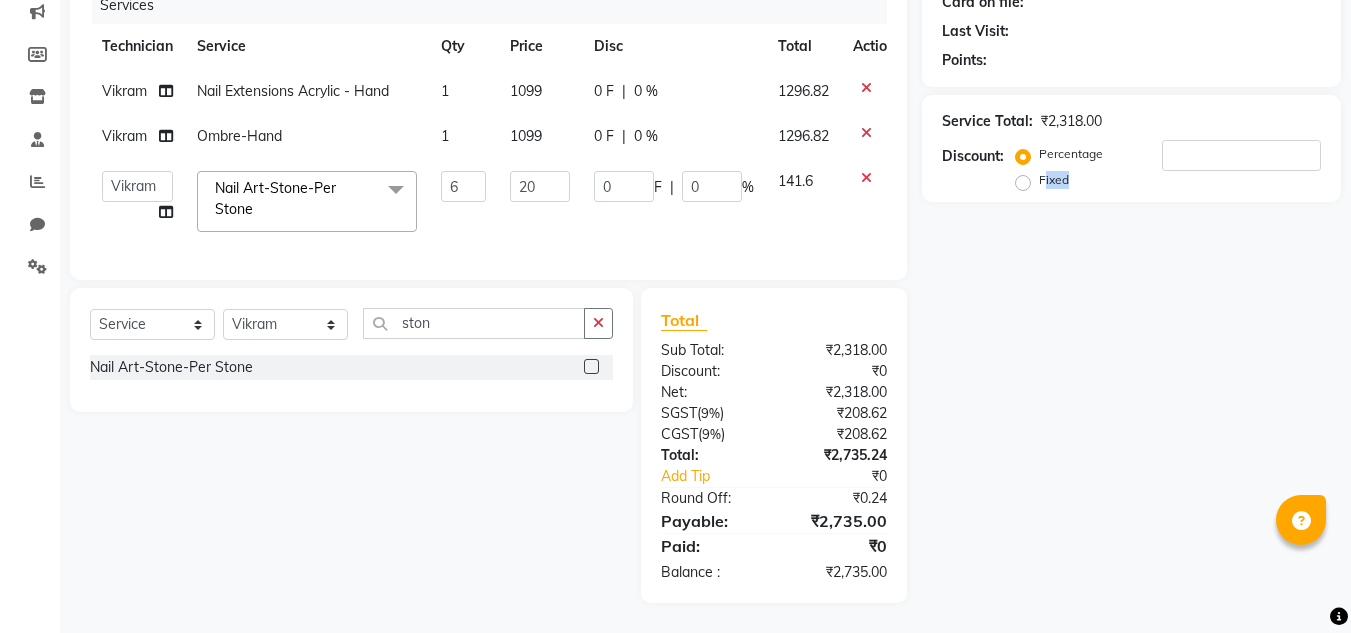 drag, startPoint x: 1064, startPoint y: 308, endPoint x: 971, endPoint y: 314, distance: 93.193344 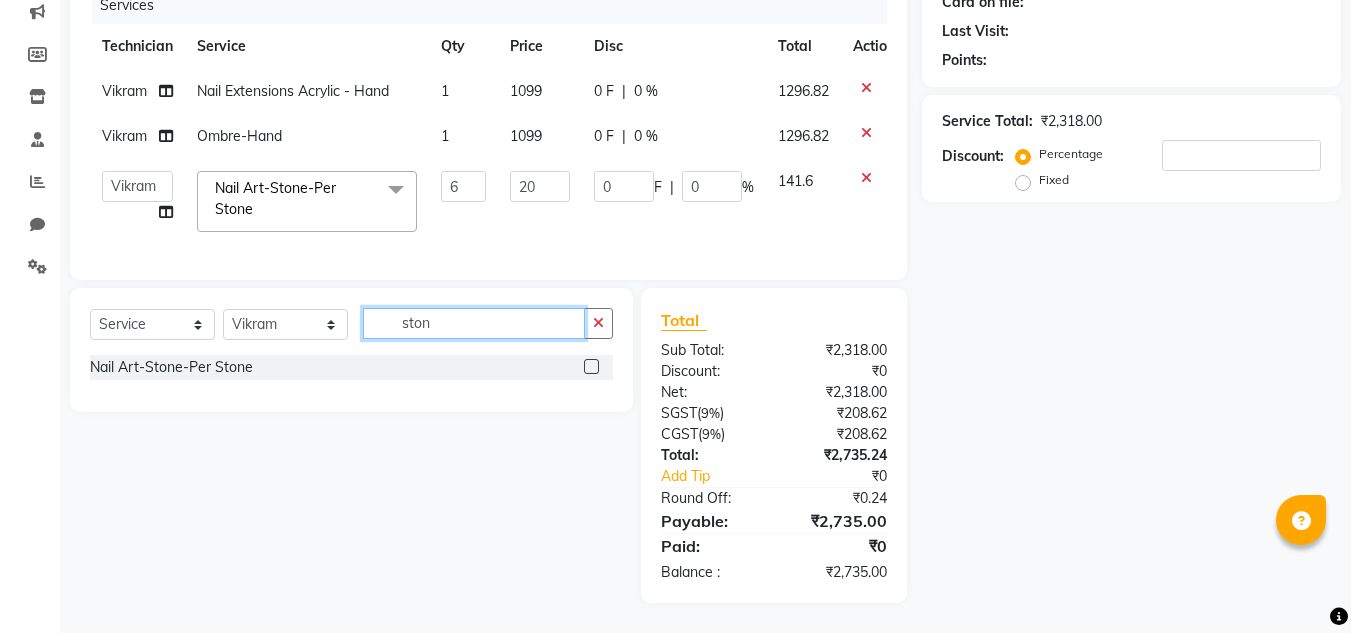 click on "ston" 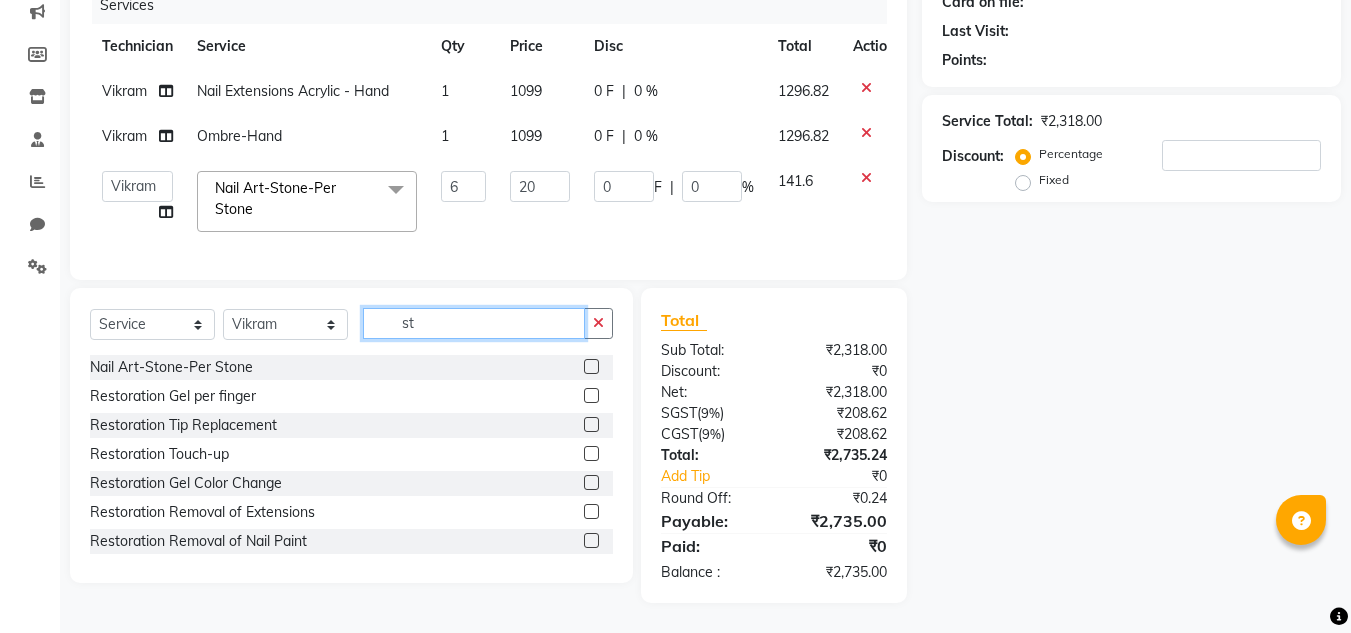 type on "s" 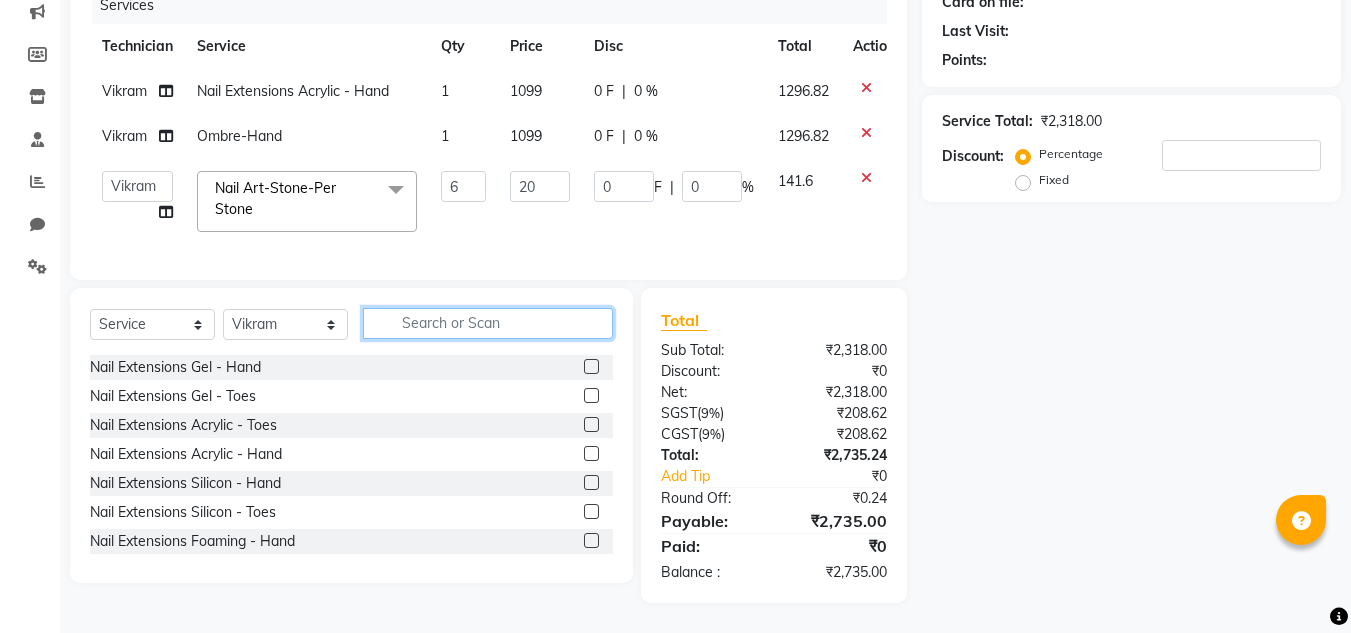 click 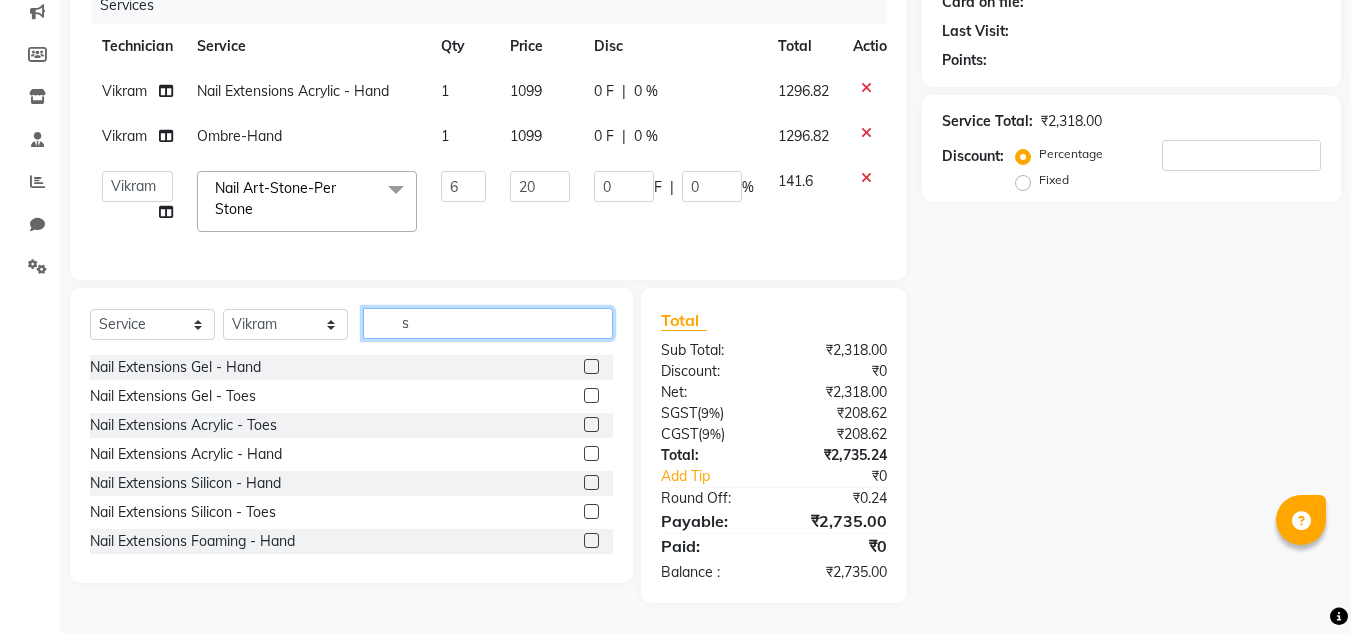 click on "s" 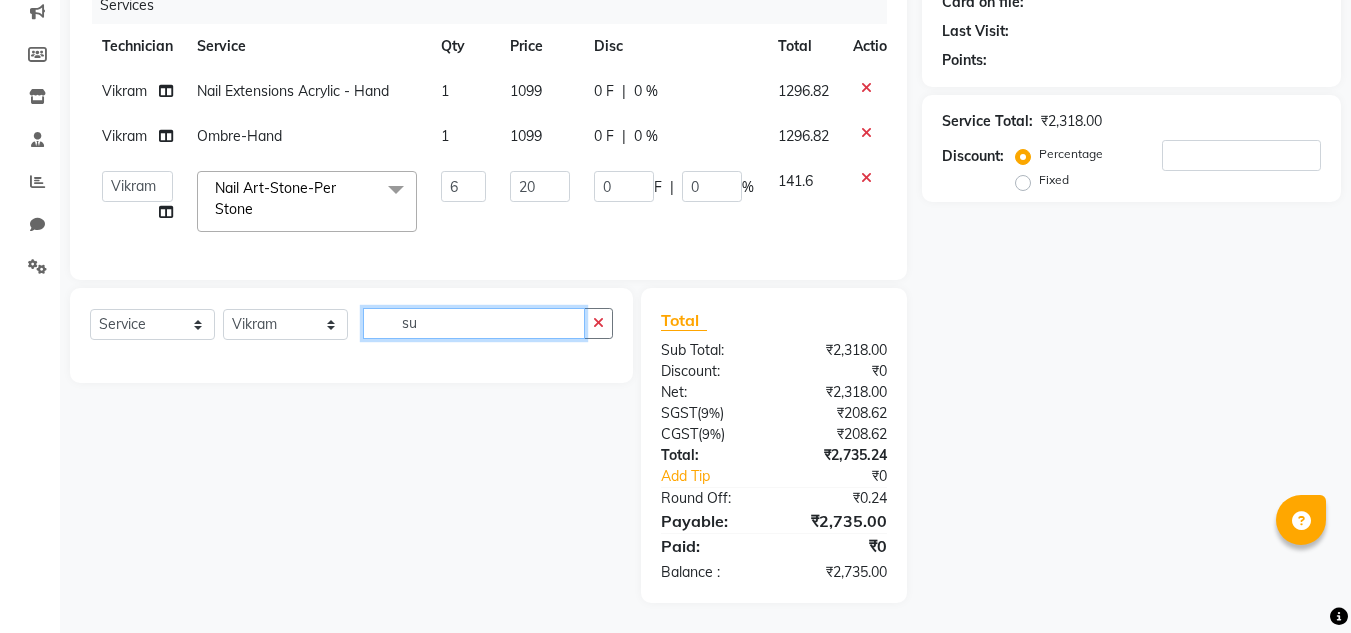 type on "s" 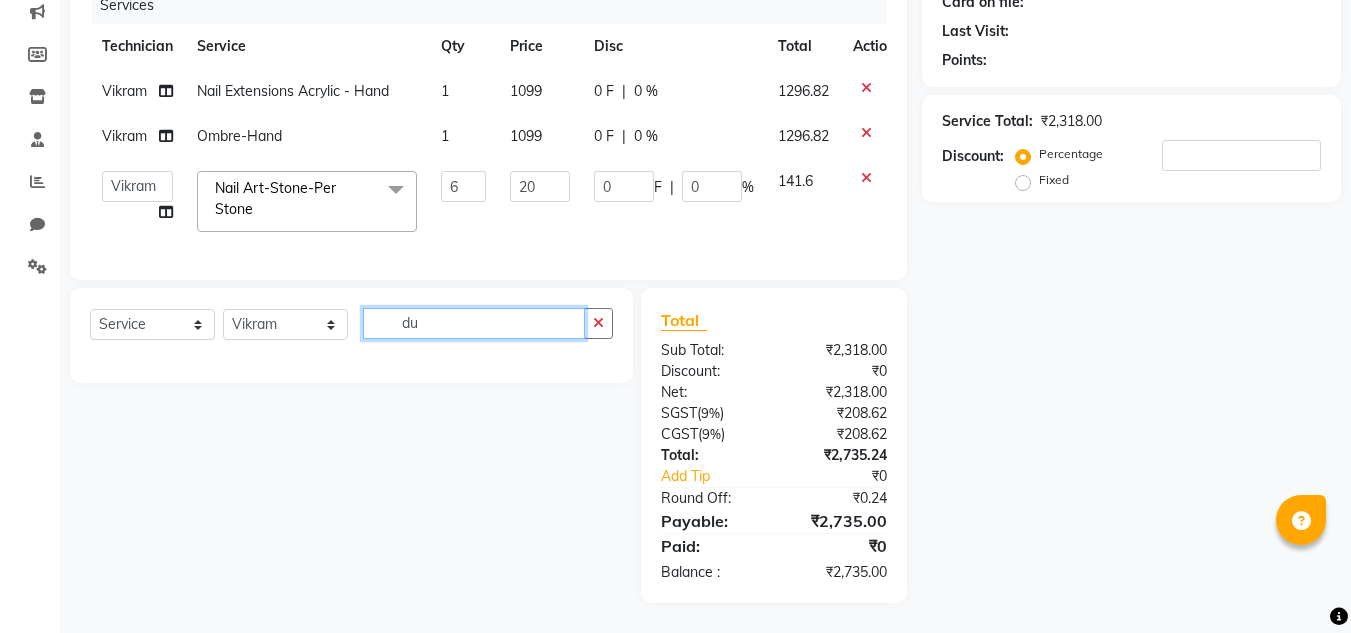 type on "d" 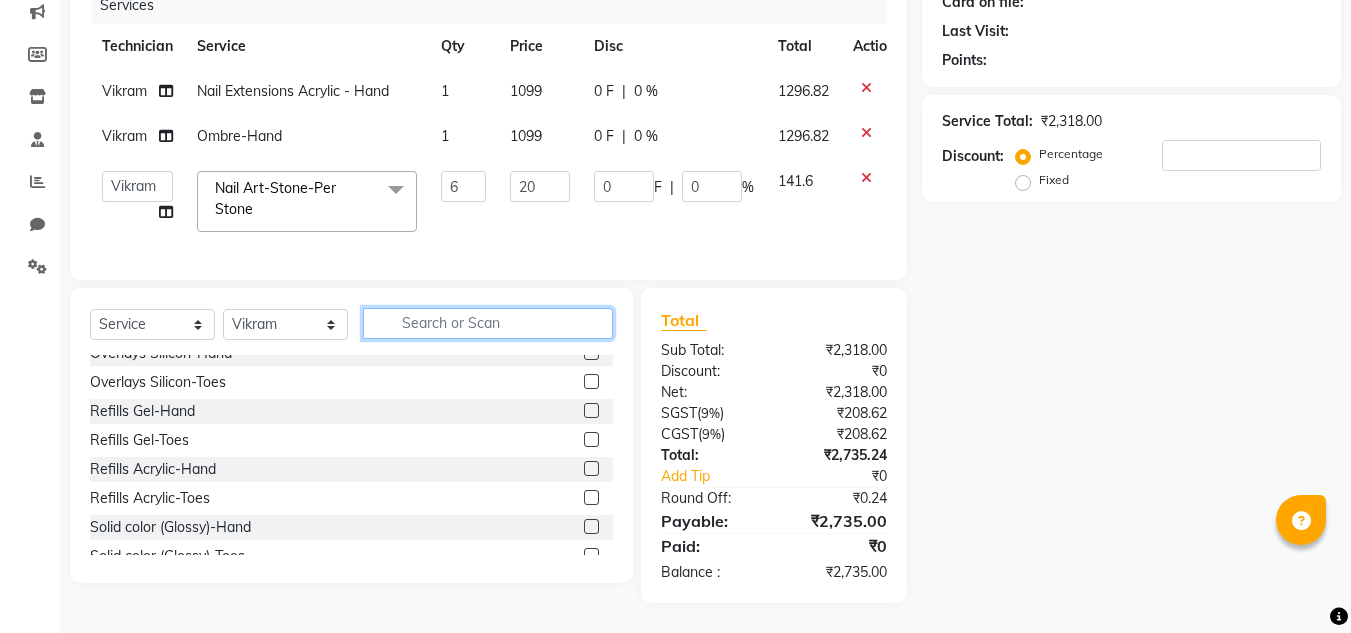 scroll, scrollTop: 350, scrollLeft: 0, axis: vertical 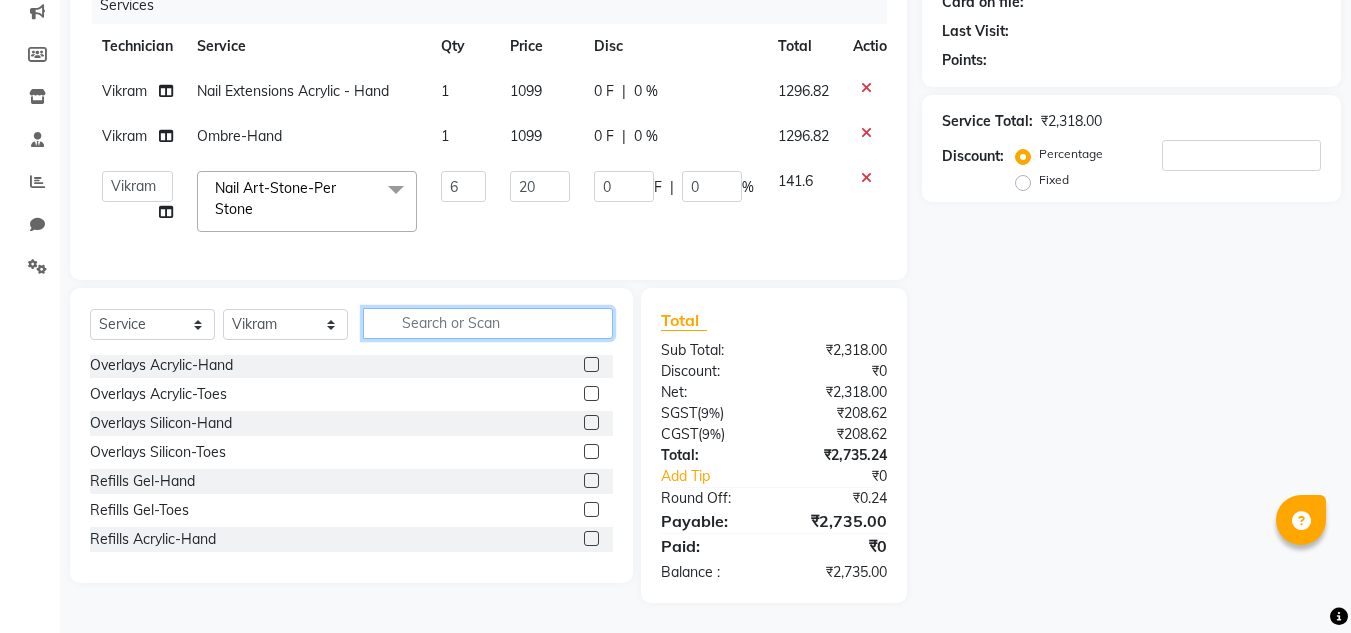 click 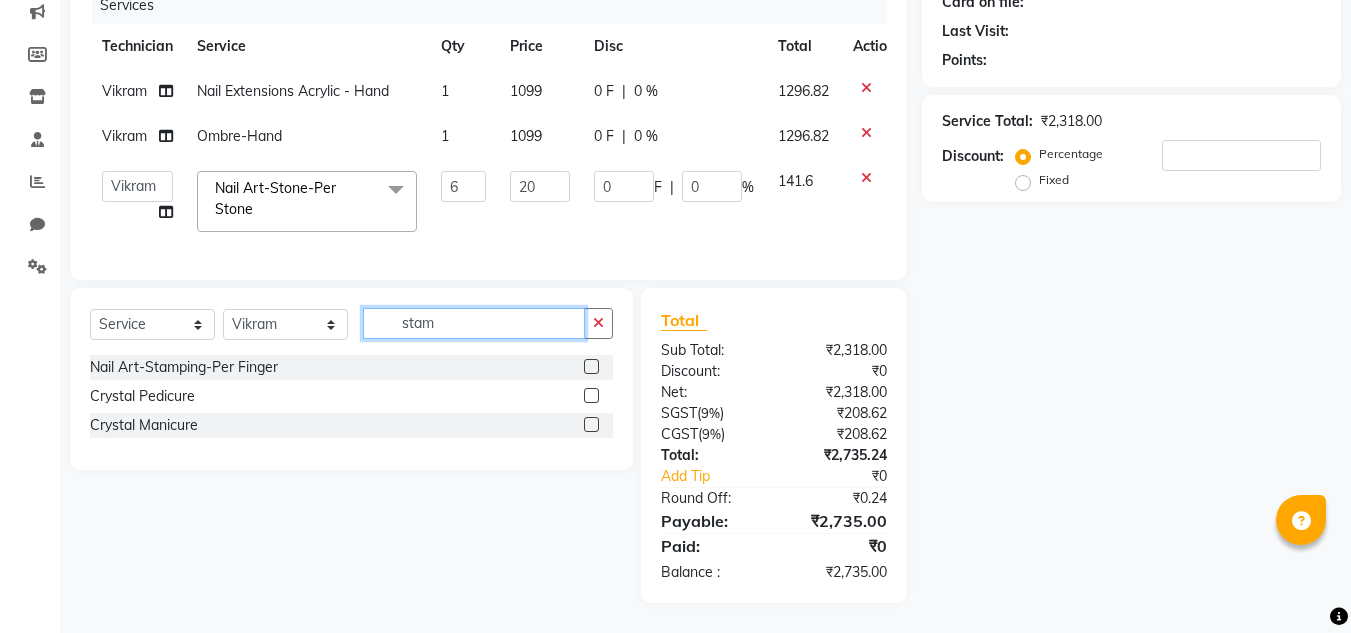 scroll, scrollTop: 0, scrollLeft: 0, axis: both 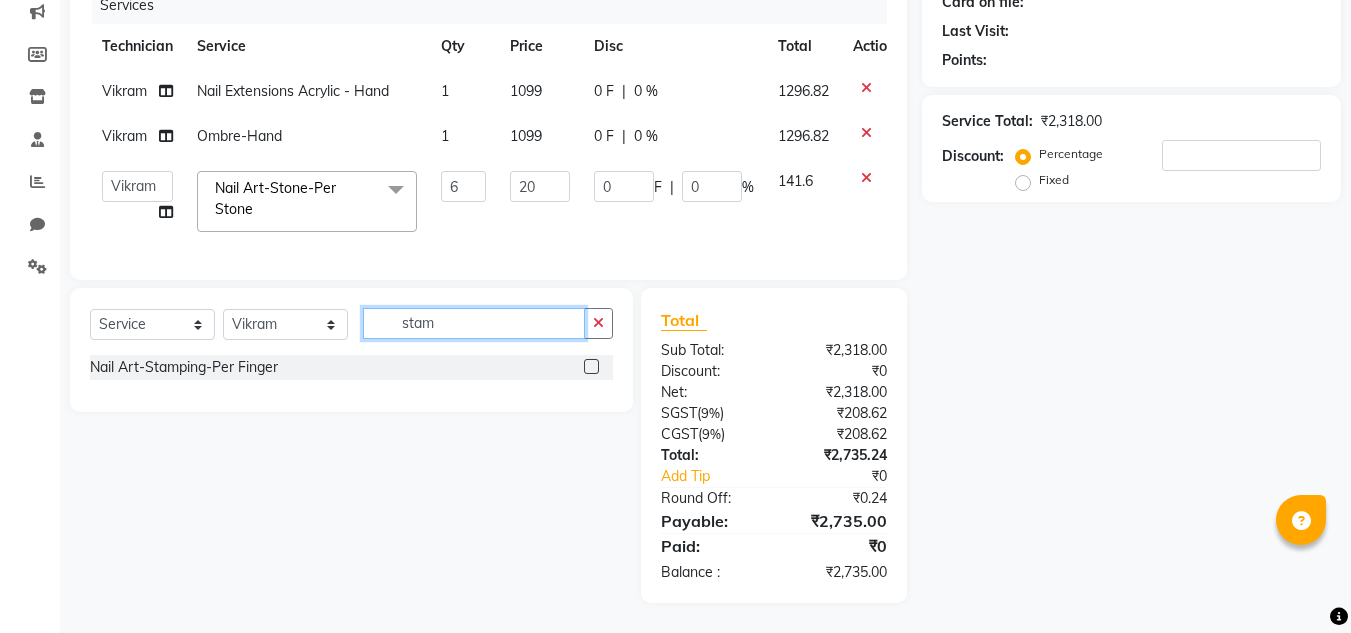 type on "stam" 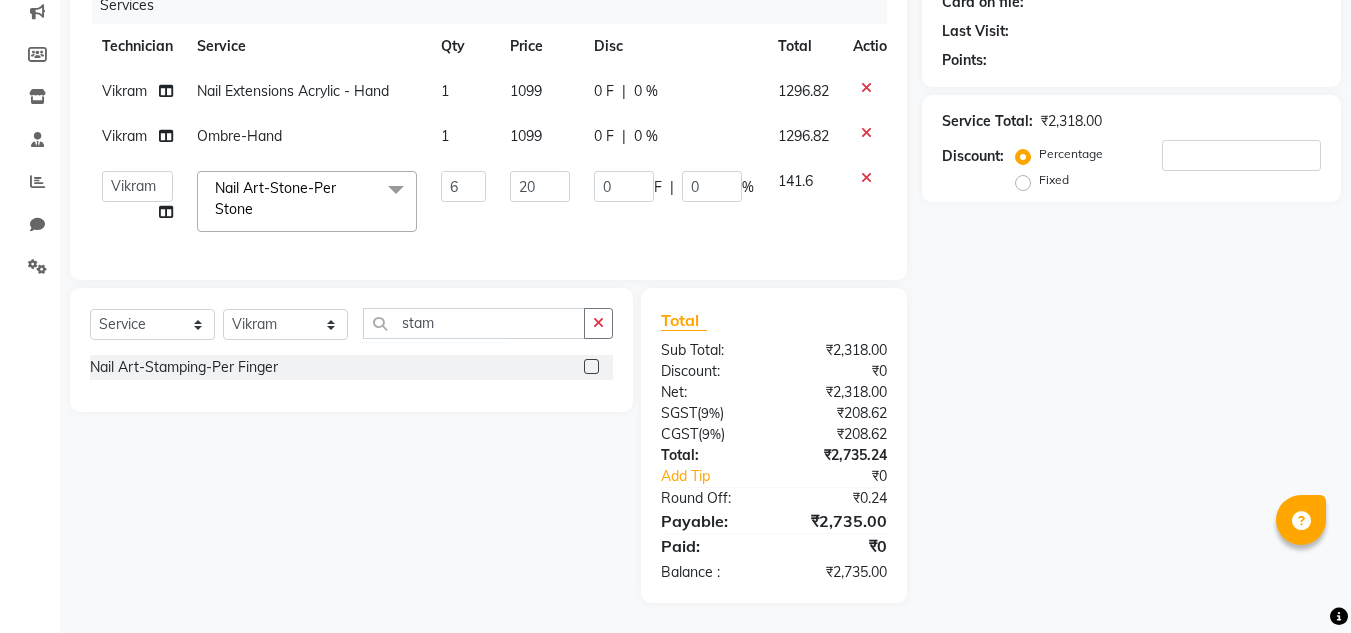 click 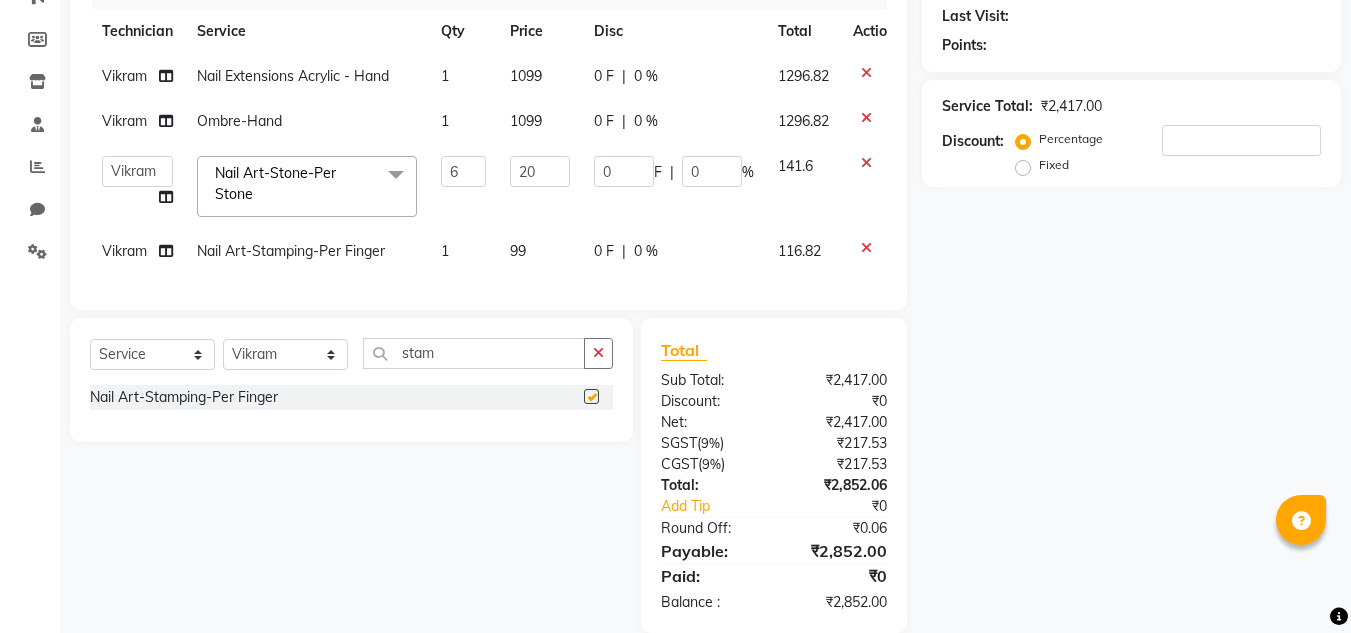 checkbox on "false" 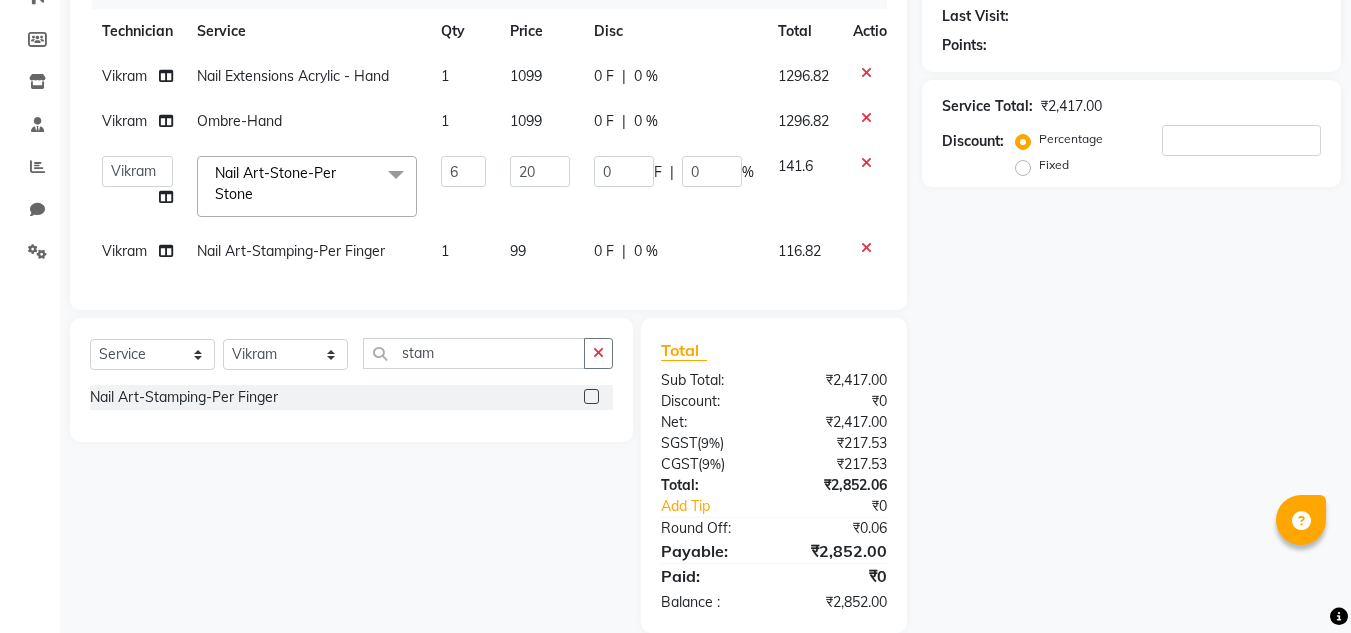 scroll, scrollTop: 321, scrollLeft: 0, axis: vertical 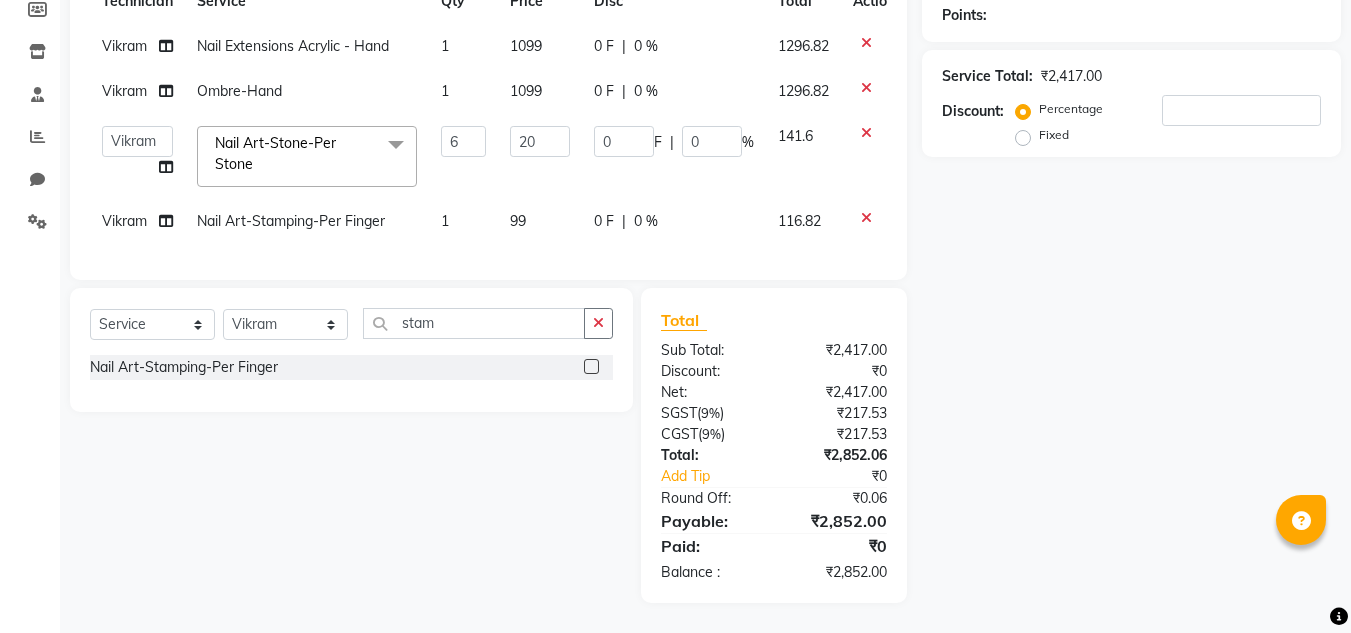 click on "99" 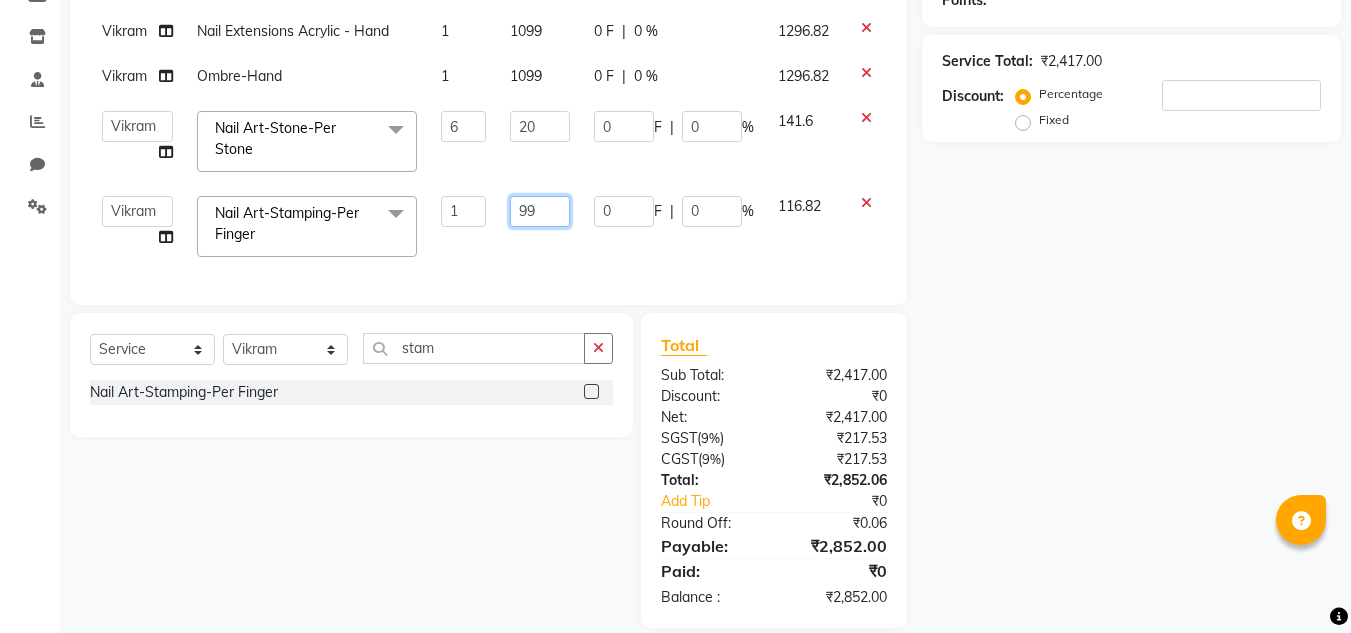 click on "99" 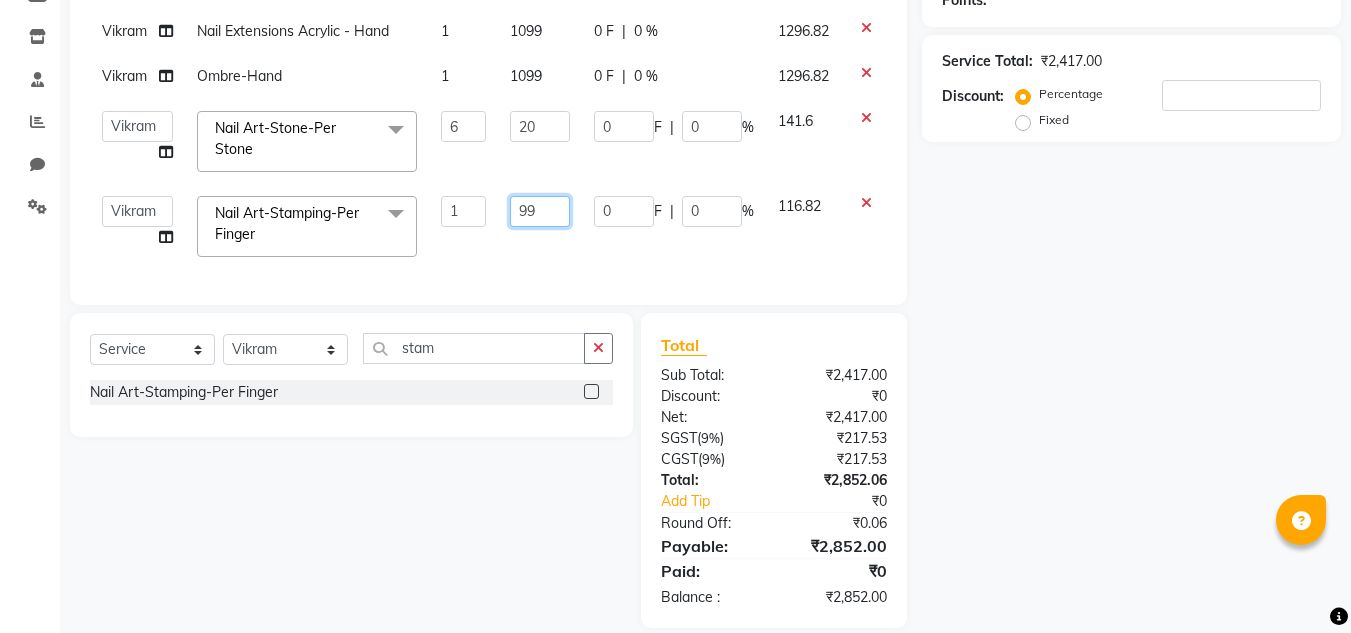 type on "9" 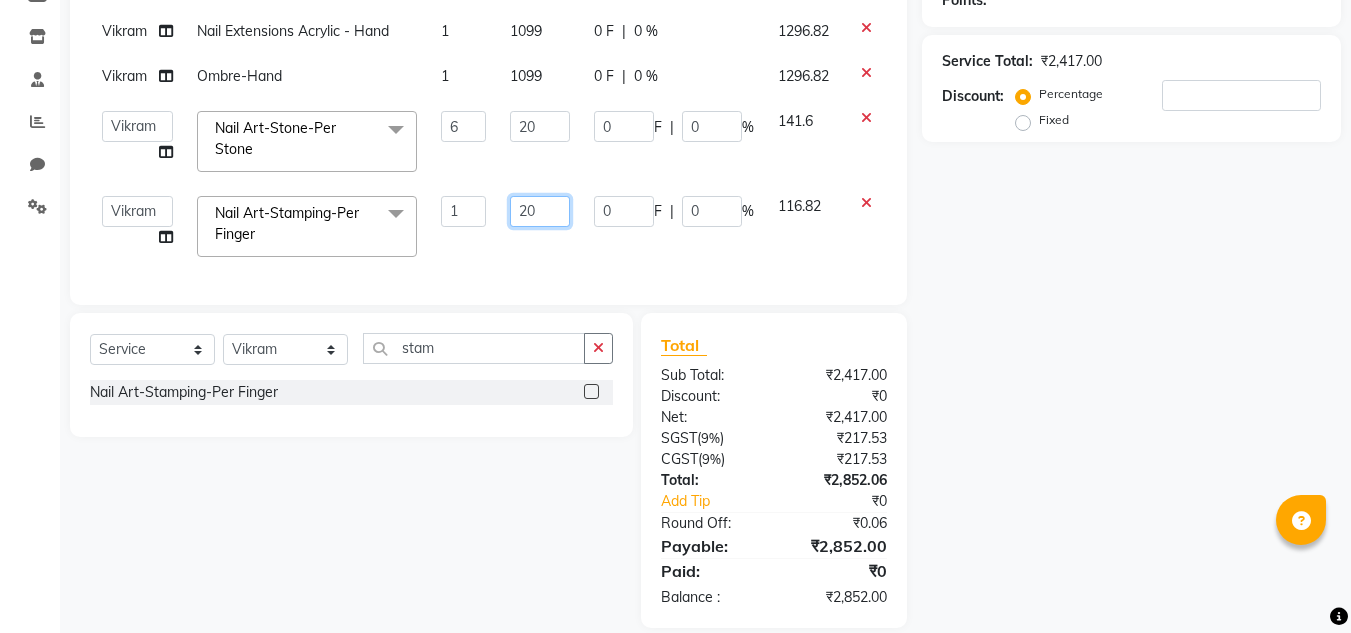 type on "200" 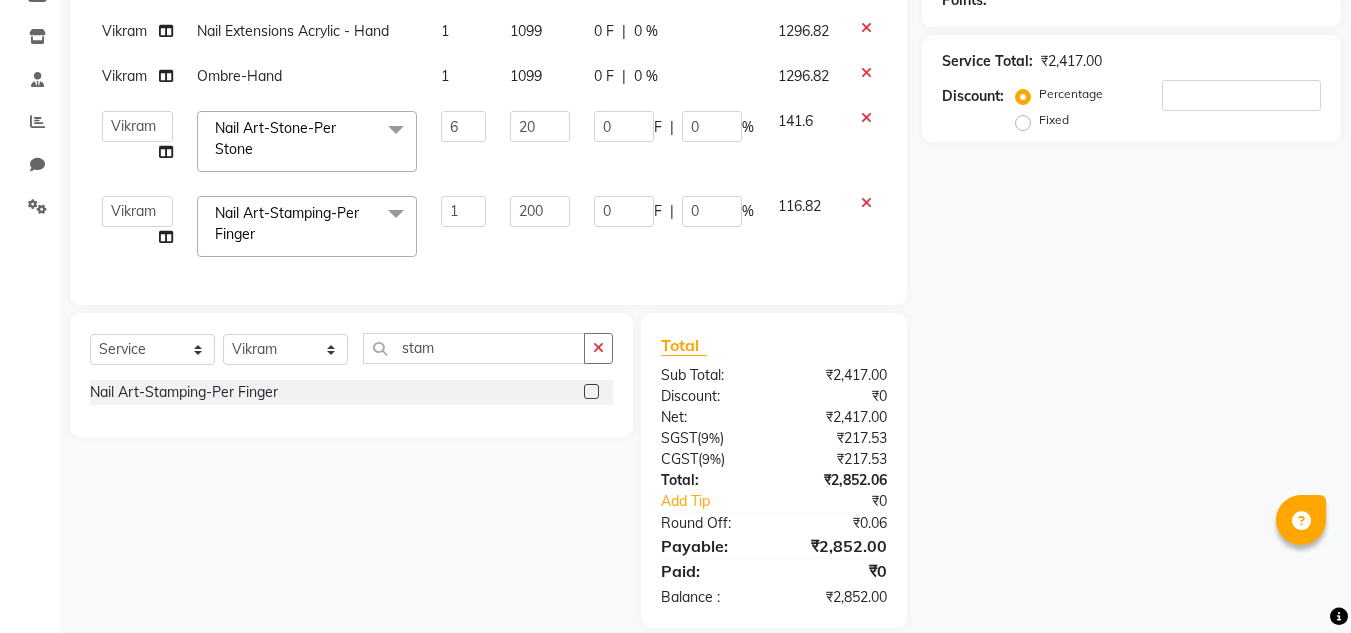click on "Services Technician Service Qty Price Disc Total Action [LAST] Nail Extensions Acrylic - Hand 1 1099 0 F | 0 % 1296.82 [LAST] Ombre-Hand 1 1099 0 F | 0 % 1296.82 [LAST] [LAST] [LAST] [LAST] [LAST] [LAST] [LAST] [LAST] [LAST] dey [LAST] [LAST] [LAST] [LAST] Nail Art-Stone-Per Stone x Nail Extensions Gel - Hand Nail Extensions Gel - Toes Nail Extensions Acrylic - Toes Nail Extensions Acrylic - Hand Nail Extensions Silicon - Hand Nail Extensions Silicon - Toes Nail Extensions Foaming - Hand Nail Extensions Foaming - Toes Nail Extensions Poly Gel - Hand Nail Extensions Poly Gel - Toes Overlays Gel-Hand Overlays Gel-Toes Overlays Acrylic-Hand Overlays Acrylic-Toes Overlays Silicon-Hand Overlays Silicon-Toes Refills Gel-Hand Refills Gel-Toes Refills Acrylic-Hand Refills Acrylic-Toes Solid color (Glossy)-Hand Solid color (Glossy)-Toes Solid color (Matte)-Hand Solid color (Matte)-Toes French-Hand French-Toes Ombre-Hand Ombre-Toes Chrome-Hand Chrome-Toes French Ombre-Hand French Ombre-Toes 6 20" 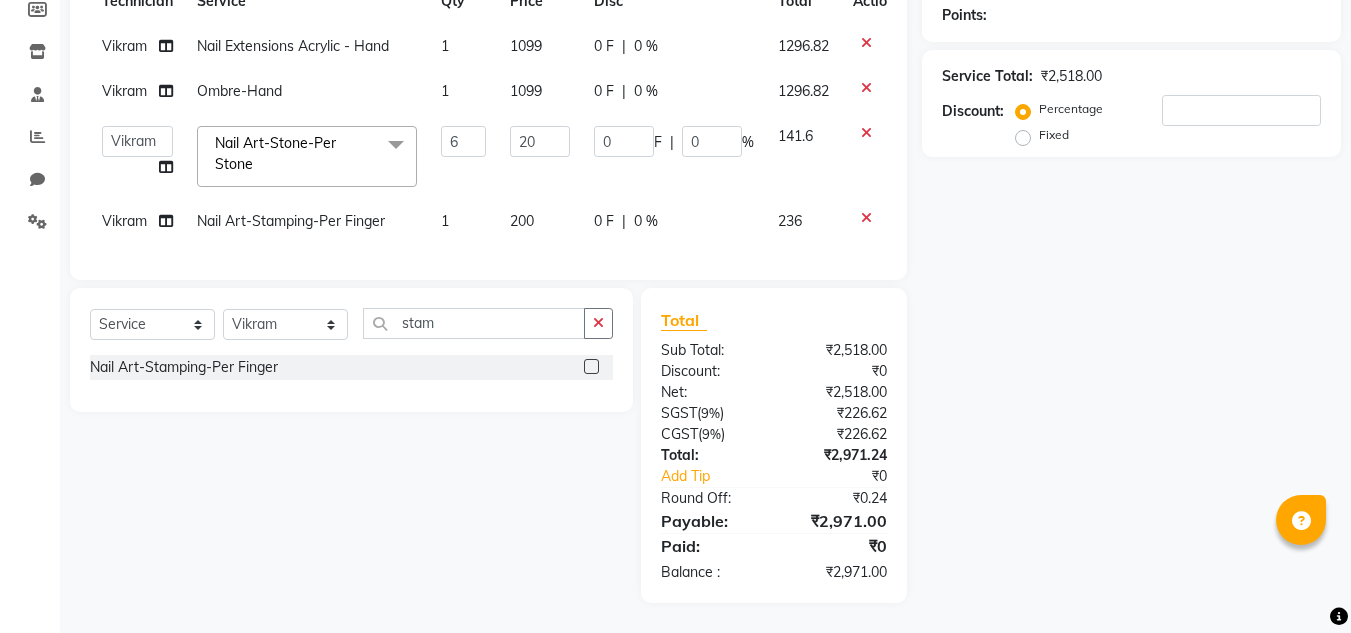 scroll, scrollTop: 0, scrollLeft: 0, axis: both 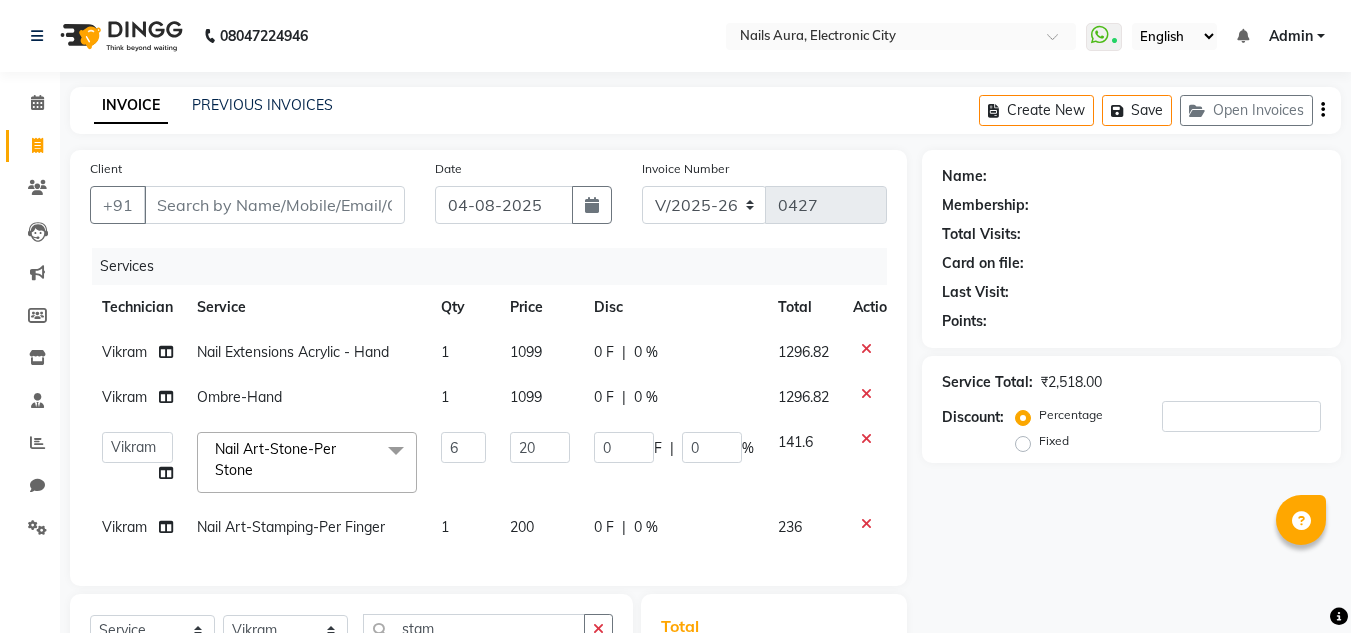 click on "Name: Membership: Total Visits: Card on file: Last Visit: Points: Service Total: ₹2,518.00 Discount: Percentage Fixed" 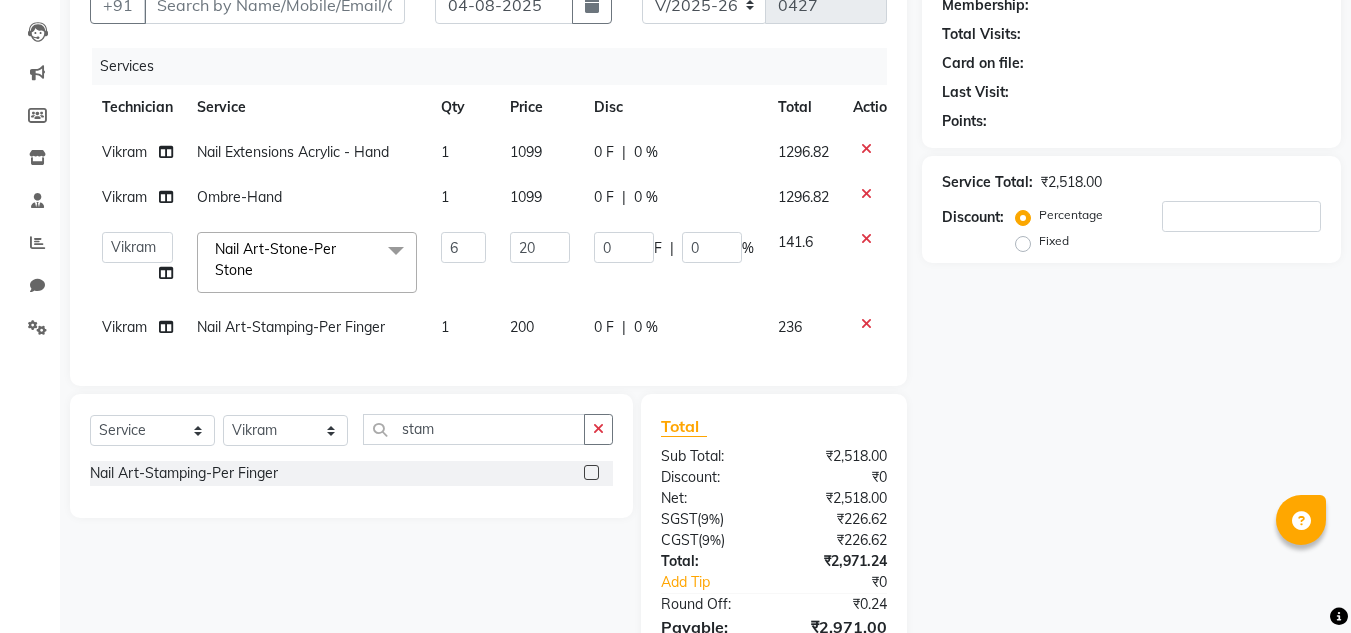 click on "0 F | 0 %" 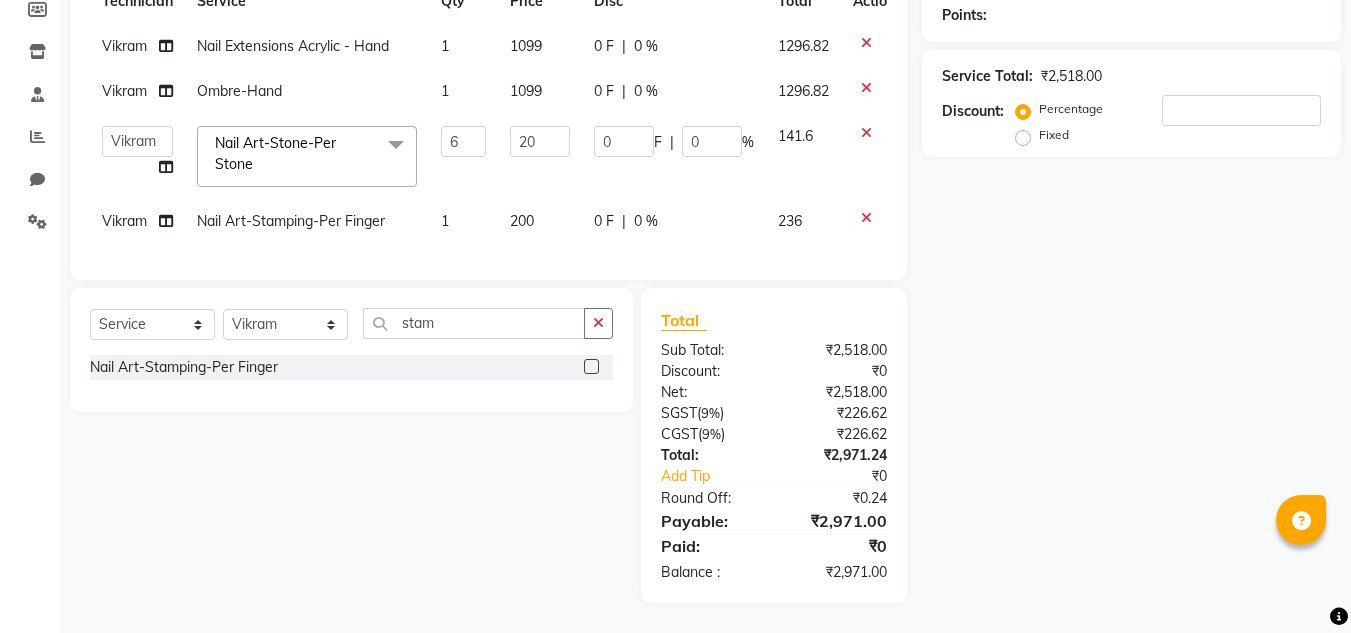 scroll, scrollTop: 0, scrollLeft: 0, axis: both 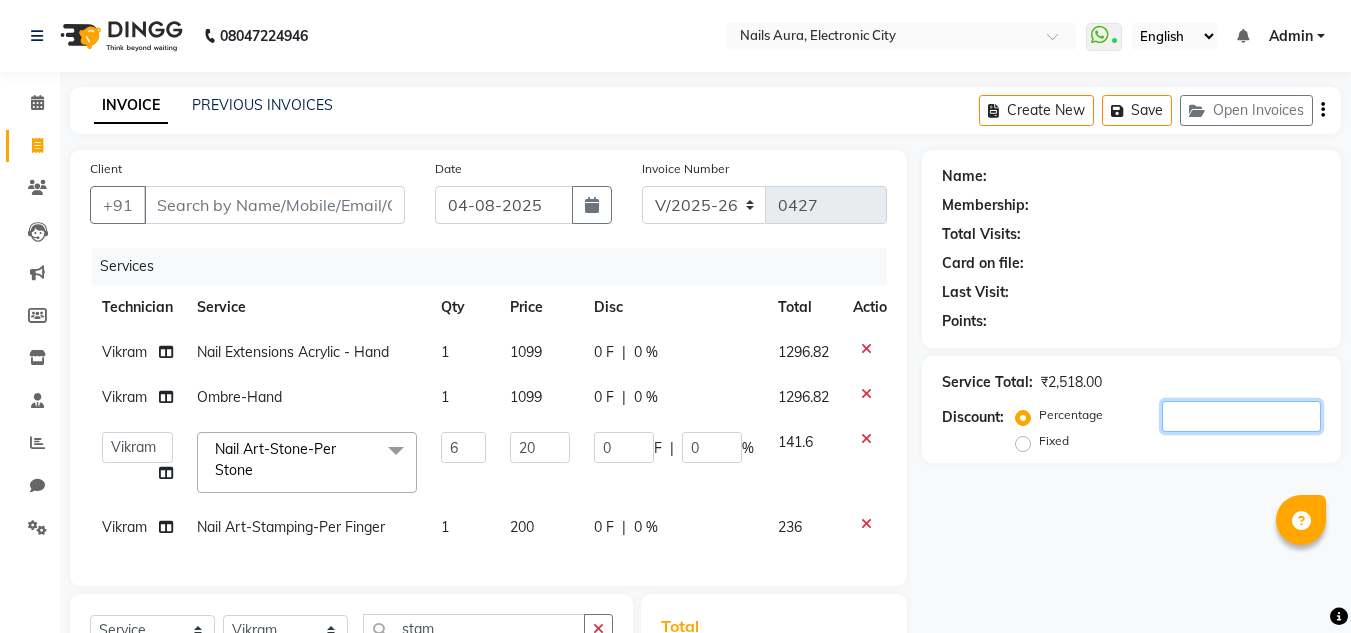 click 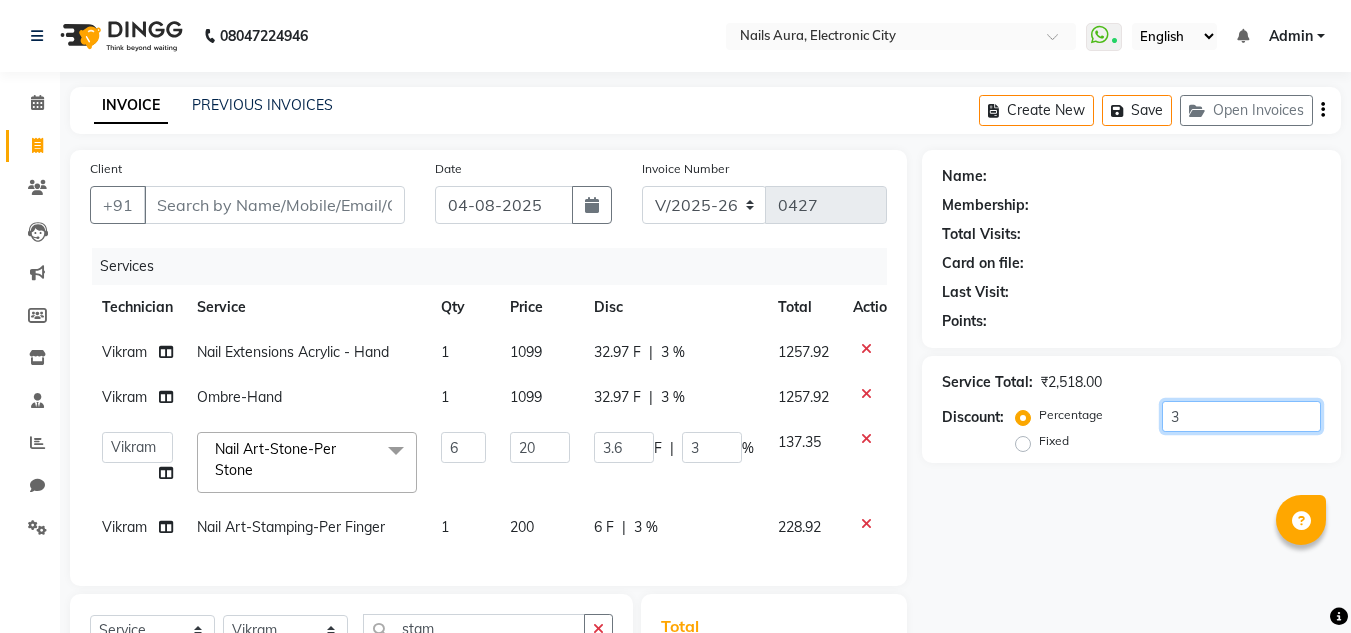 type on "30" 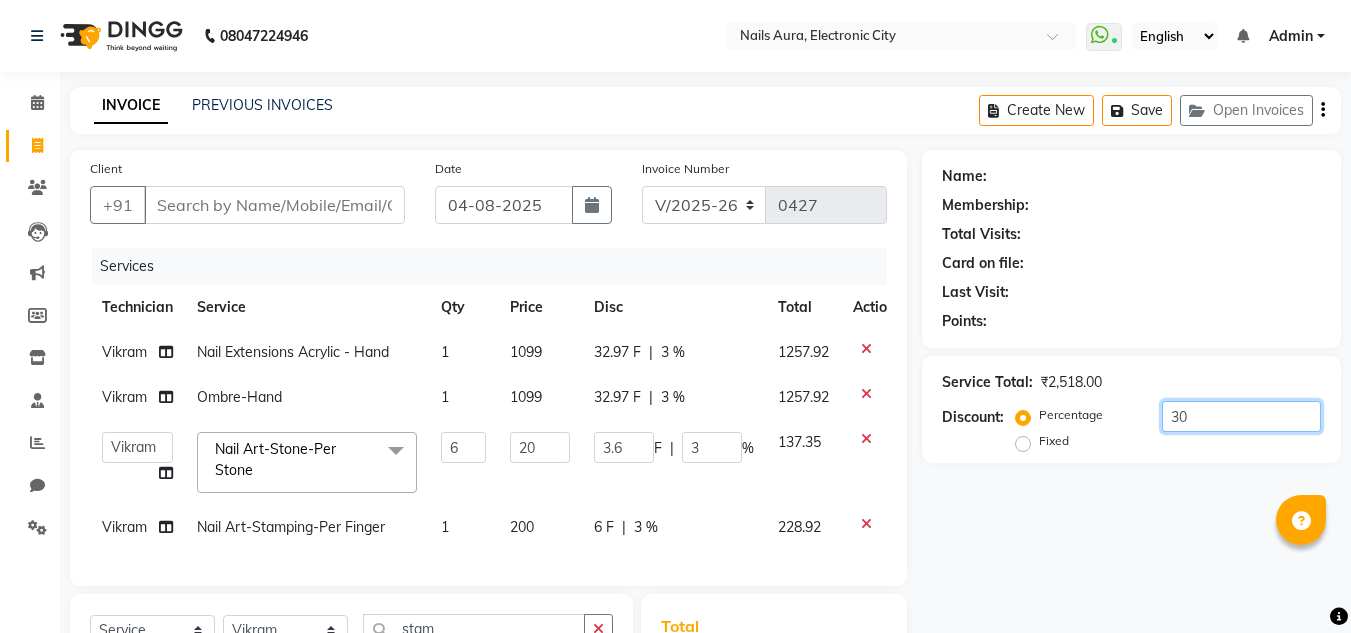 type on "36" 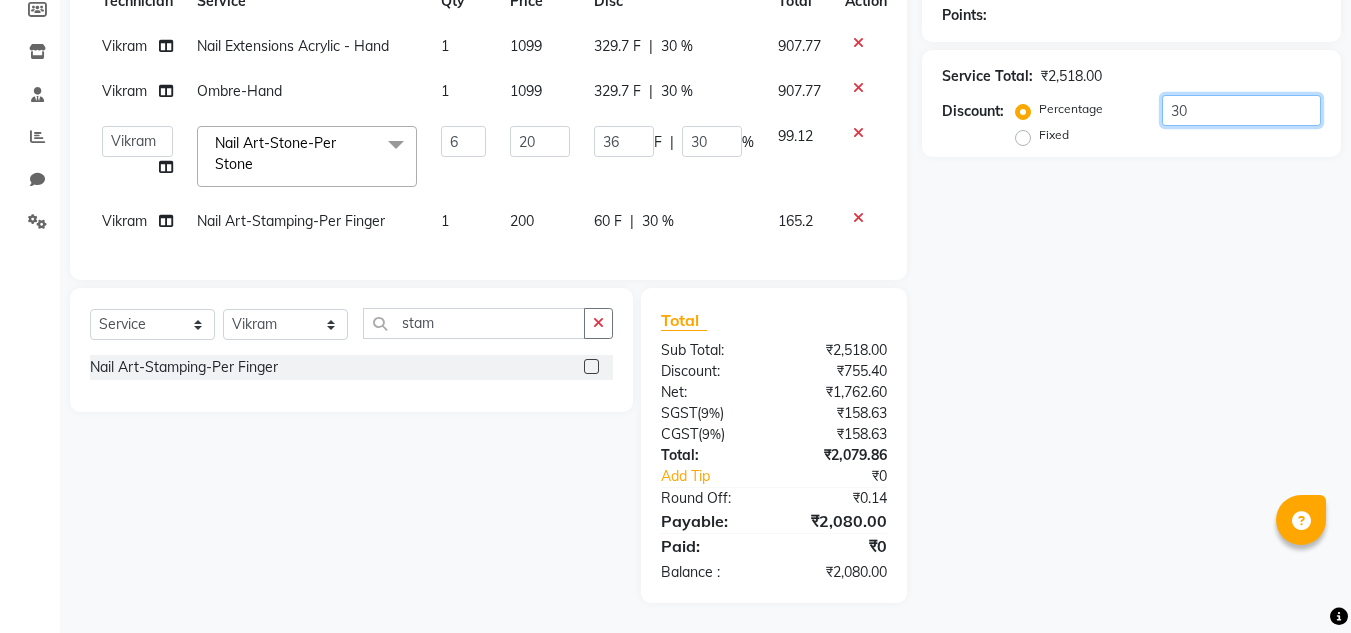 scroll, scrollTop: 21, scrollLeft: 0, axis: vertical 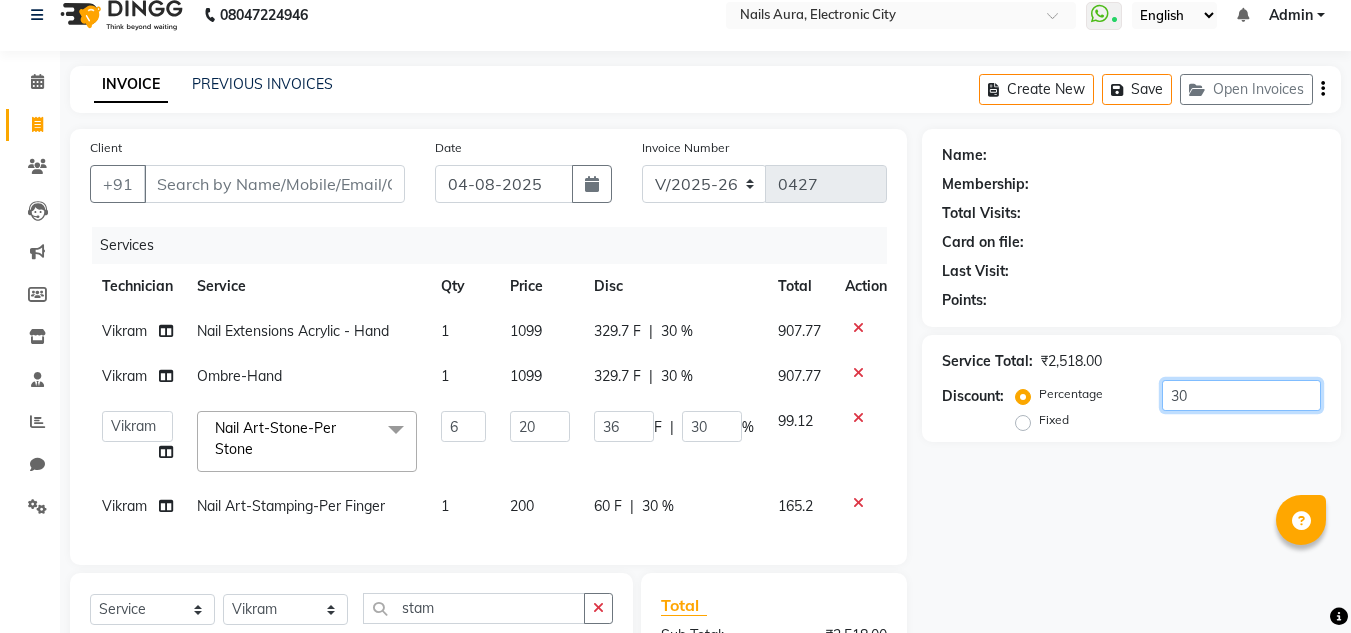 type on "3" 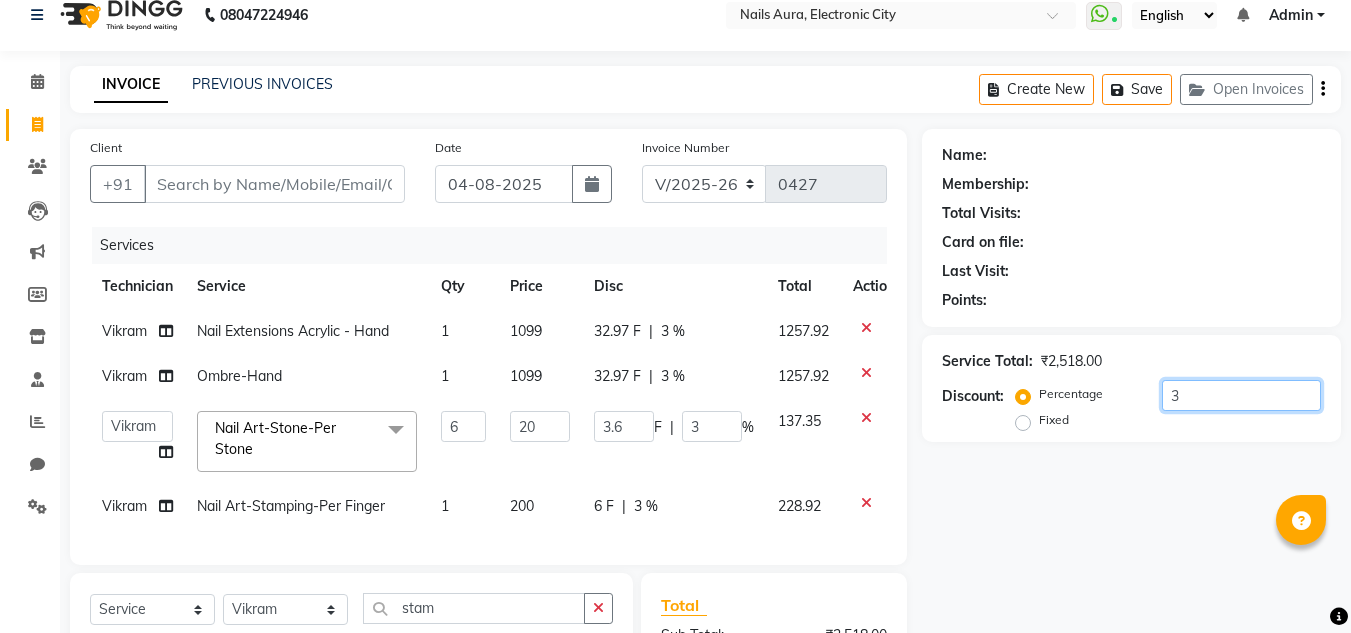 type 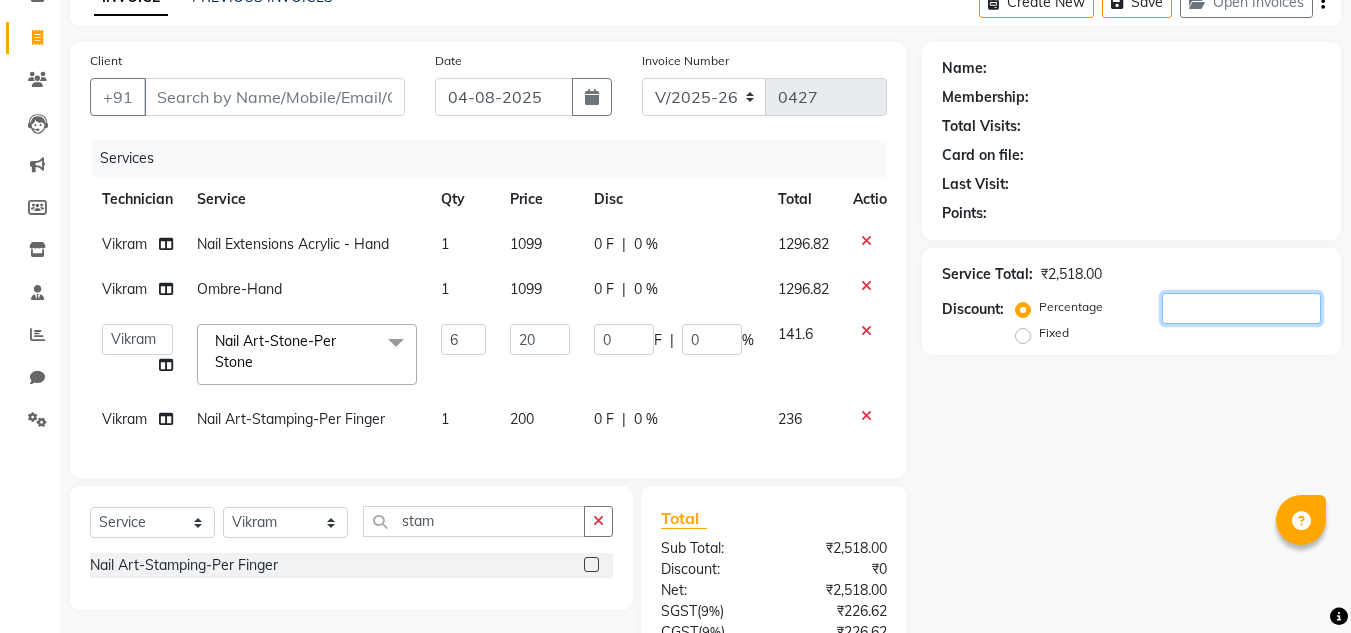 scroll, scrollTop: 0, scrollLeft: 0, axis: both 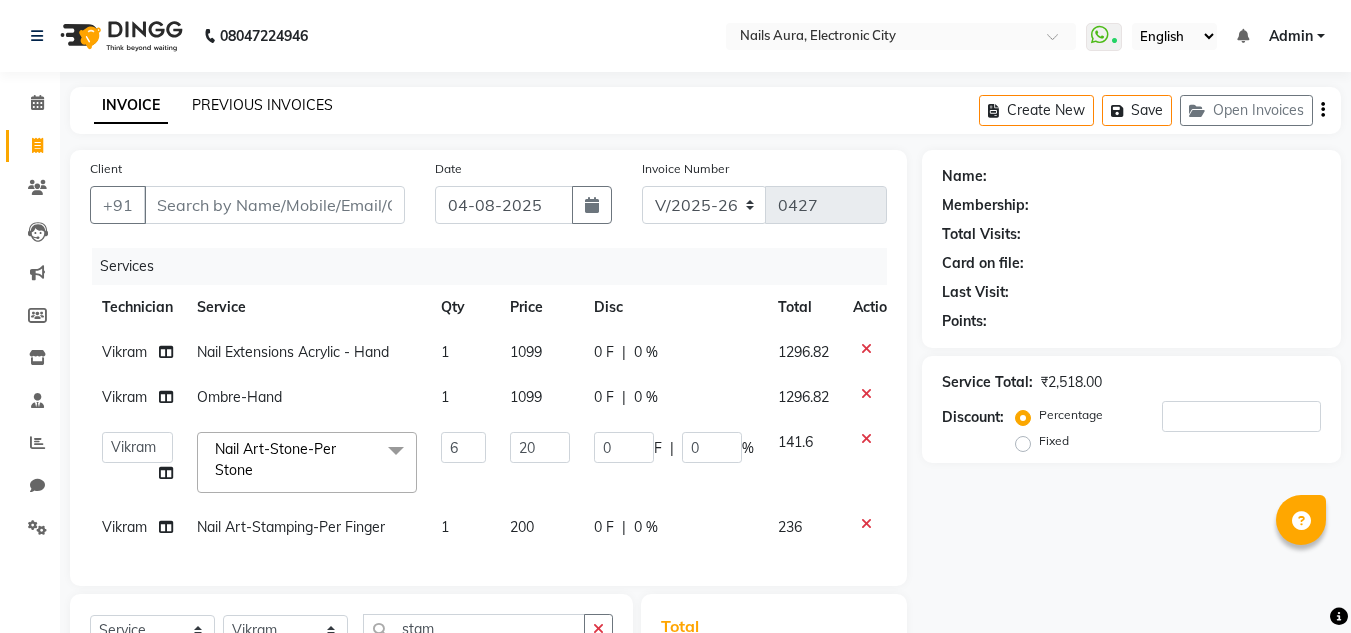 click on "PREVIOUS INVOICES" 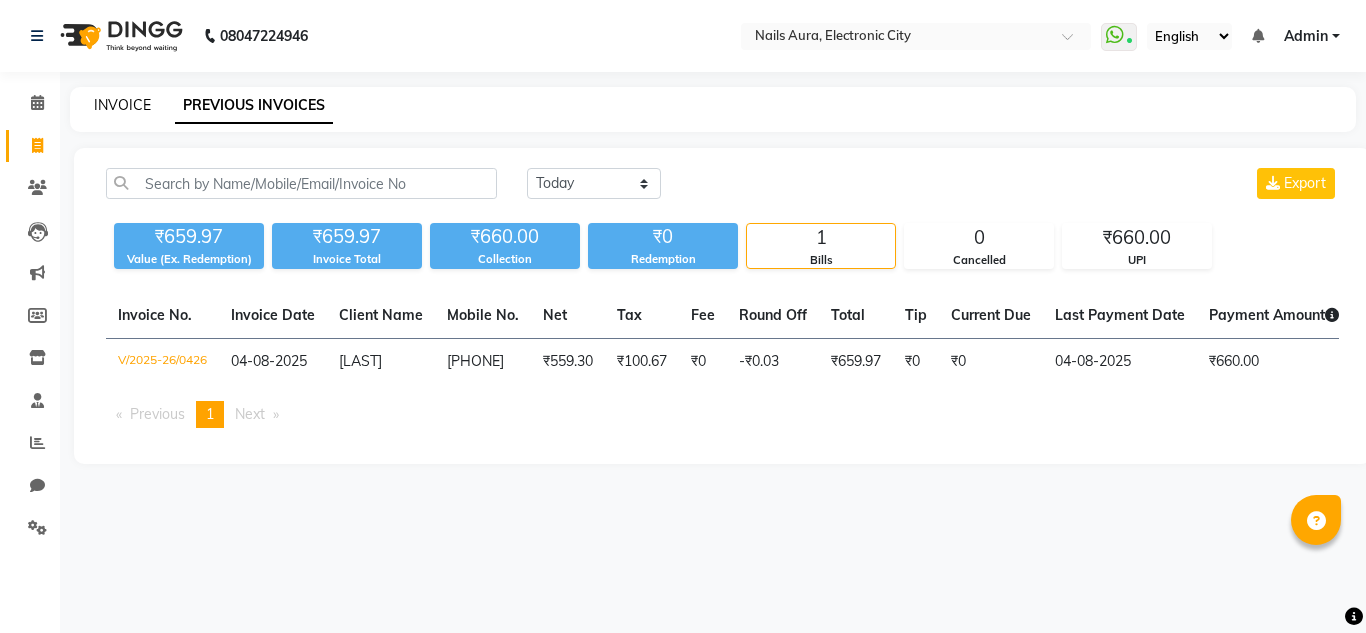 click on "INVOICE" 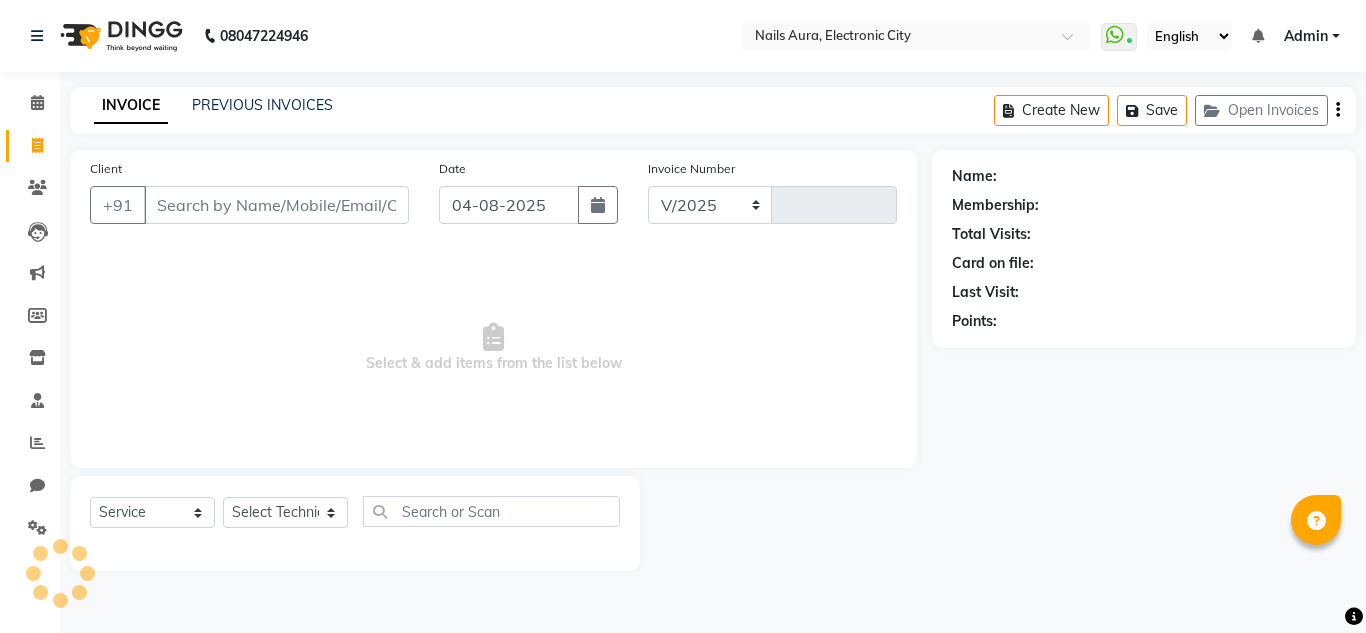 select on "8179" 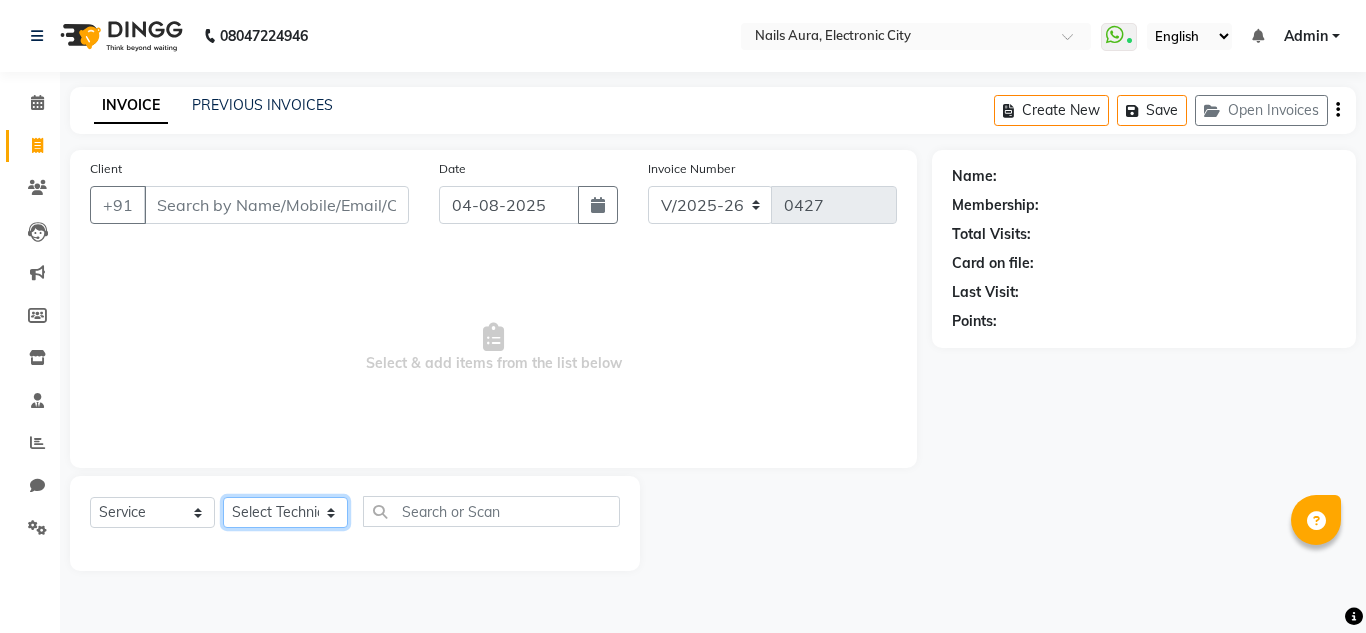 click on "Select Technician Akash Akshay Gulshan Mahi Mayank Munmun Pooja Rashmi Rima dey Rizwana Shaina Varsha Vikram" 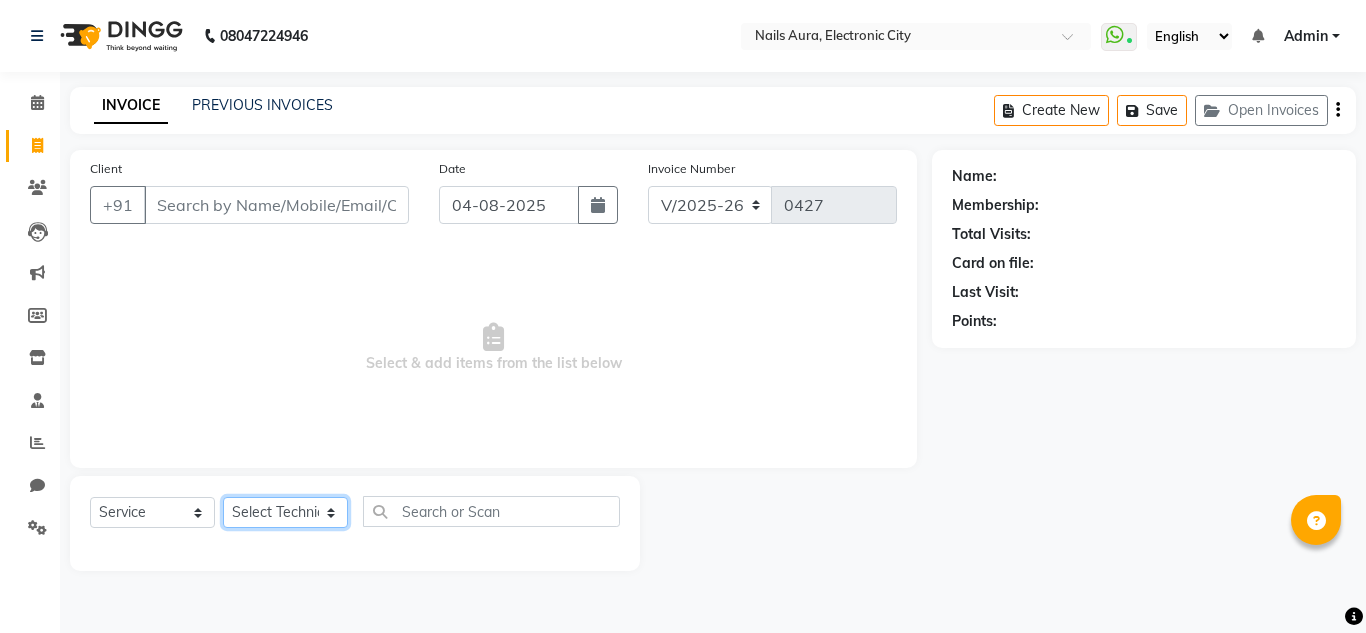 select on "81947" 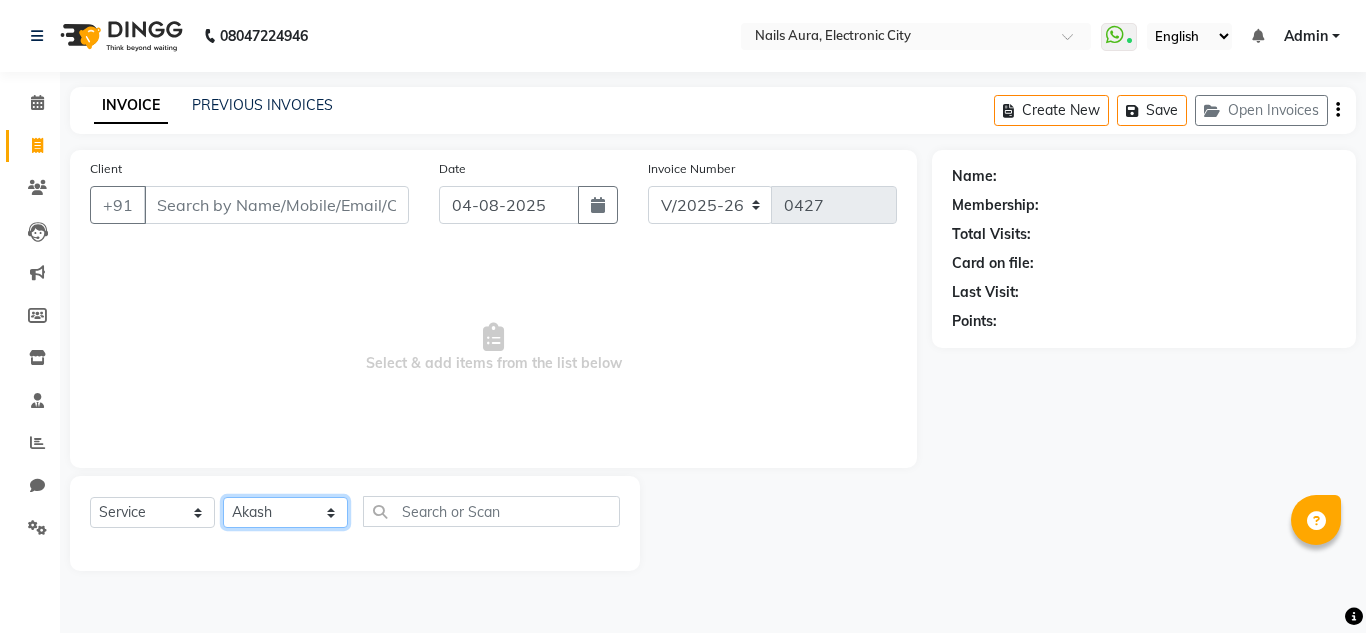 click on "Select Technician Akash Akshay Gulshan Mahi Mayank Munmun Pooja Rashmi Rima dey Rizwana Shaina Varsha Vikram" 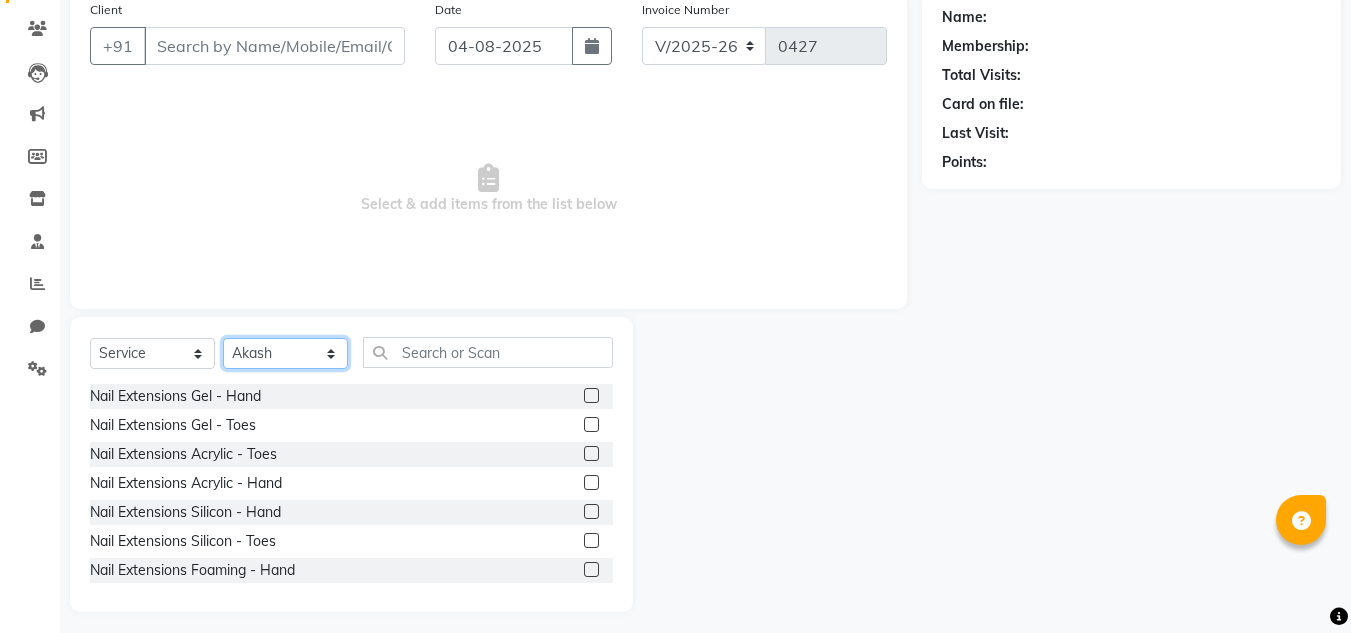 scroll, scrollTop: 168, scrollLeft: 0, axis: vertical 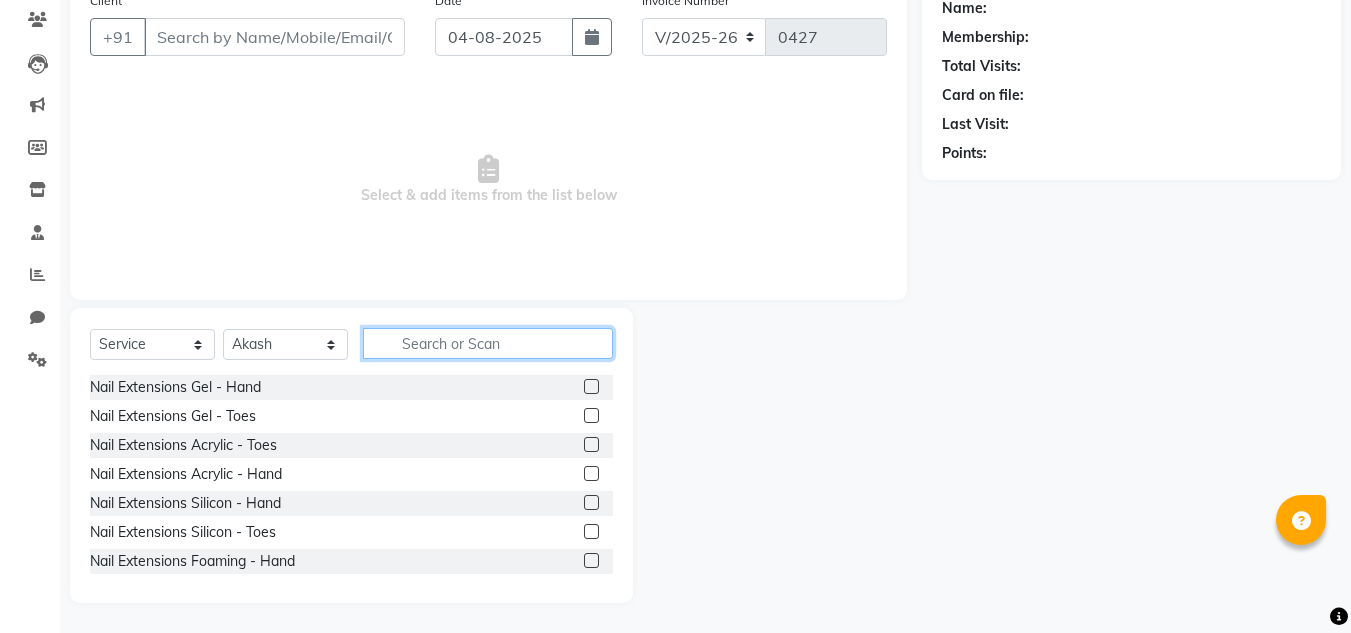 click 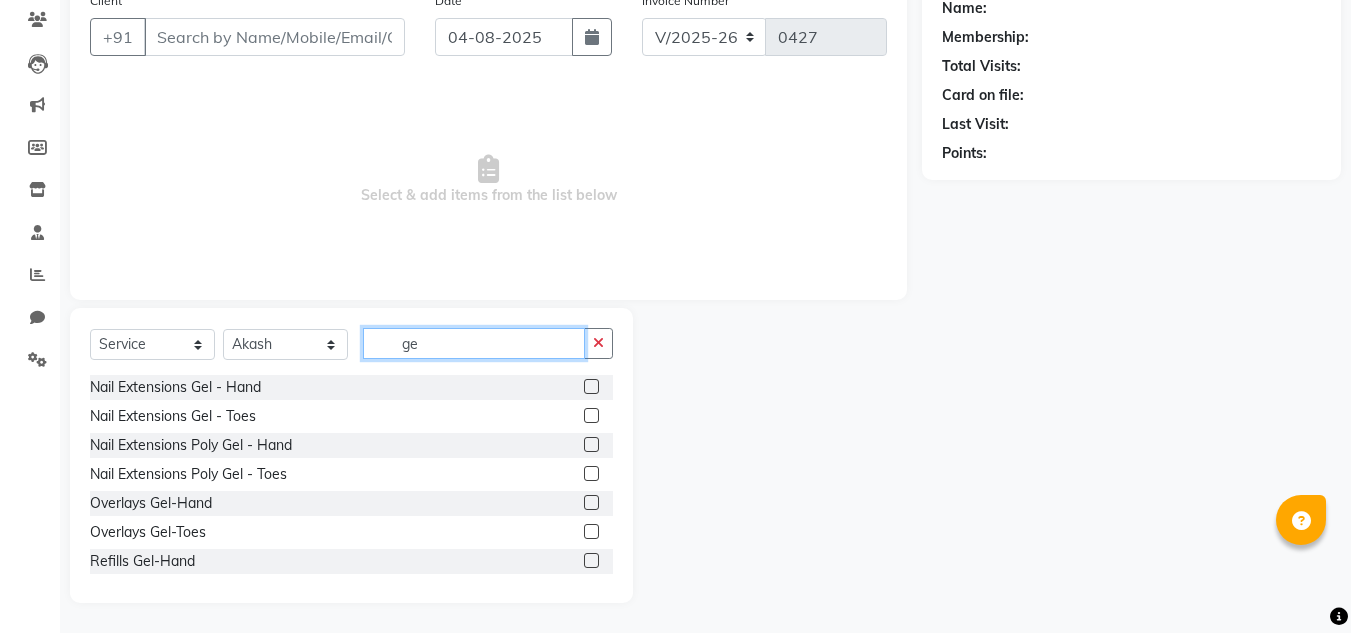 type on "g" 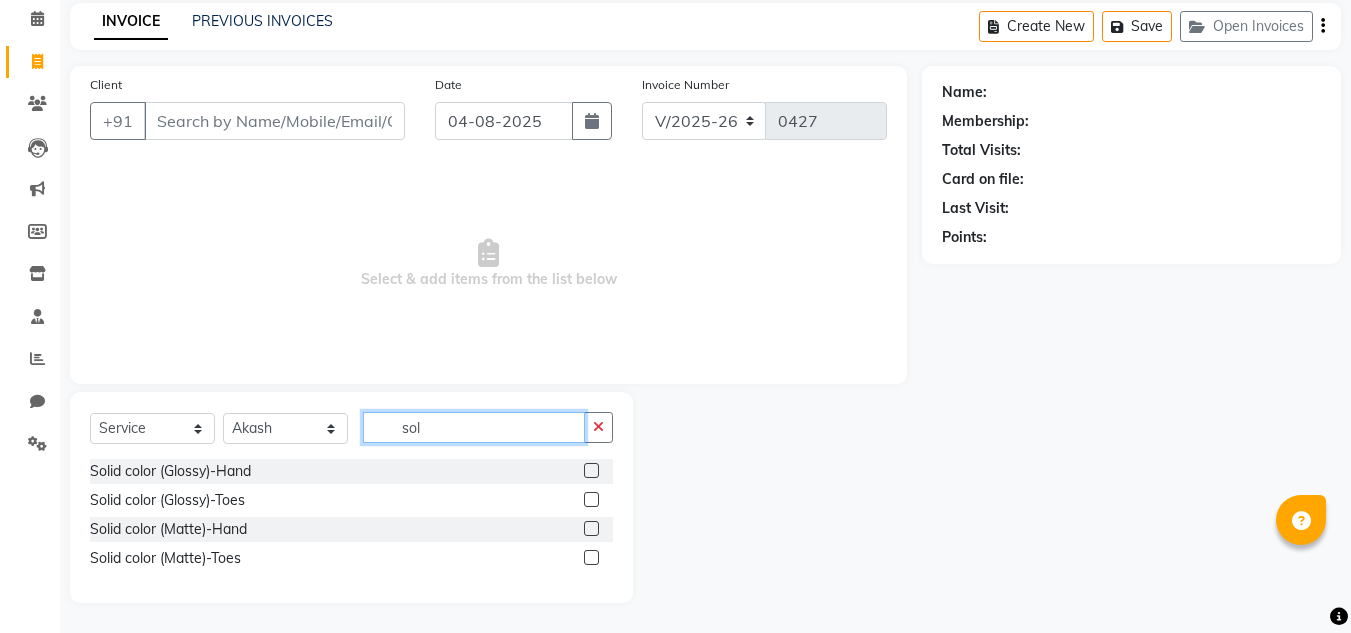 scroll, scrollTop: 84, scrollLeft: 0, axis: vertical 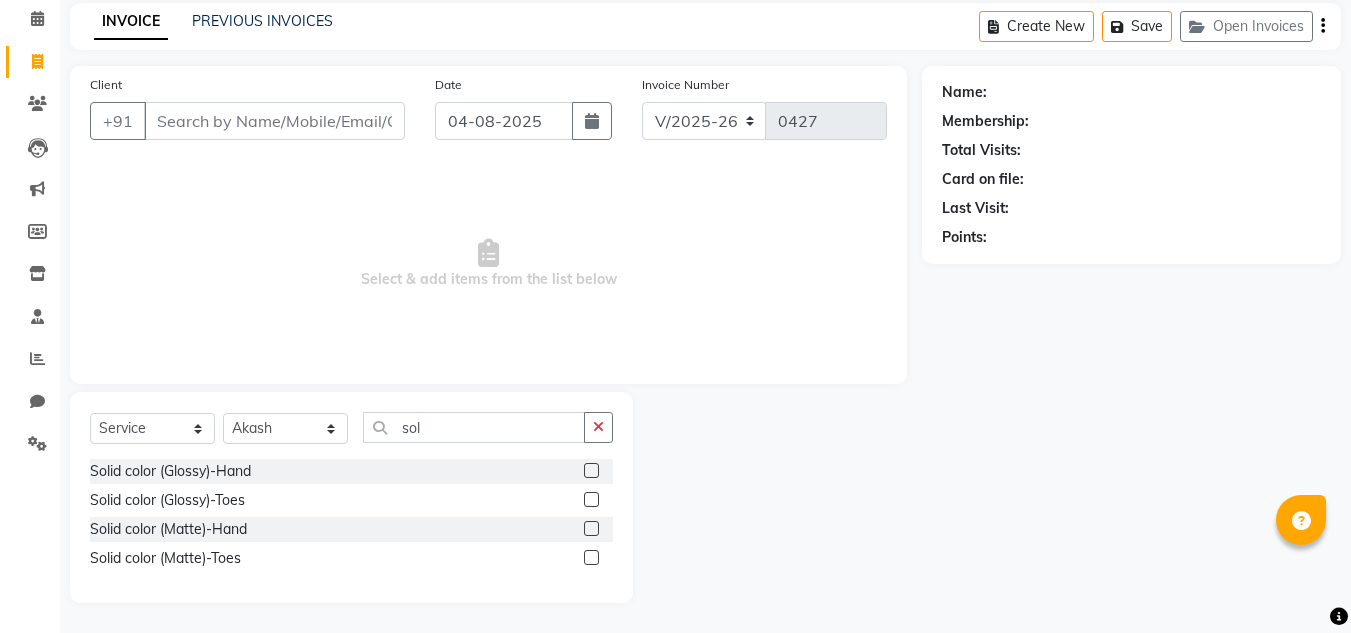 click 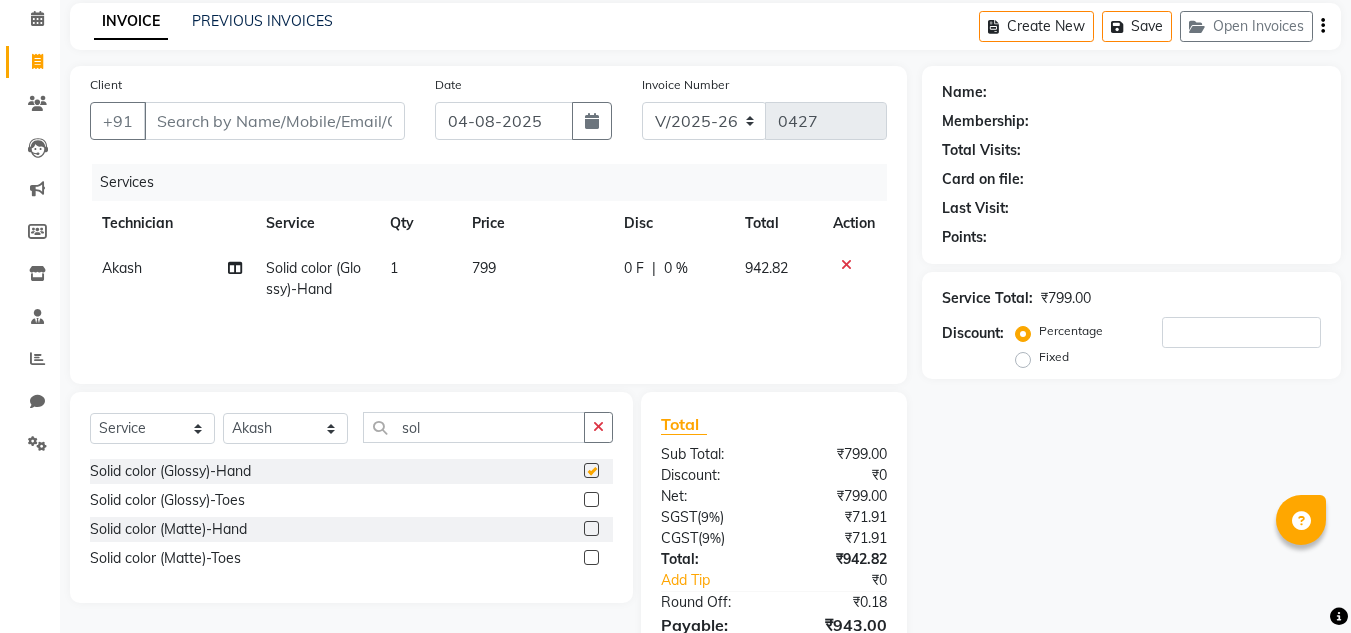 checkbox on "false" 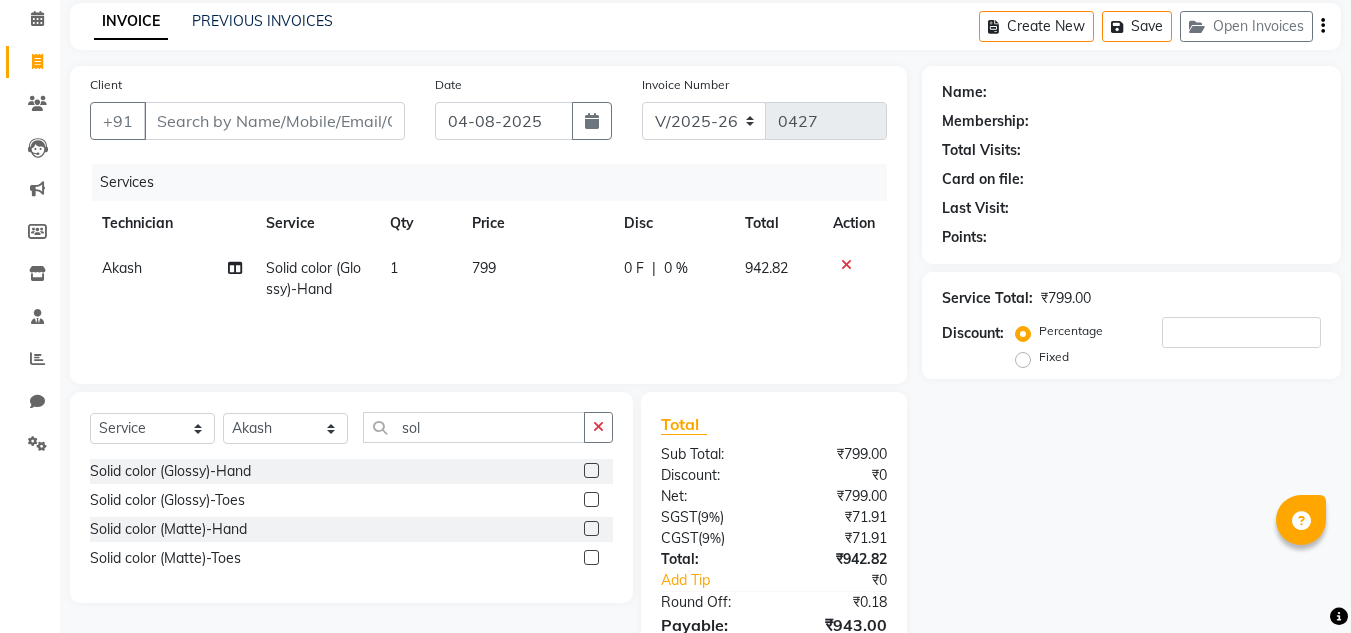 scroll, scrollTop: 188, scrollLeft: 0, axis: vertical 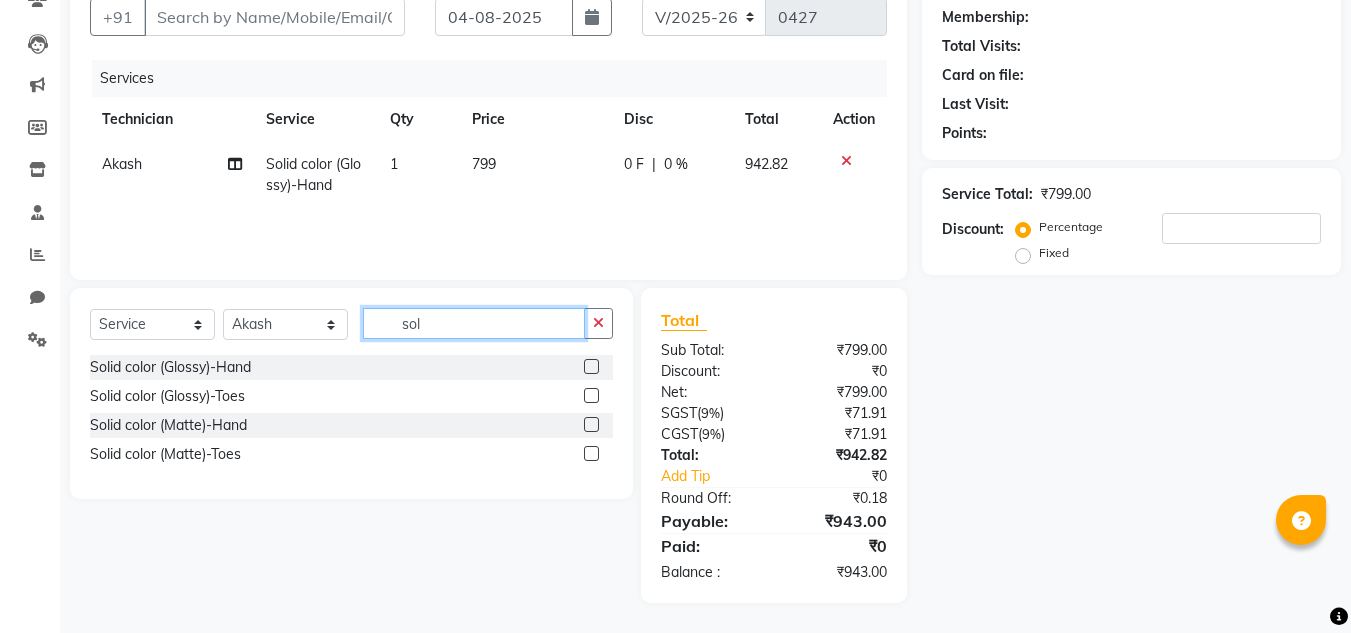 click on "sol" 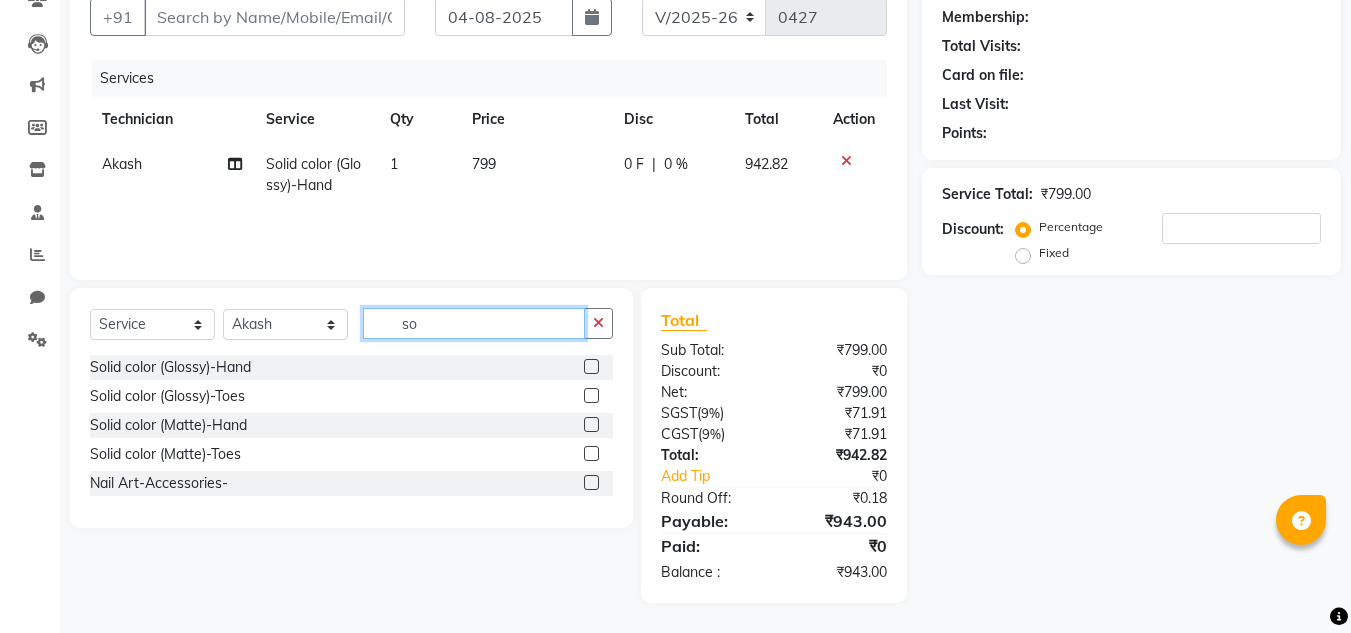 type on "s" 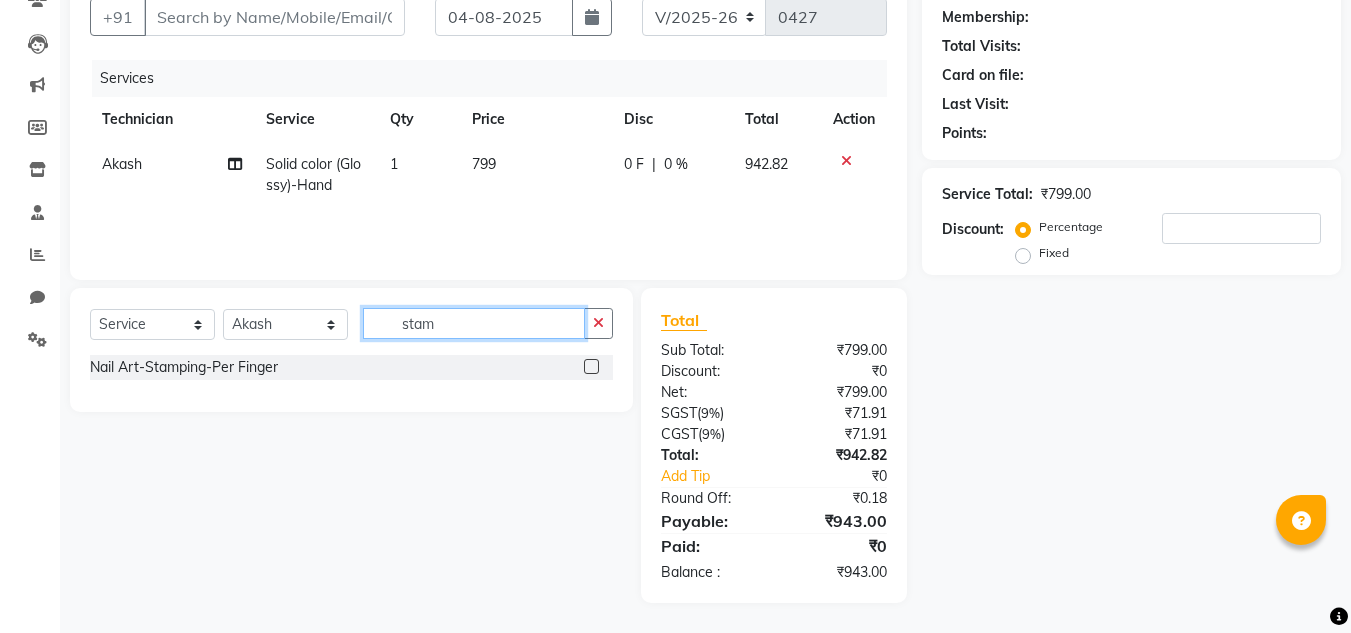 type on "stam" 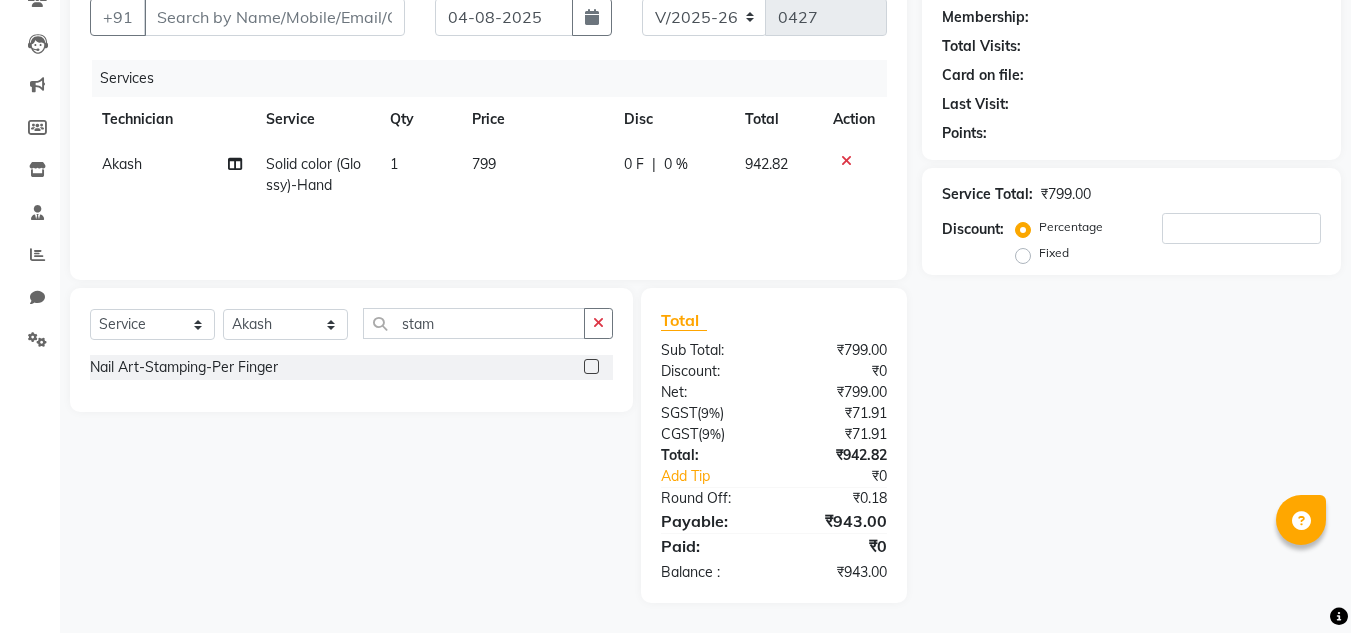 drag, startPoint x: 592, startPoint y: 364, endPoint x: 596, endPoint y: 299, distance: 65.12296 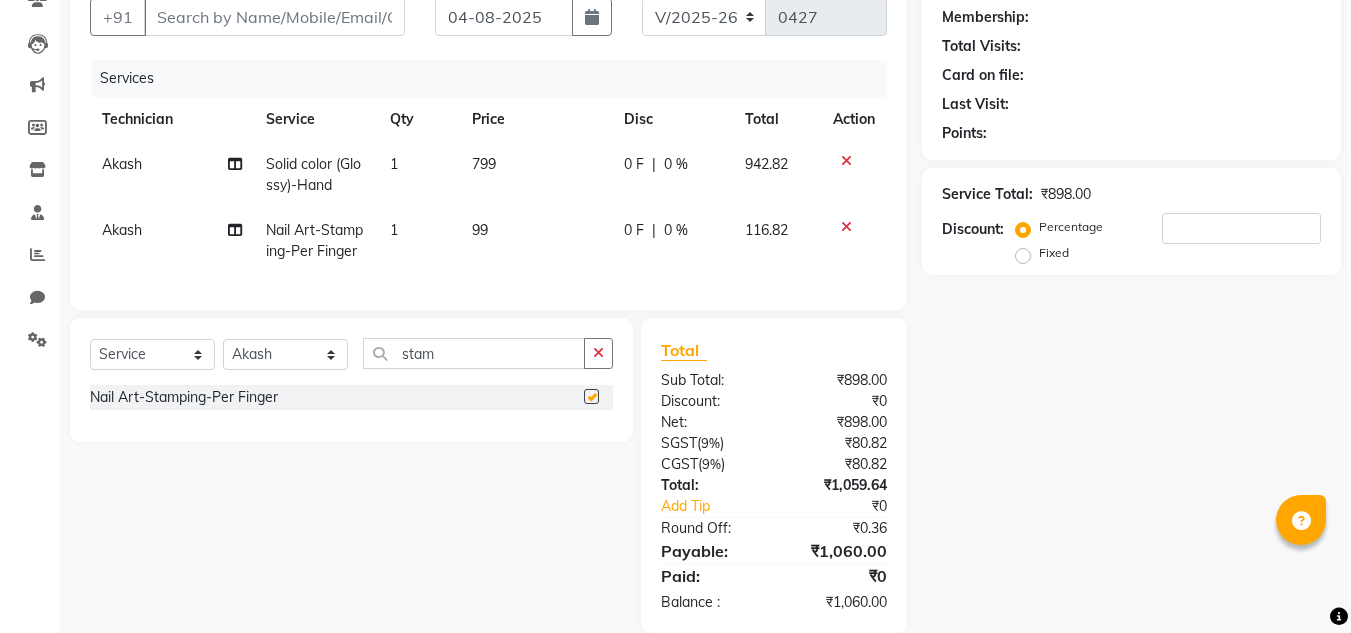 checkbox on "false" 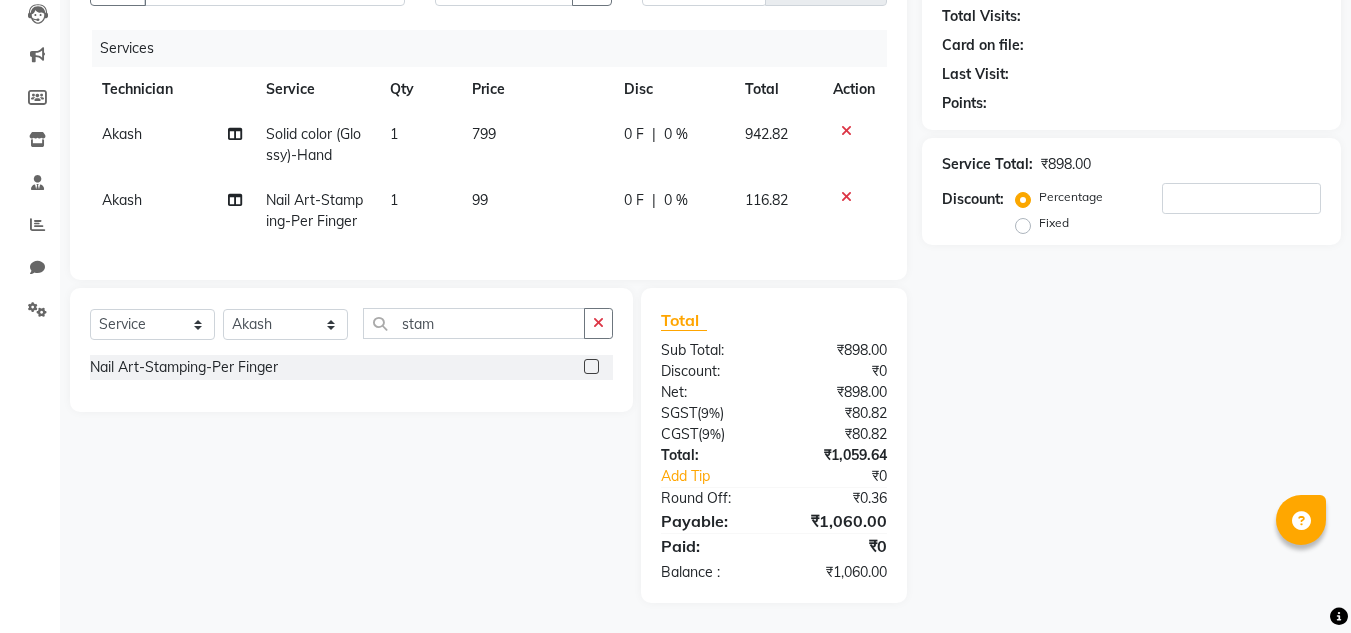 click on "99" 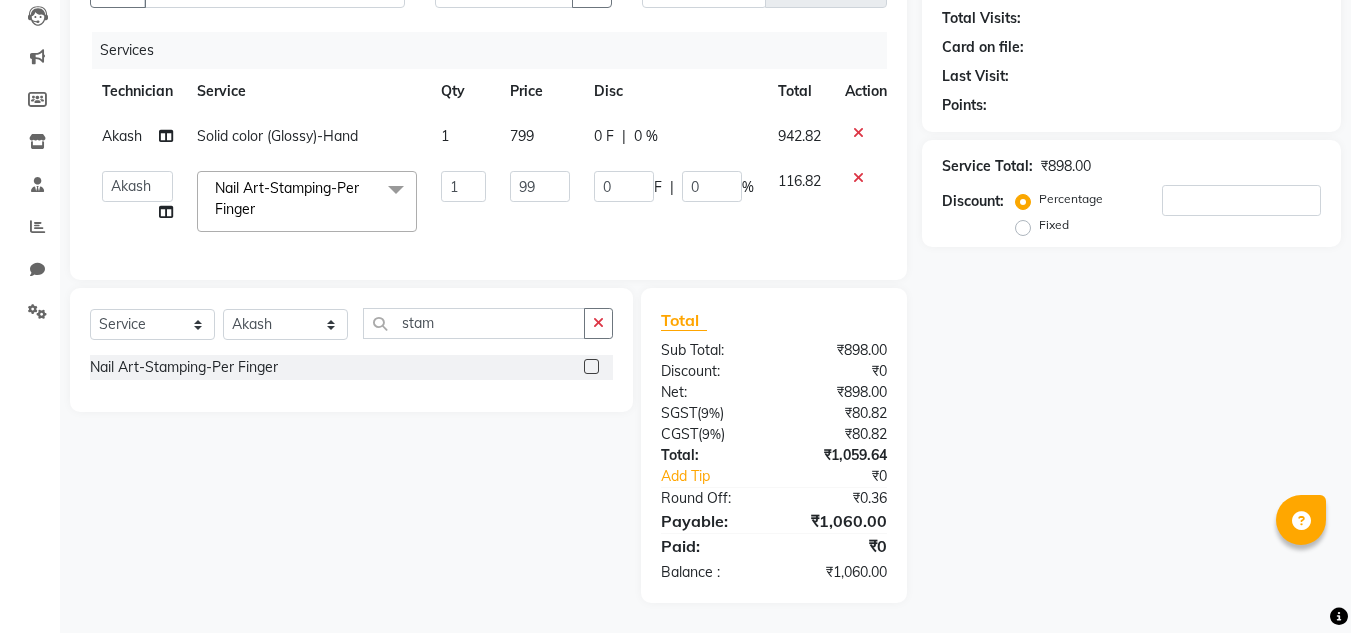 scroll, scrollTop: 231, scrollLeft: 0, axis: vertical 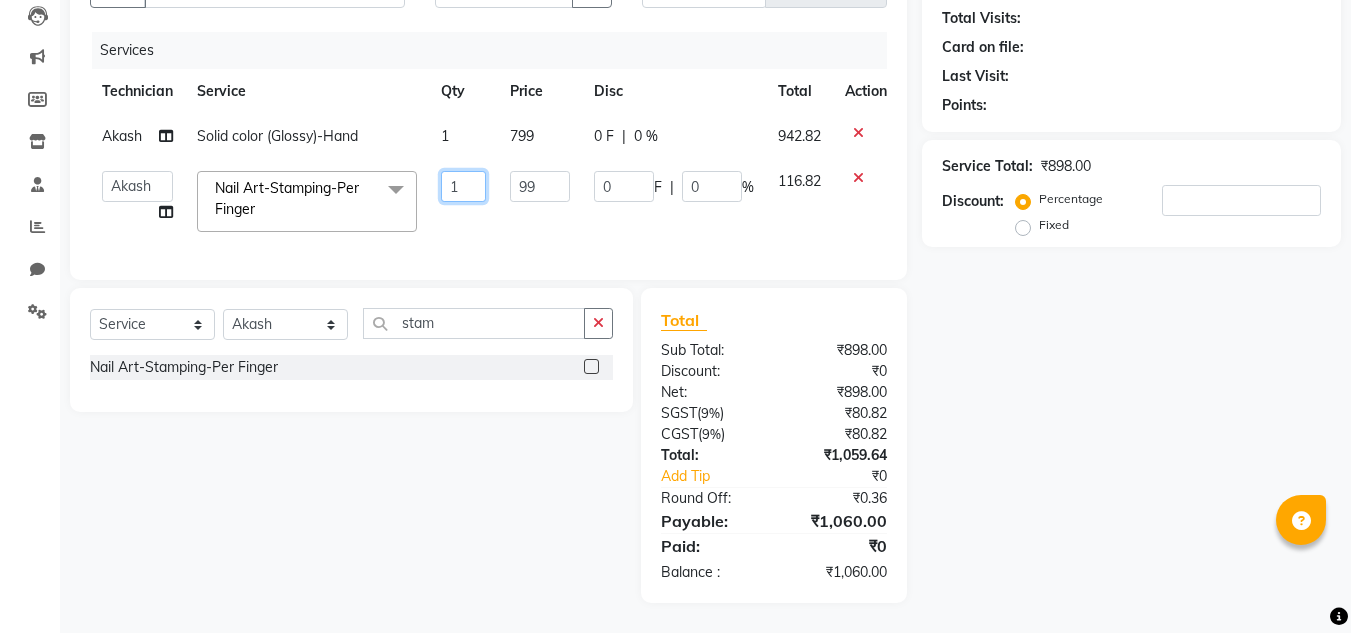 click on "1" 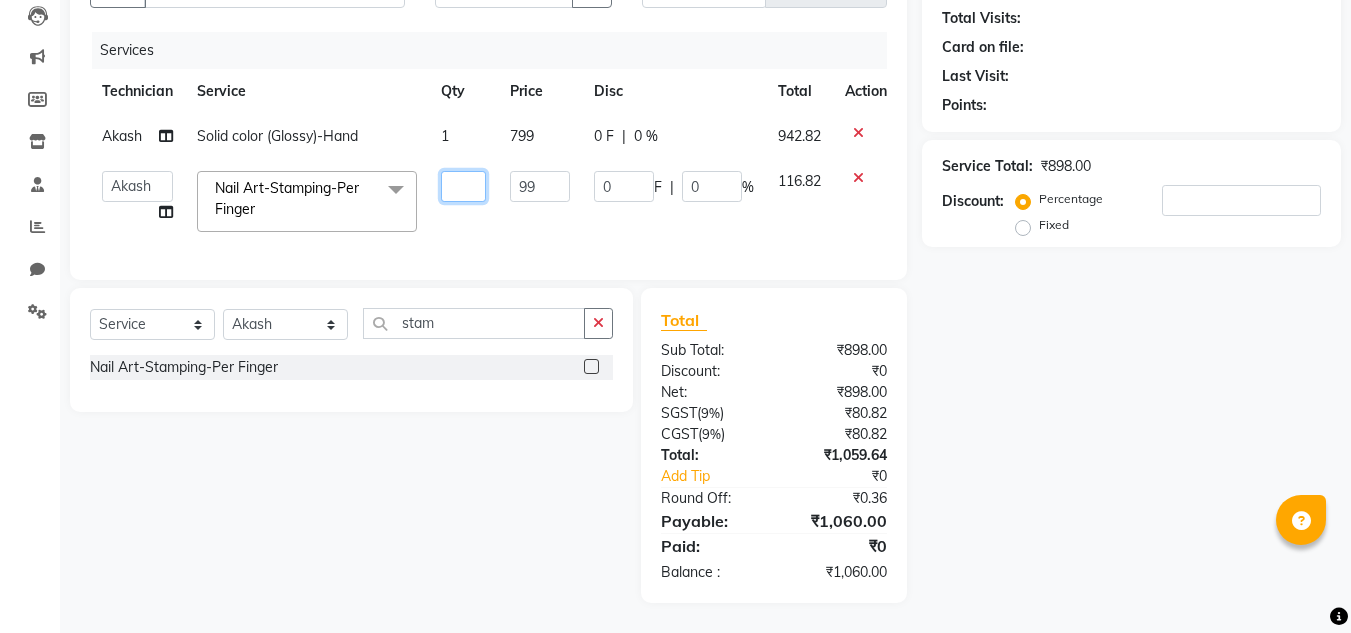 type on "6" 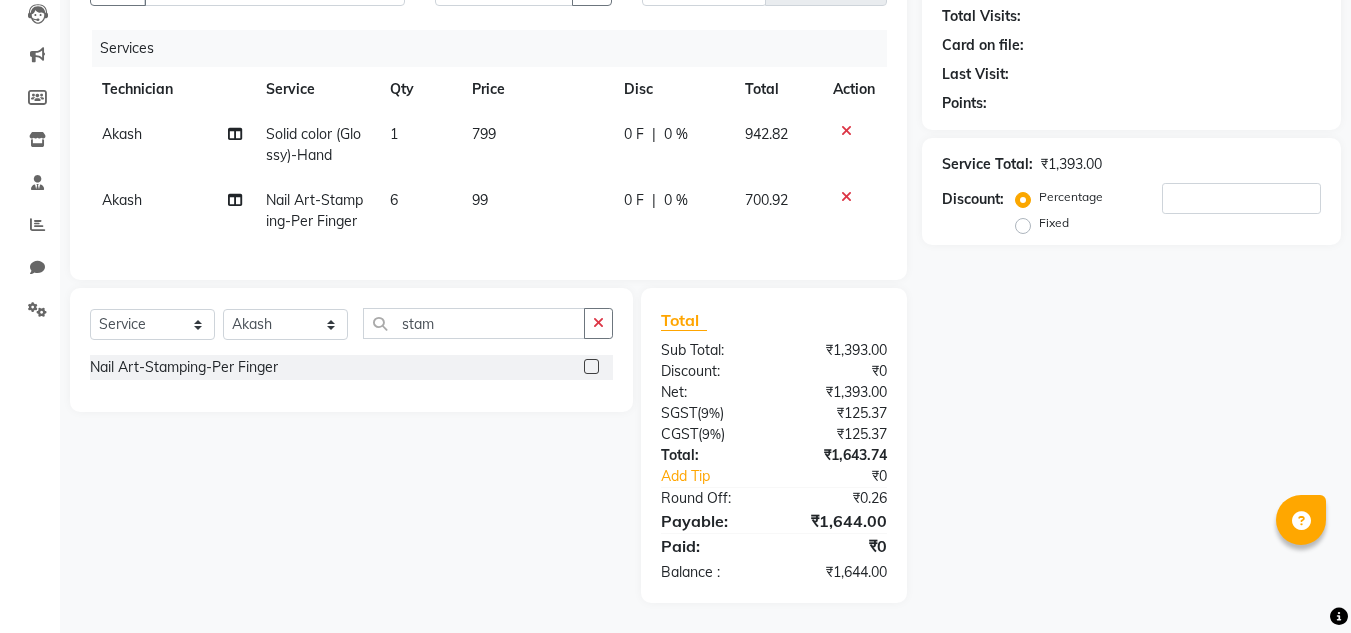 click on "99" 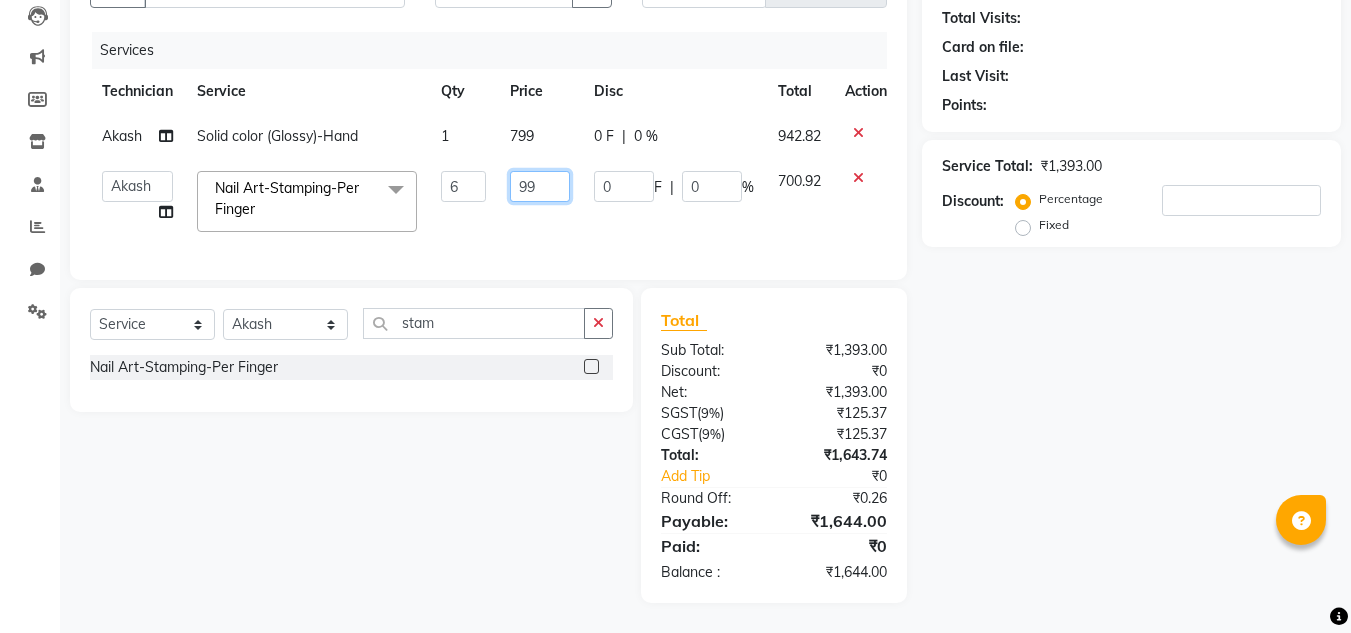 click on "99" 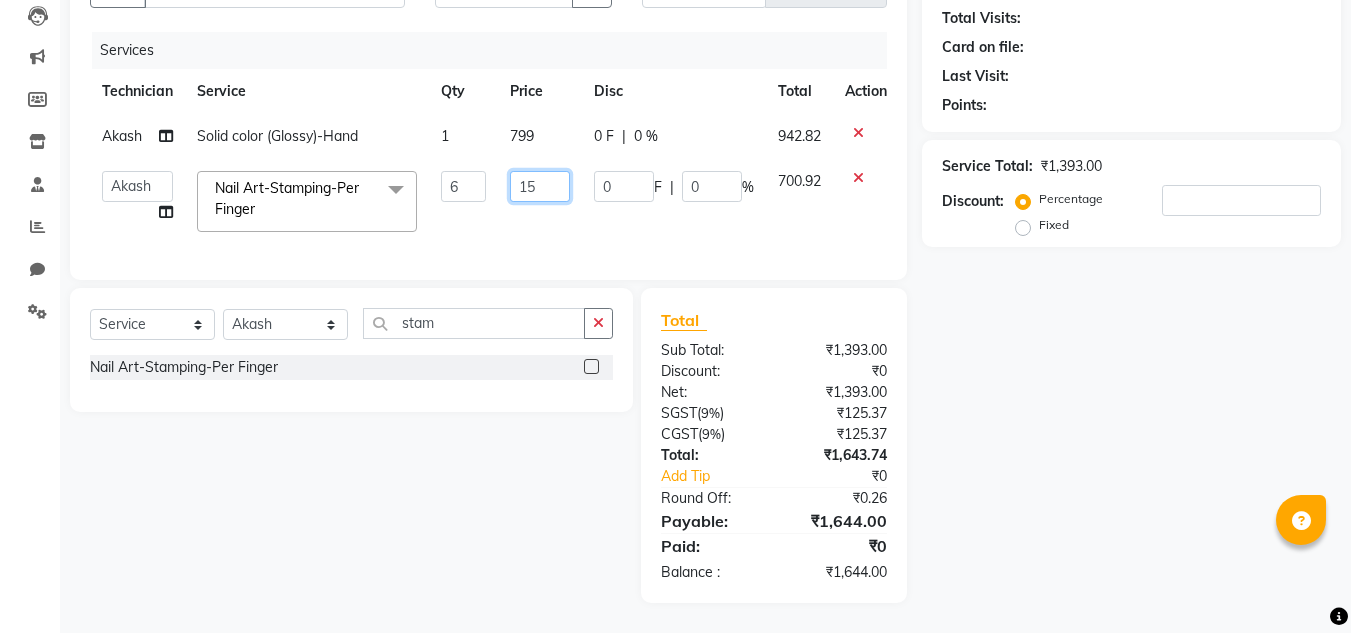 type on "150" 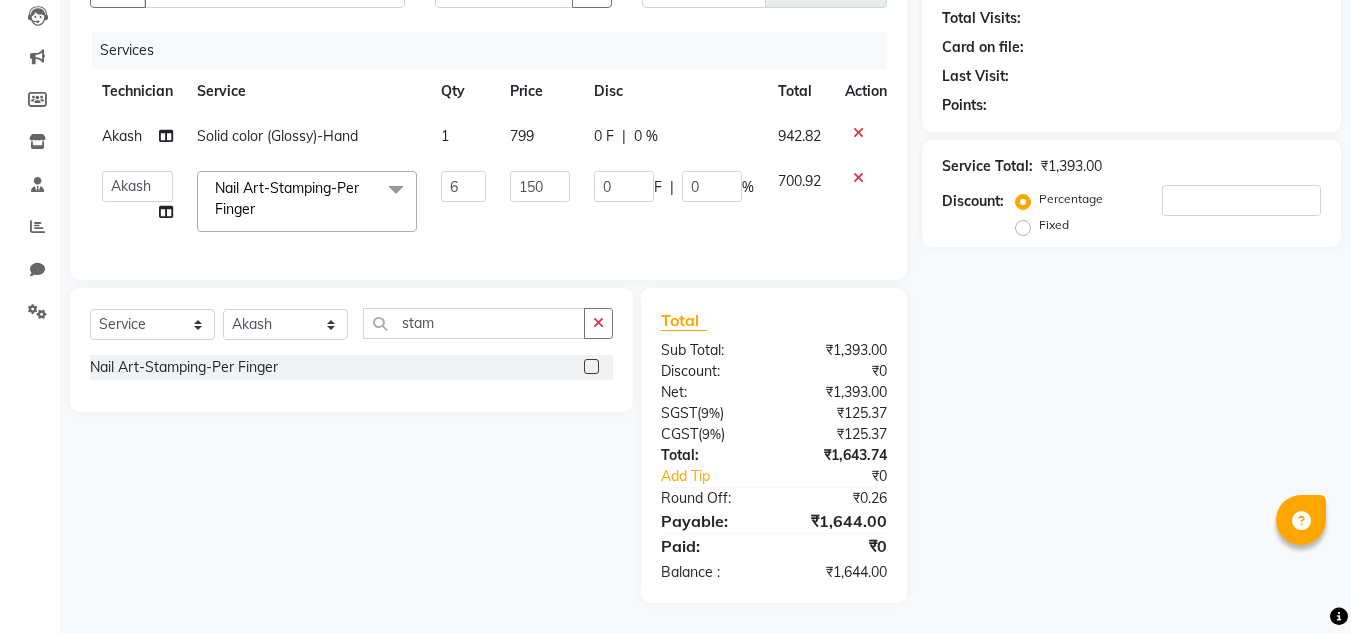 click on "150" 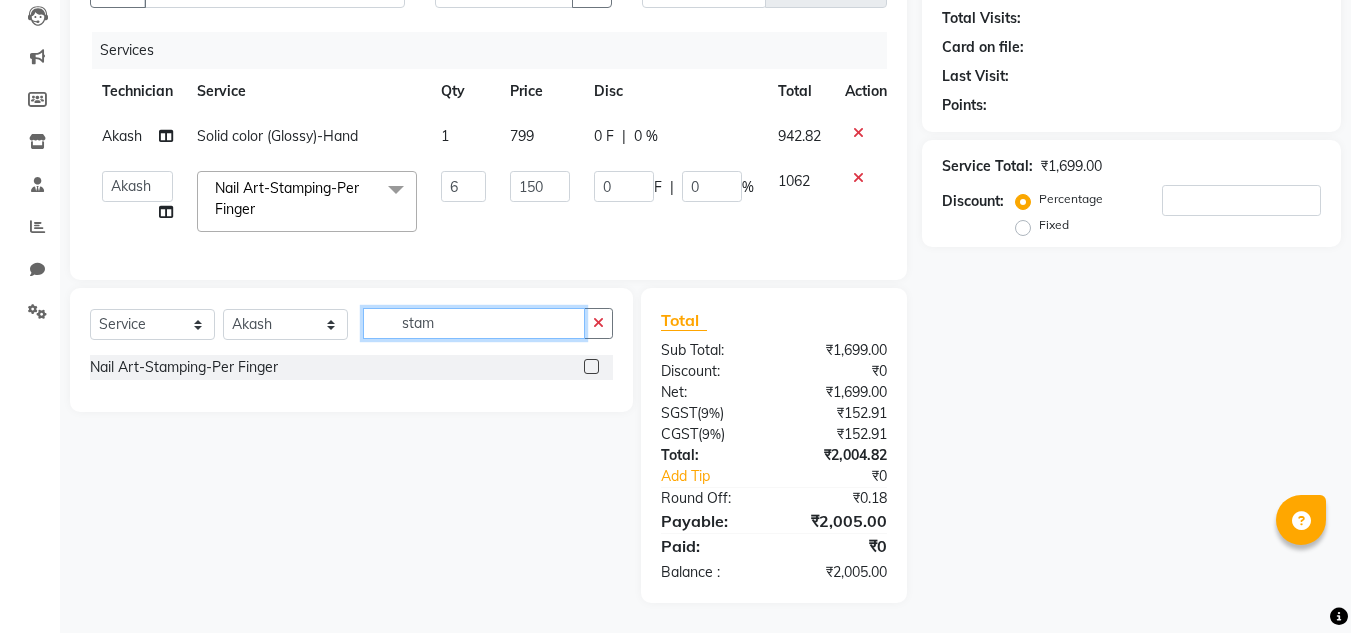 click on "stam" 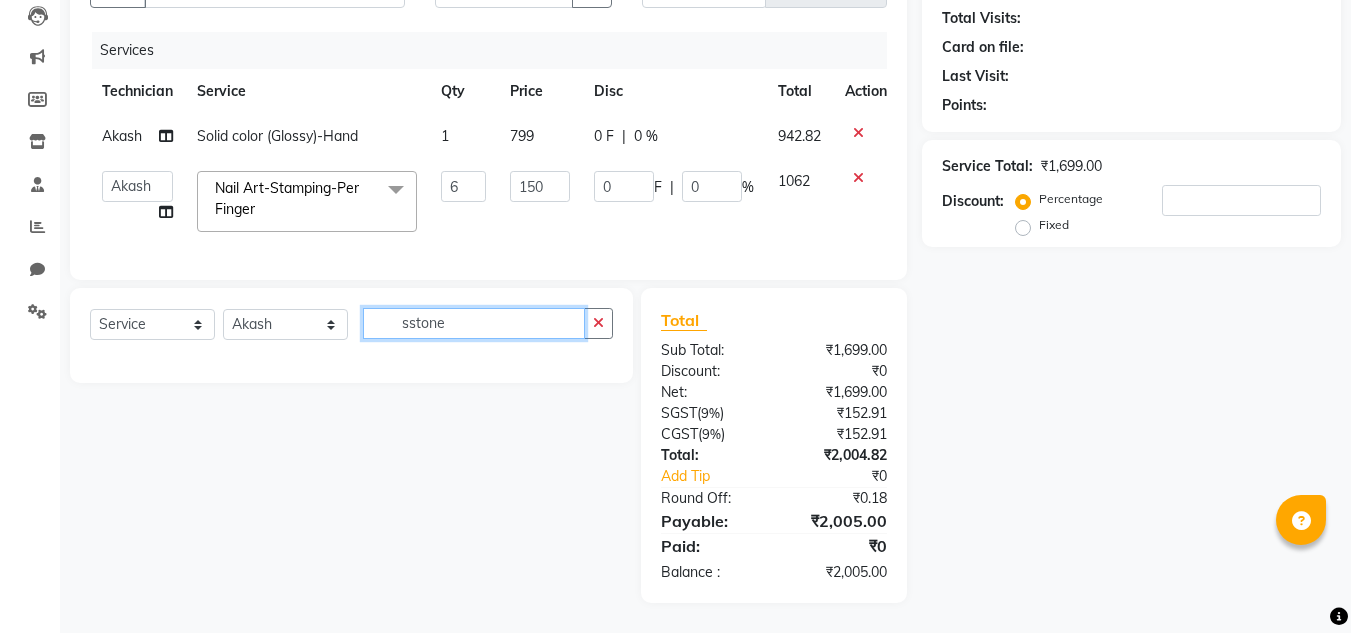 click on "sstone" 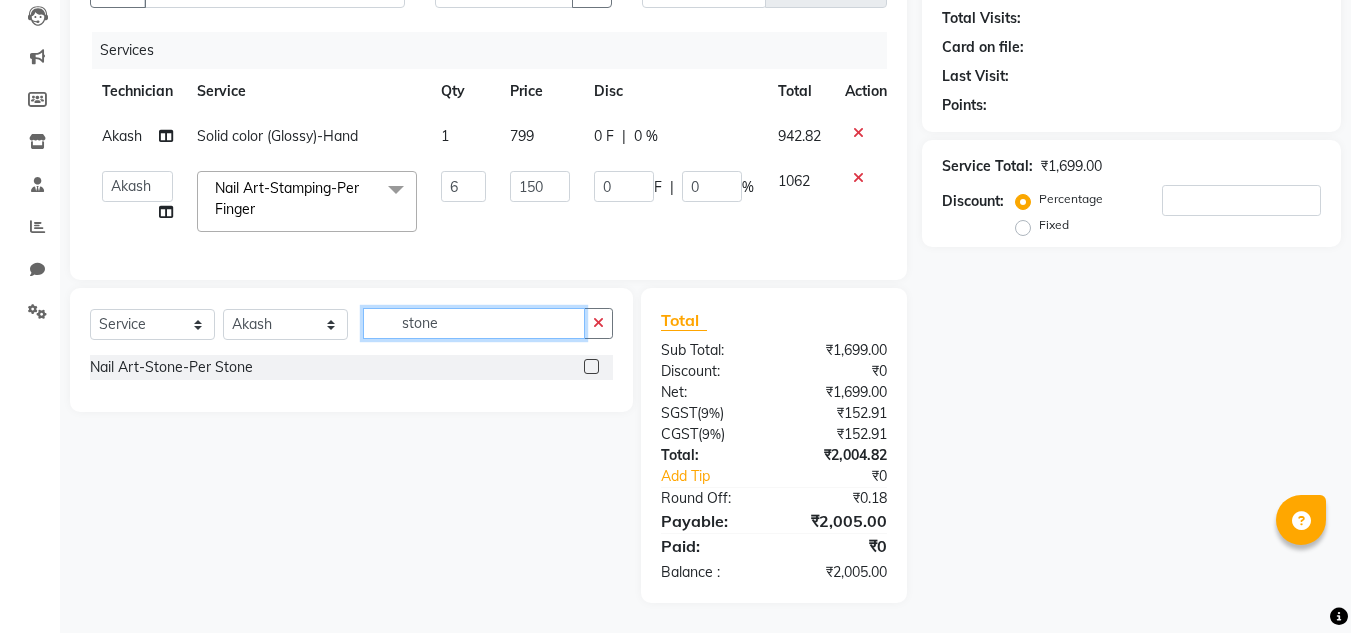 type on "stone" 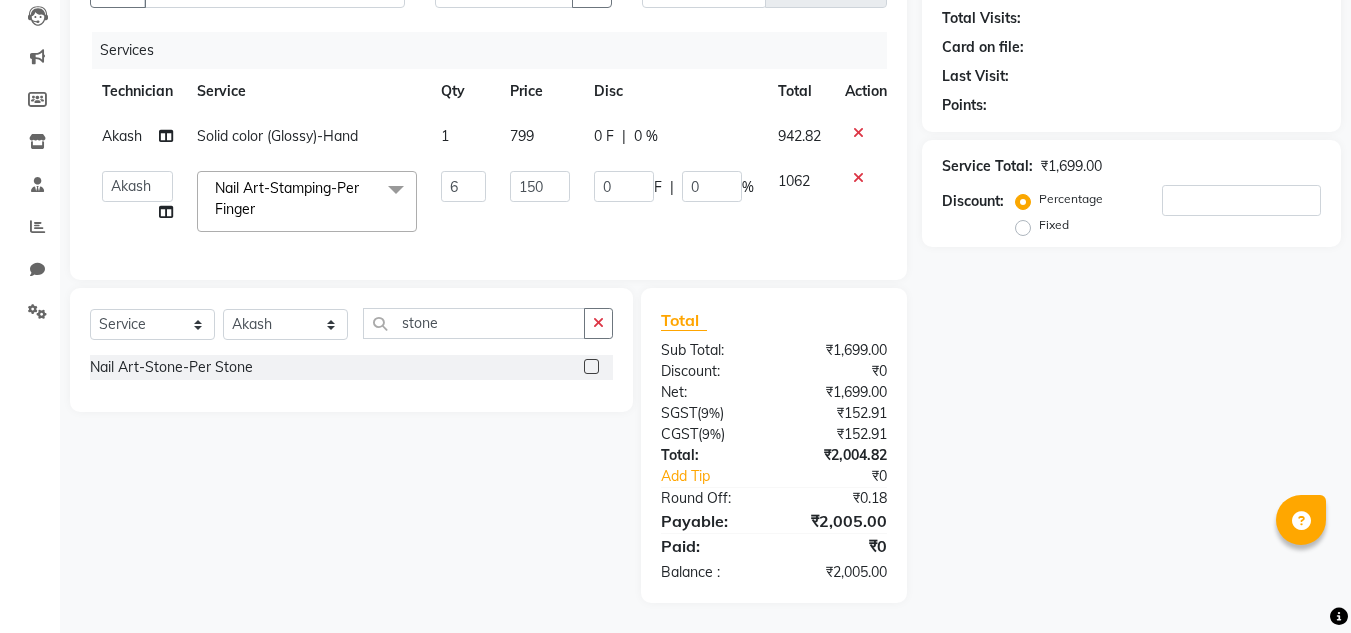click 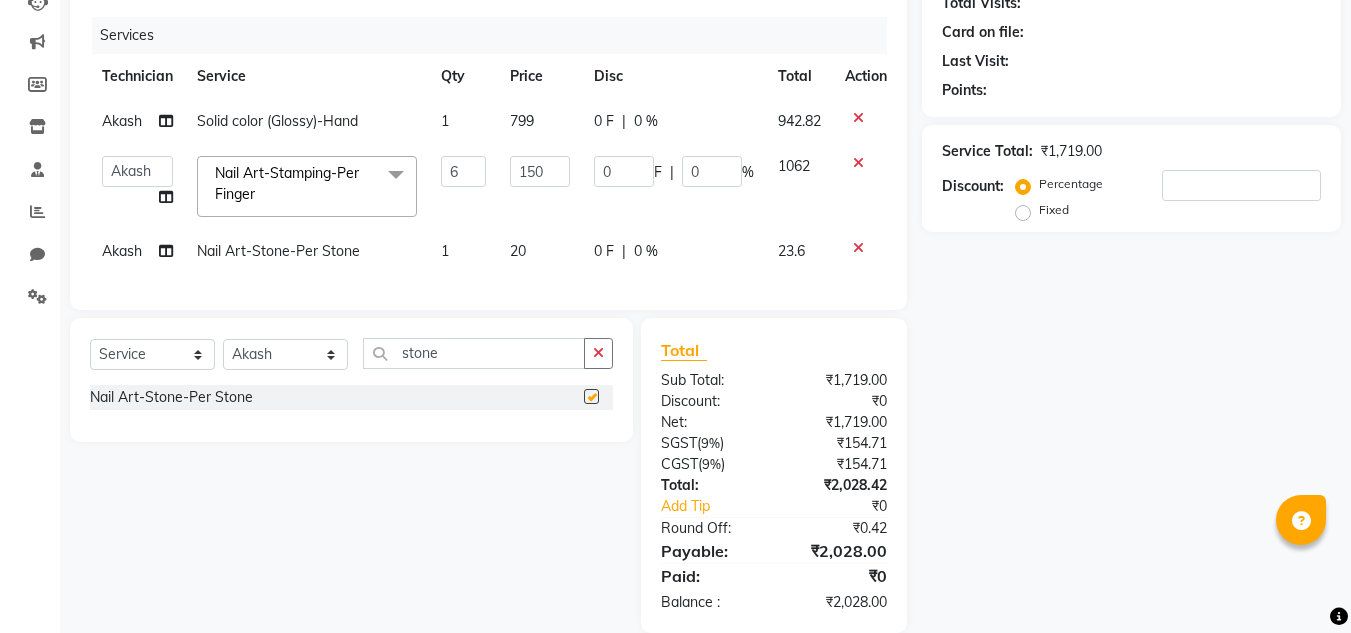 checkbox on "false" 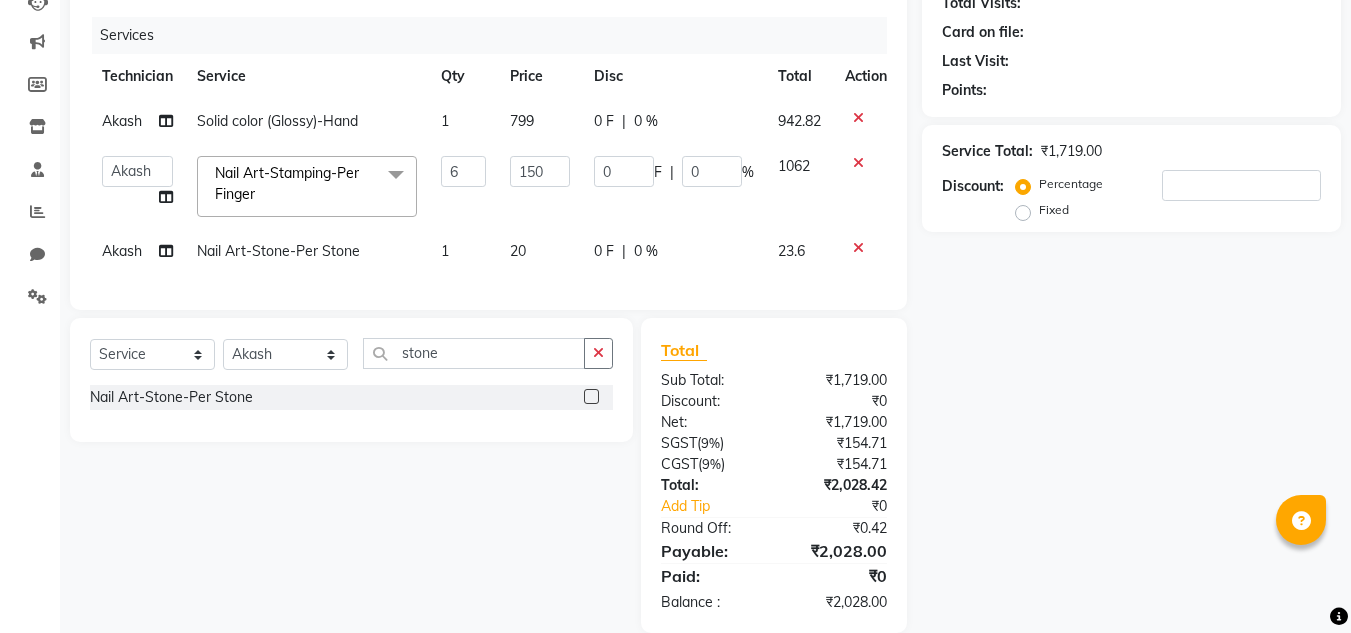 click on "1" 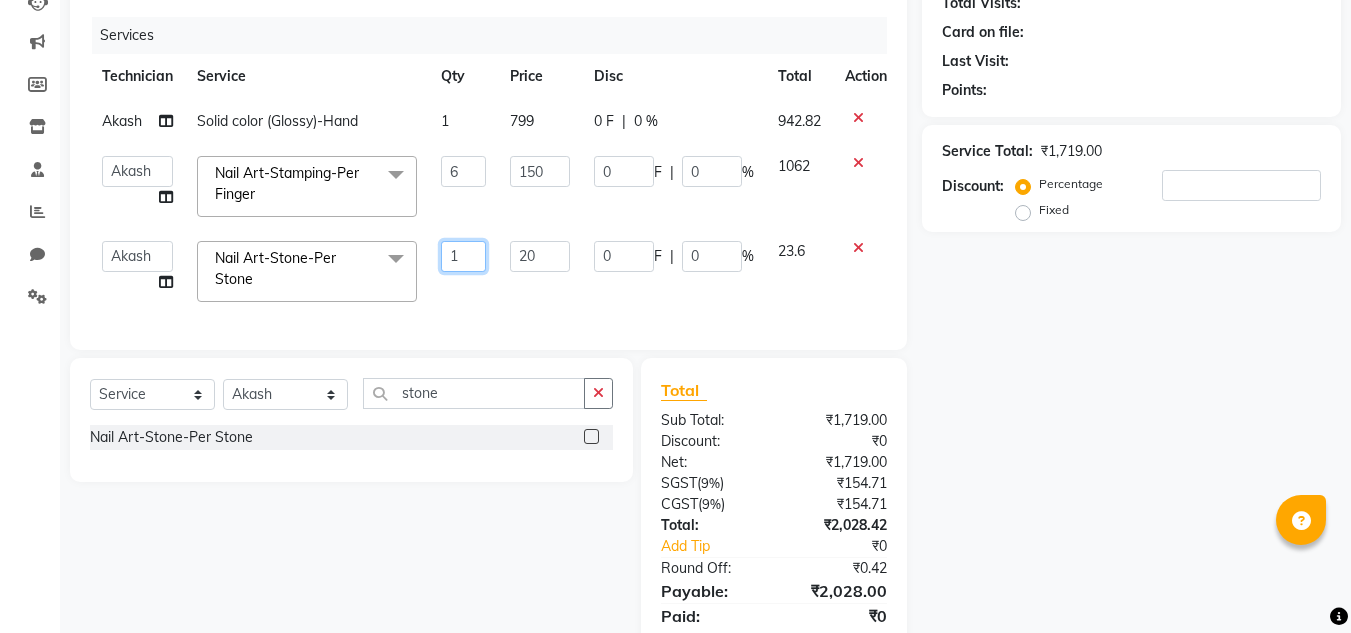 click on "1" 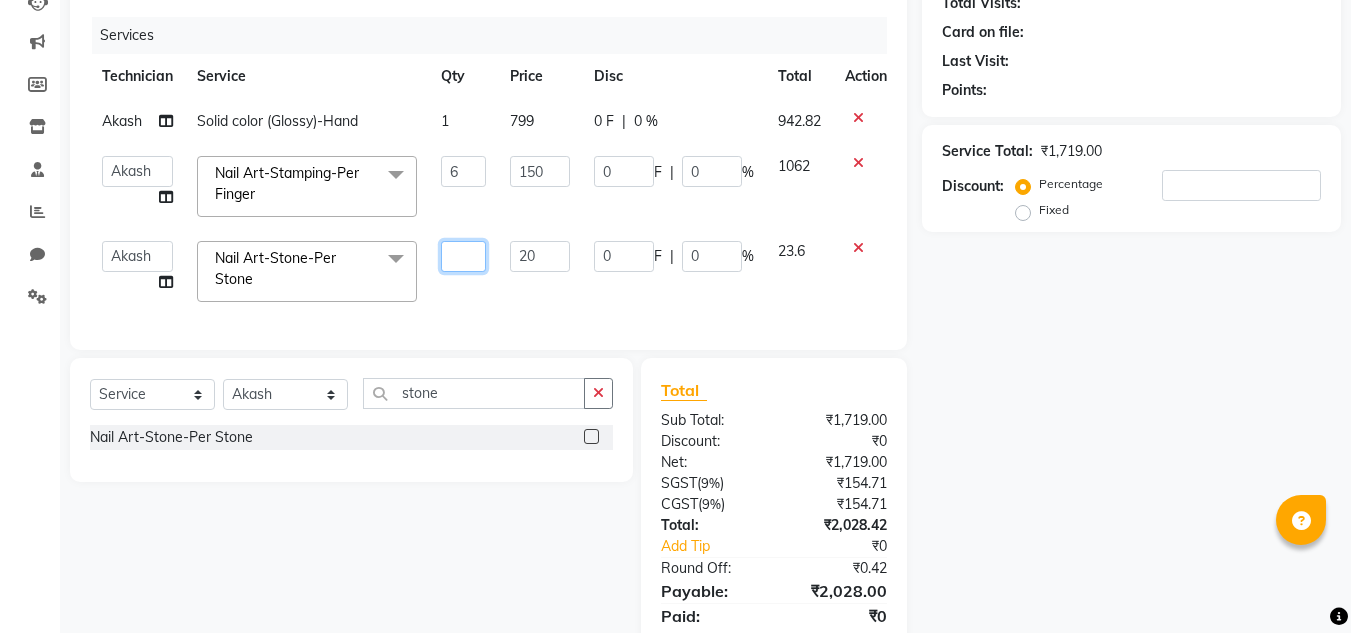 type on "6" 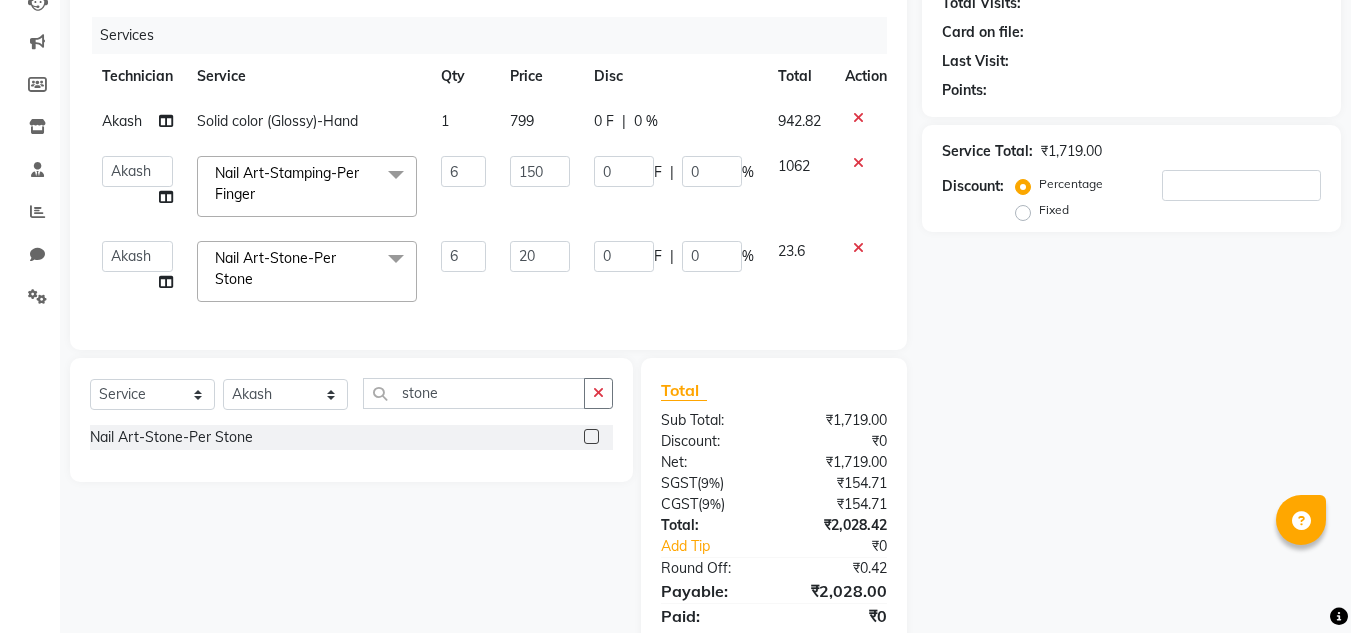click on "Services Technician Service Qty Price Disc Total Action [LAST] Solid color (Glossy)-Hand 1 799 0 F | 0 % 942.82 [LAST] [LAST] [LAST] [LAST] [LAST] [LAST] [LAST] [LAST] [LAST] dey [LAST] [LAST] [LAST] [LAST] Nail Art-Stamping-Per Finger x Nail Extensions Gel - Hand Nail Extensions Gel - Toes Nail Extensions Acrylic - Toes Nail Extensions Acrylic - Hand Nail Extensions Silicon - Hand Nail Extensions Silicon - Toes Nail Extensions Foaming - Hand Nail Extensions Foaming - Toes Nail Extensions Poly Gel - Hand Nail Extensions Poly Gel - Toes Overlays Gel-Hand Overlays Gel-Toes Overlays Acrylic-Hand Overlays Acrylic-Toes Overlays Silicon-Hand Overlays Silicon-Toes Refills Gel-Hand Refills Gel-Toes Refills Acrylic-Hand Refills Acrylic-Toes Solid color (Glossy)-Hand Solid color (Glossy)-Toes Solid color (Matte)-Hand Solid color (Matte)-Toes French-Hand French-Toes Ombre-Hand Ombre-Toes Chrome-Hand Chrome-Toes French Ombre-Hand French Ombre-Toes Cat Eye-Hand Cat Eye-Toes Glitter Color - Hand 6 0" 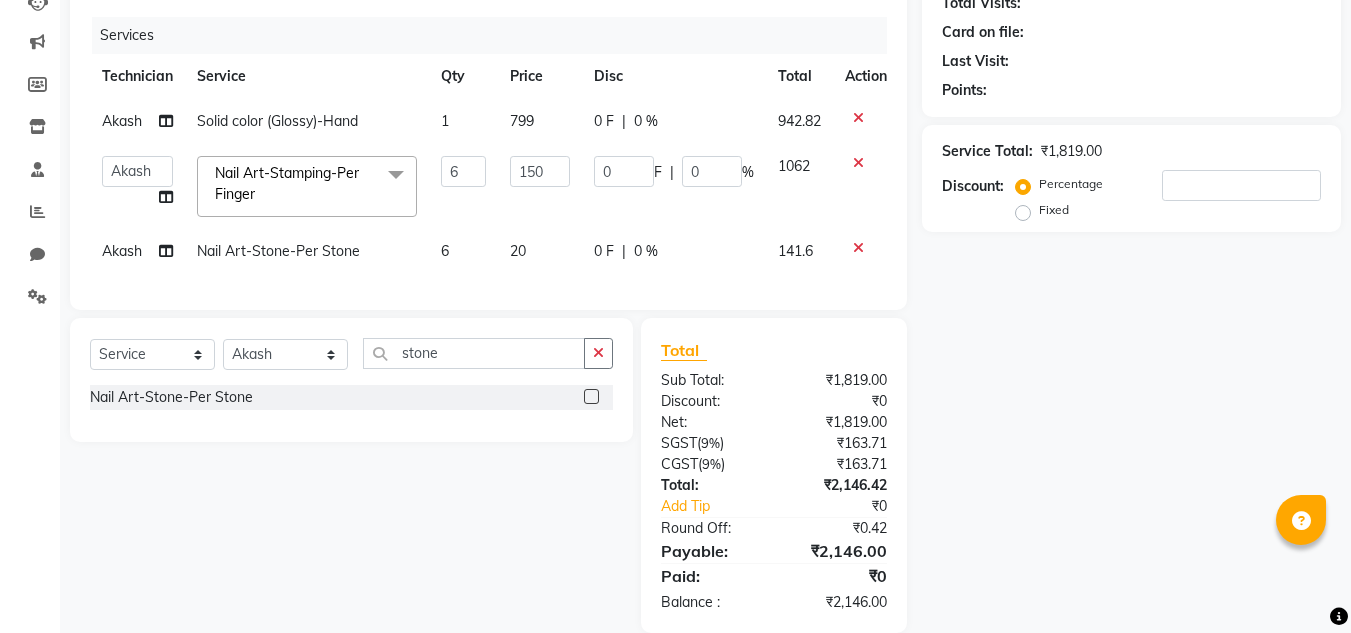 scroll, scrollTop: 276, scrollLeft: 0, axis: vertical 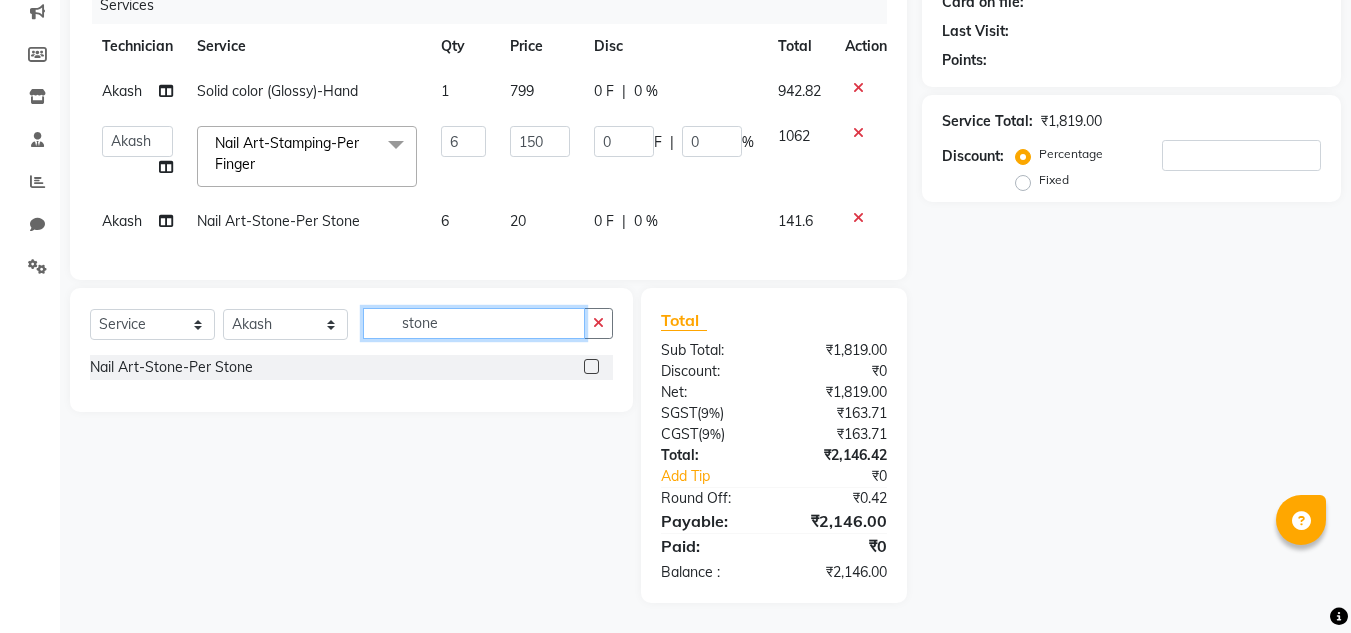 click on "stone" 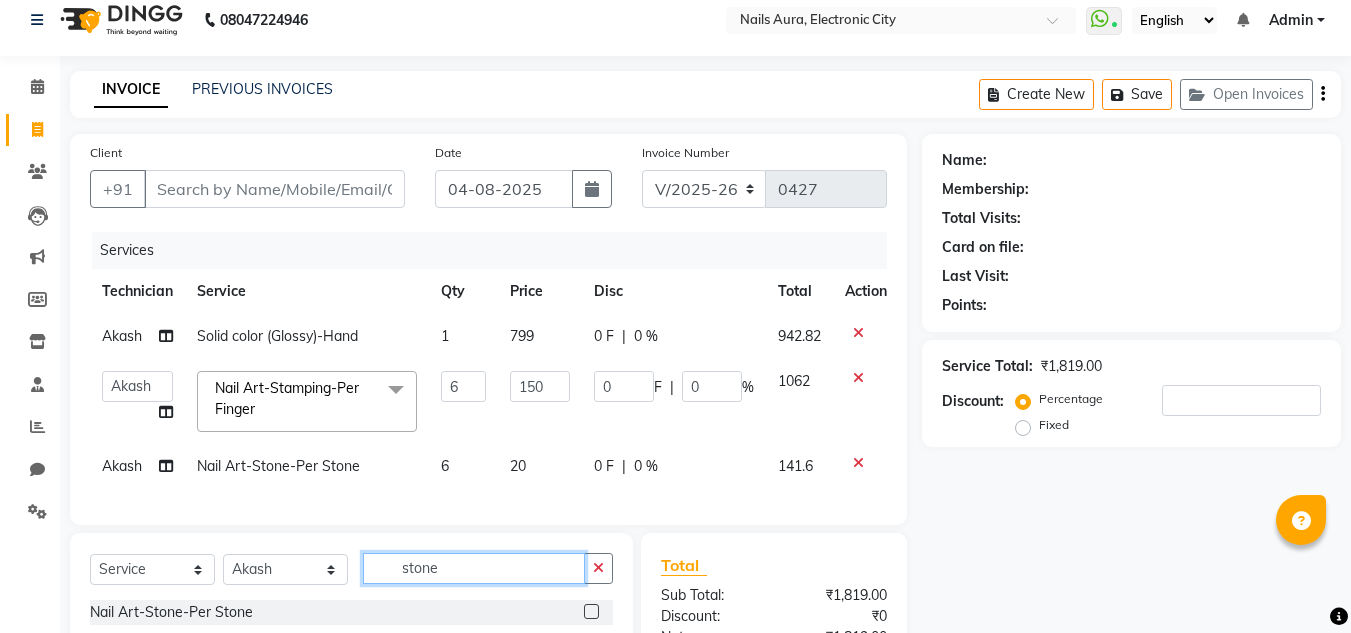 scroll, scrollTop: 276, scrollLeft: 0, axis: vertical 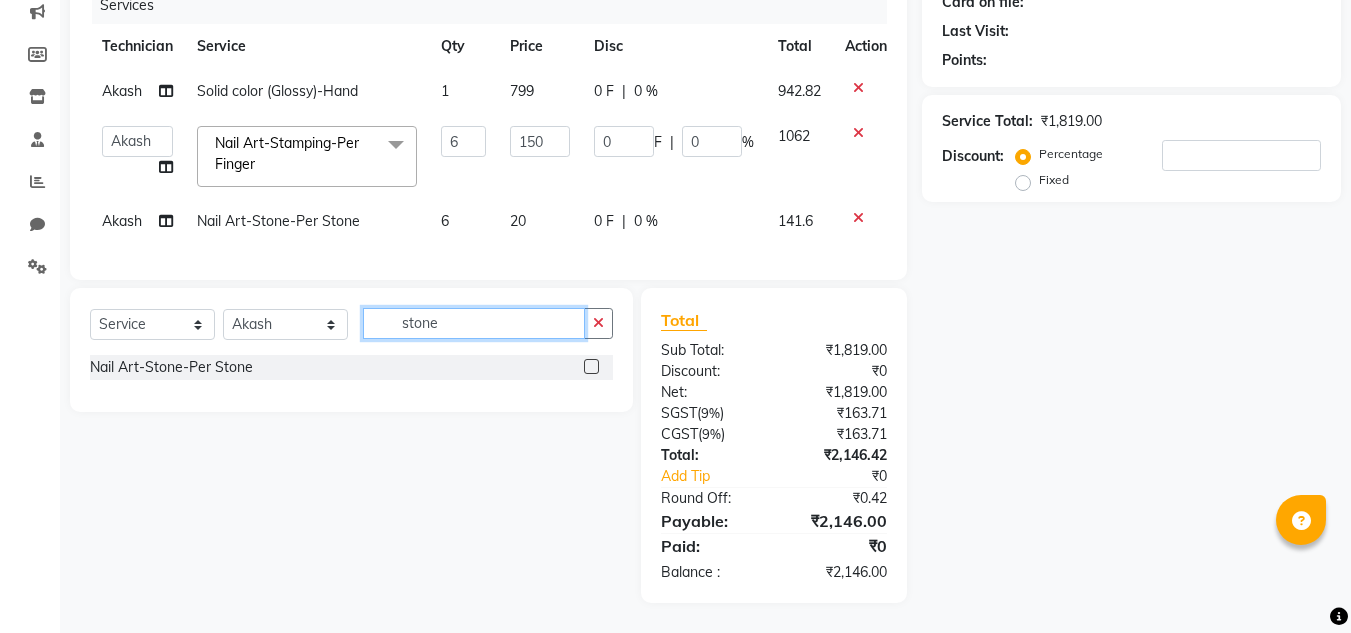 click on "stone" 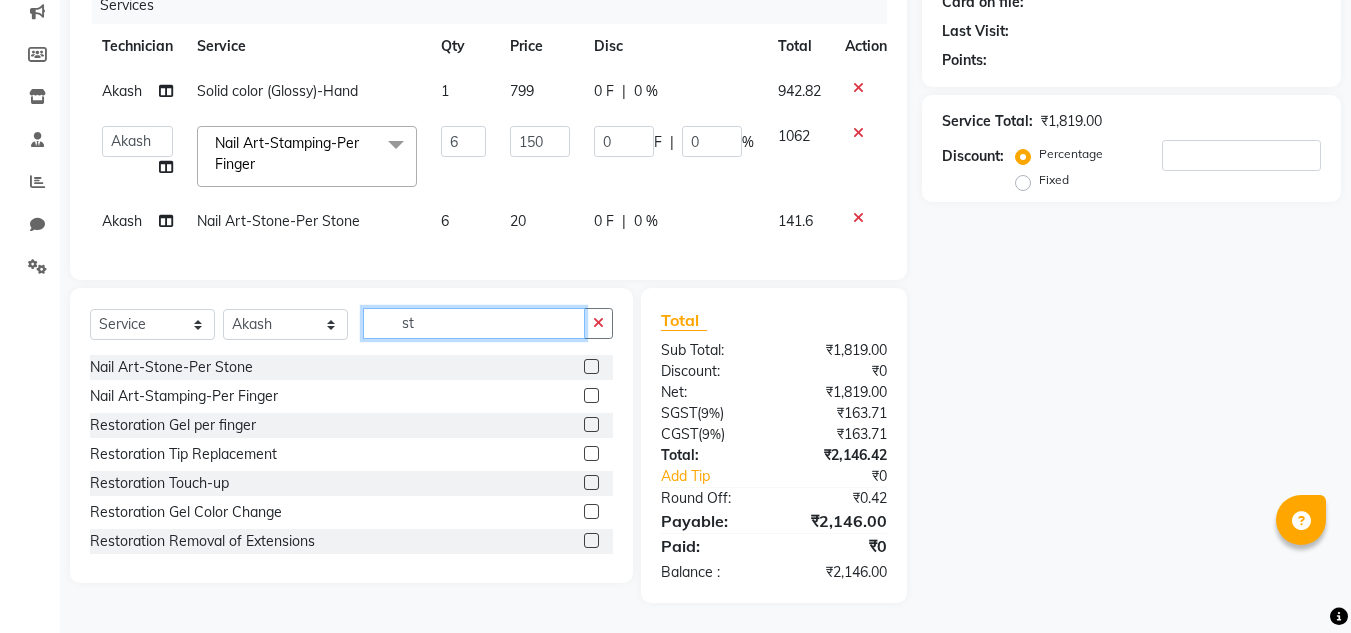 type on "s" 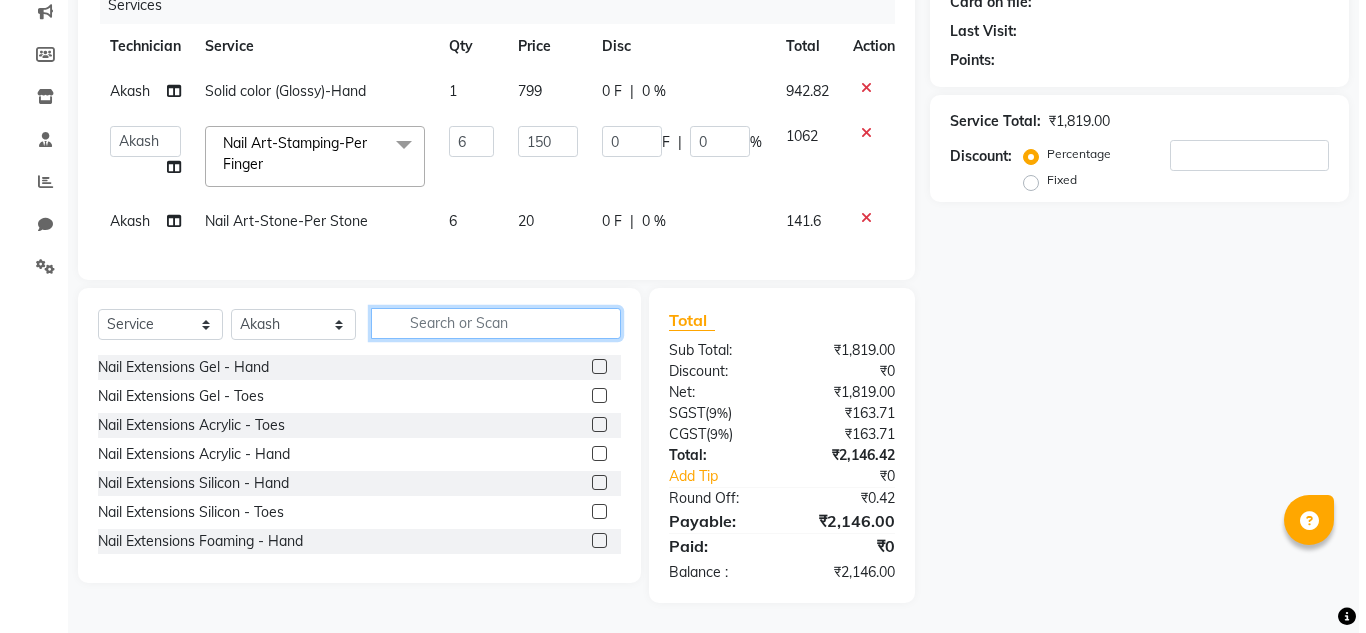 scroll, scrollTop: 0, scrollLeft: 0, axis: both 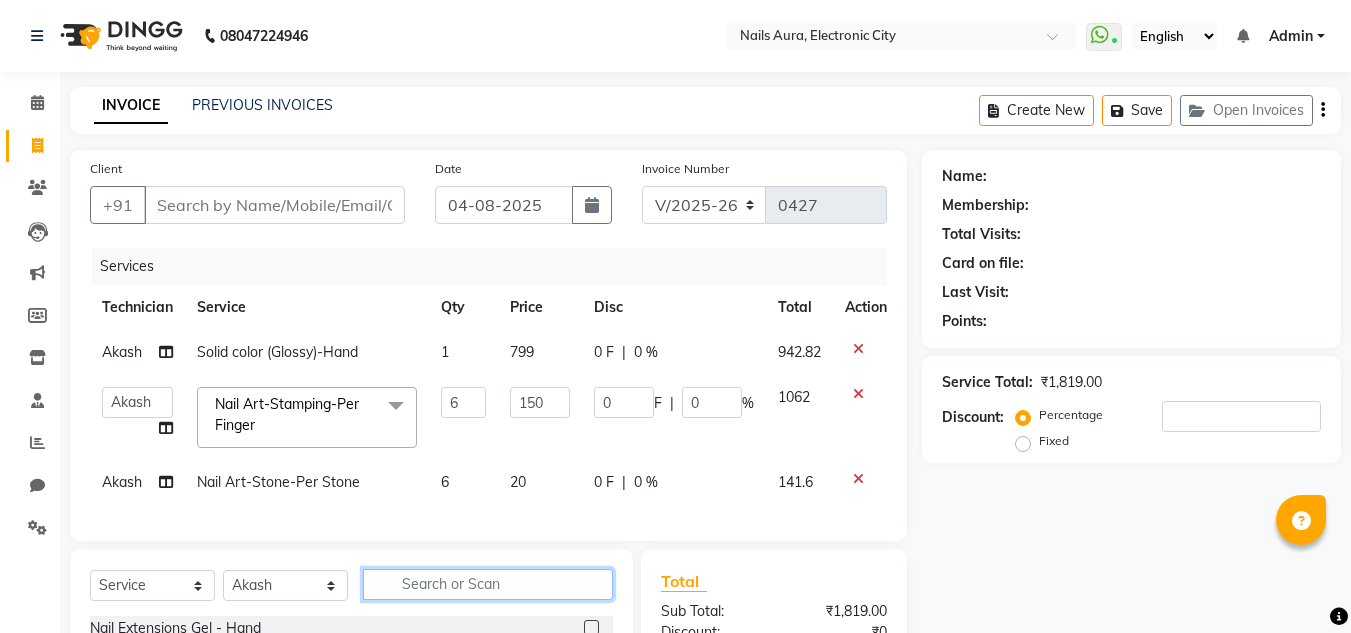 type 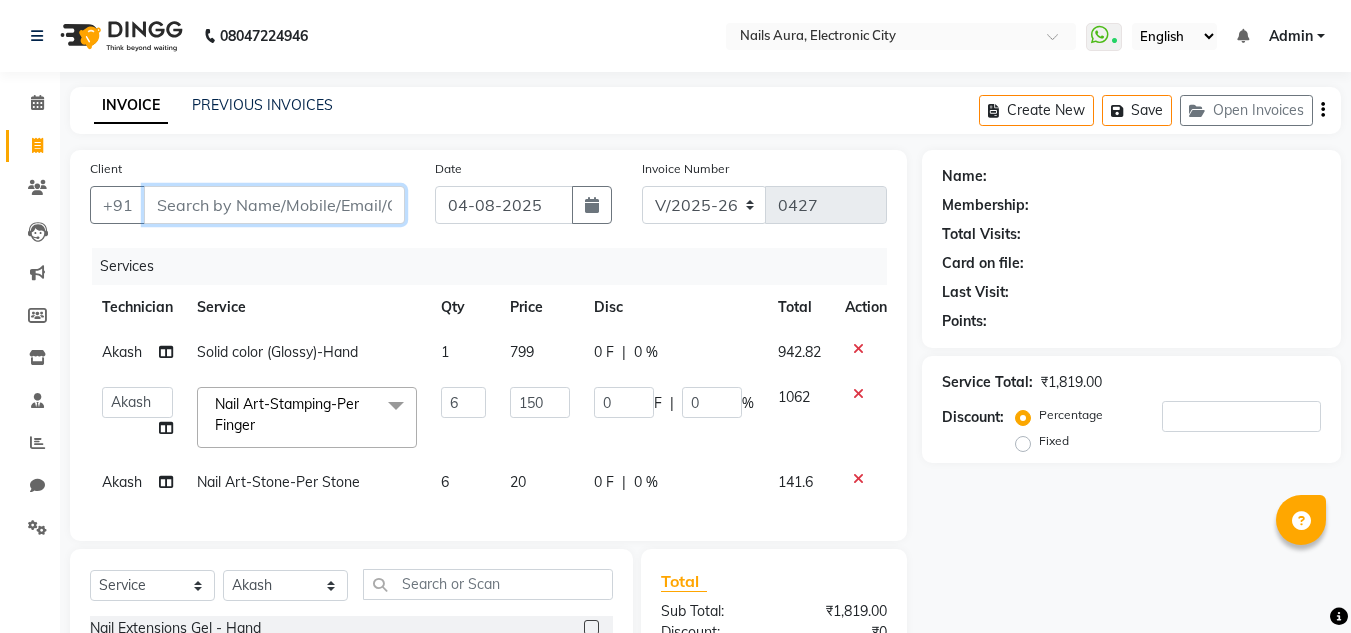 click on "Client" at bounding box center (274, 205) 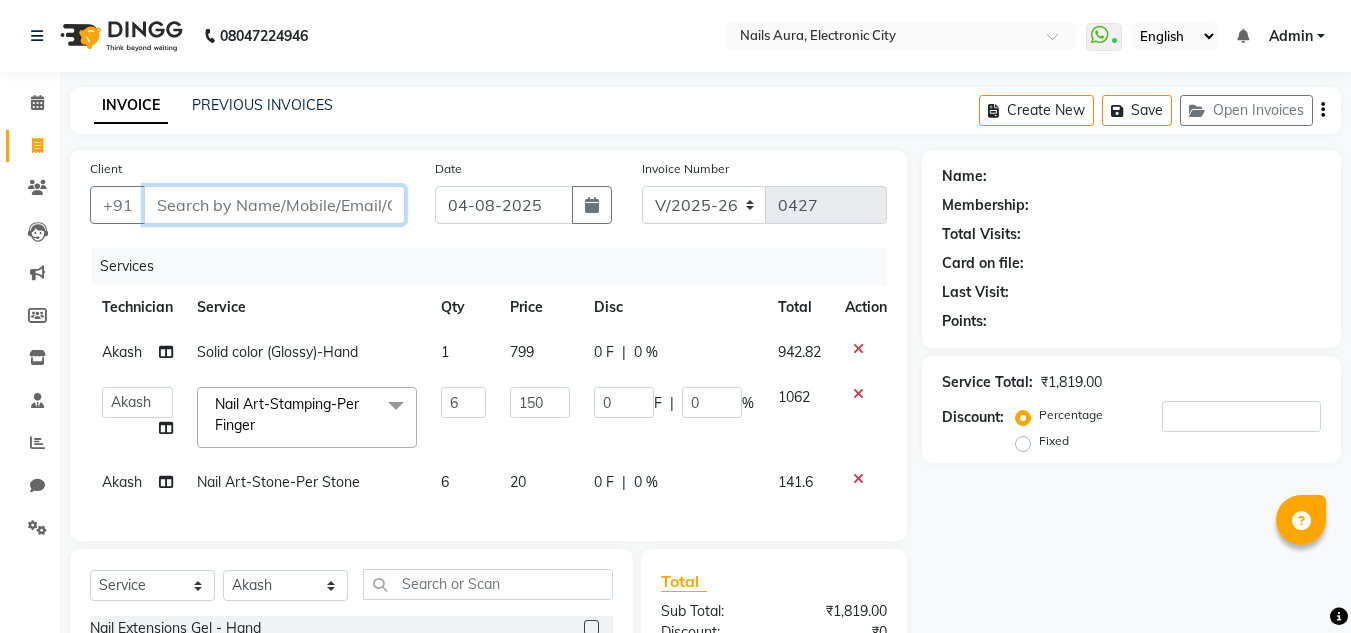 type on "9" 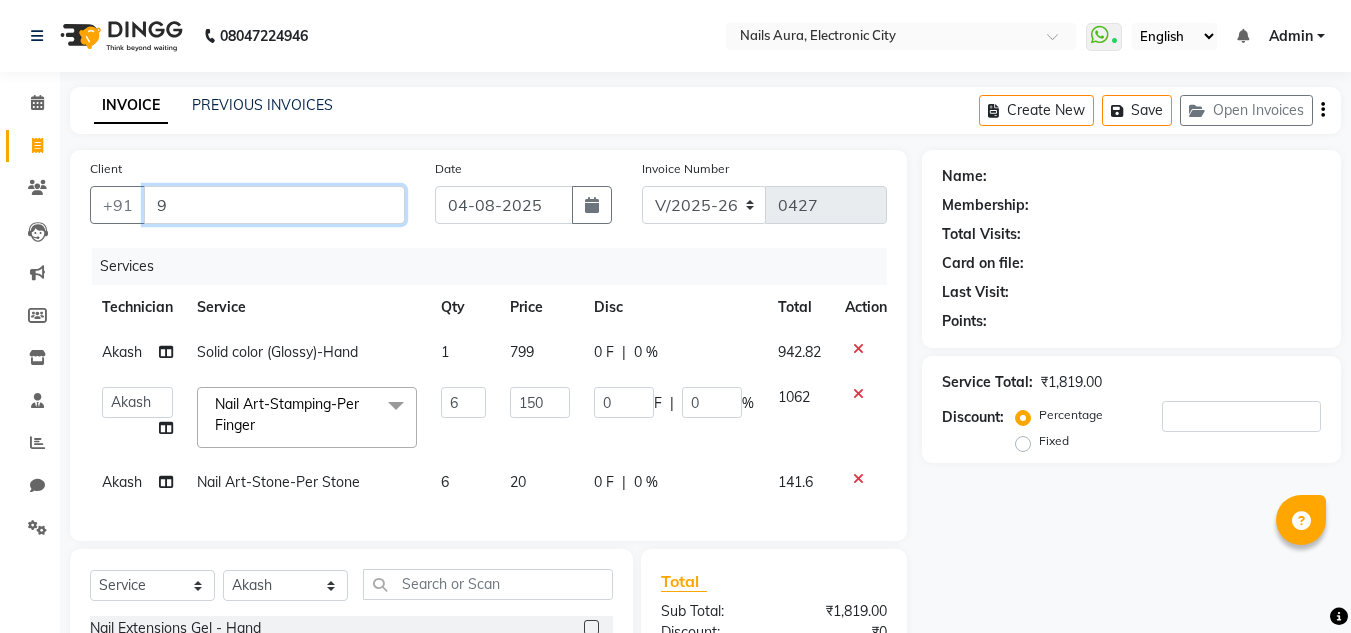 type on "0" 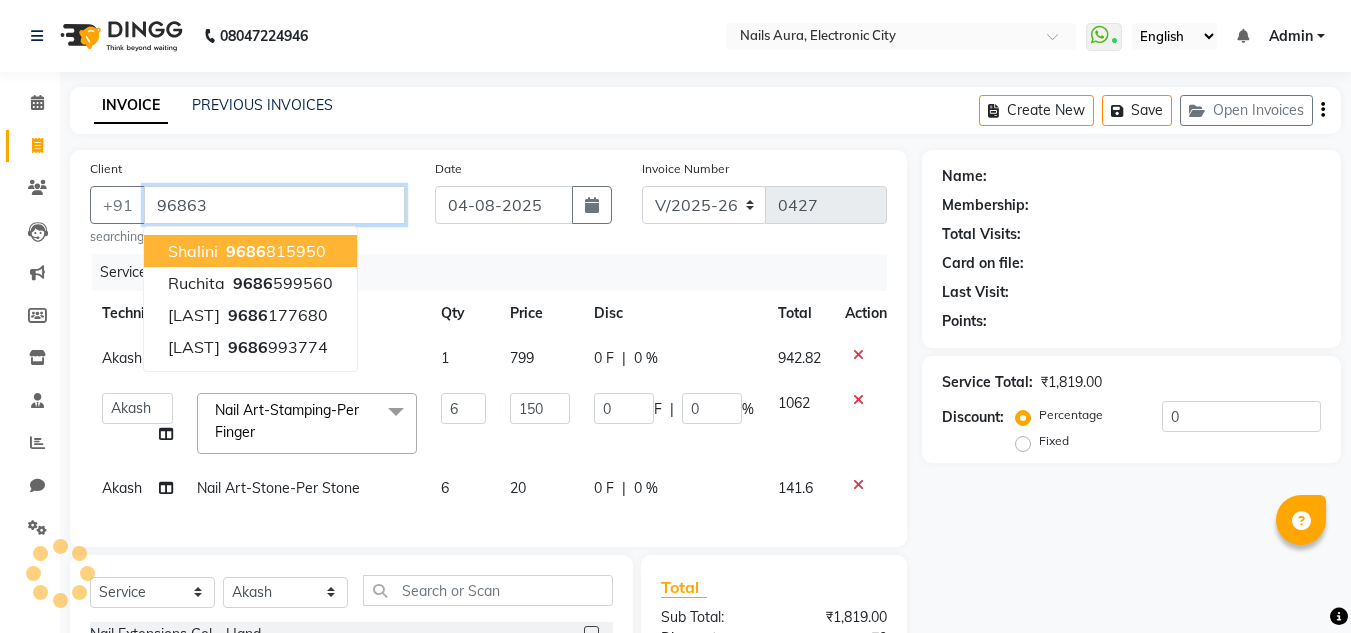 click on "96863" at bounding box center (274, 205) 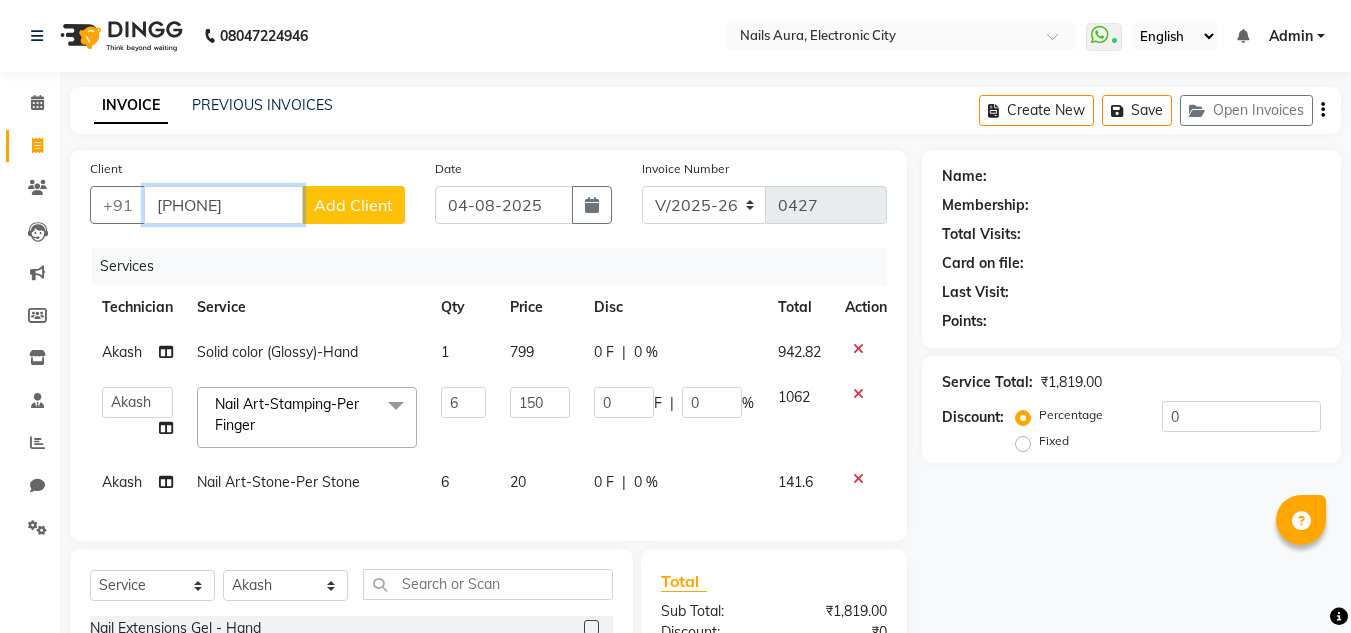 click on "[PHONE]" at bounding box center (223, 205) 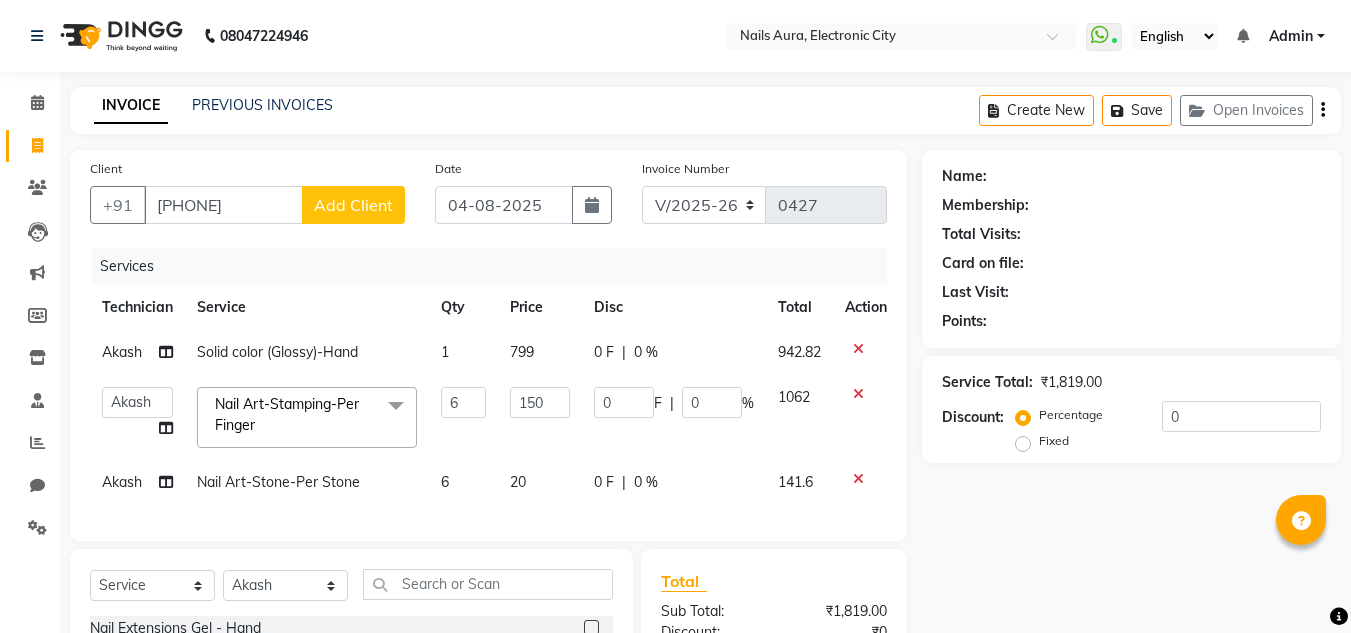click on "Add Client" 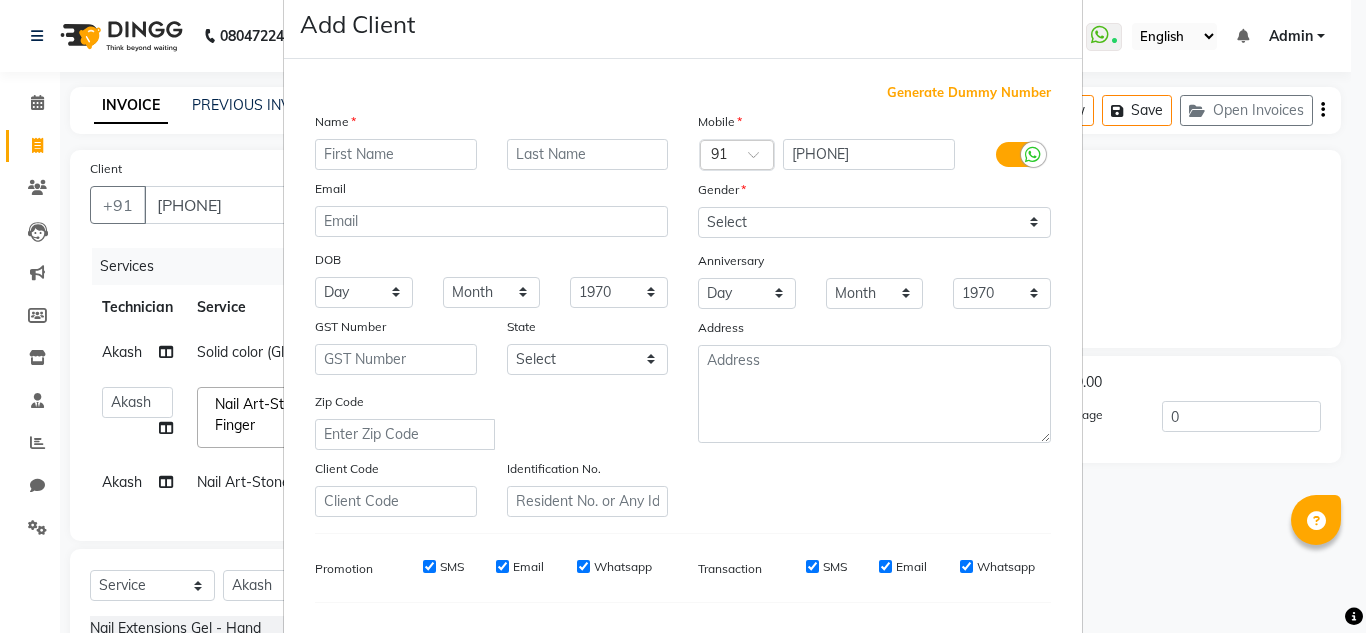 scroll, scrollTop: 100, scrollLeft: 0, axis: vertical 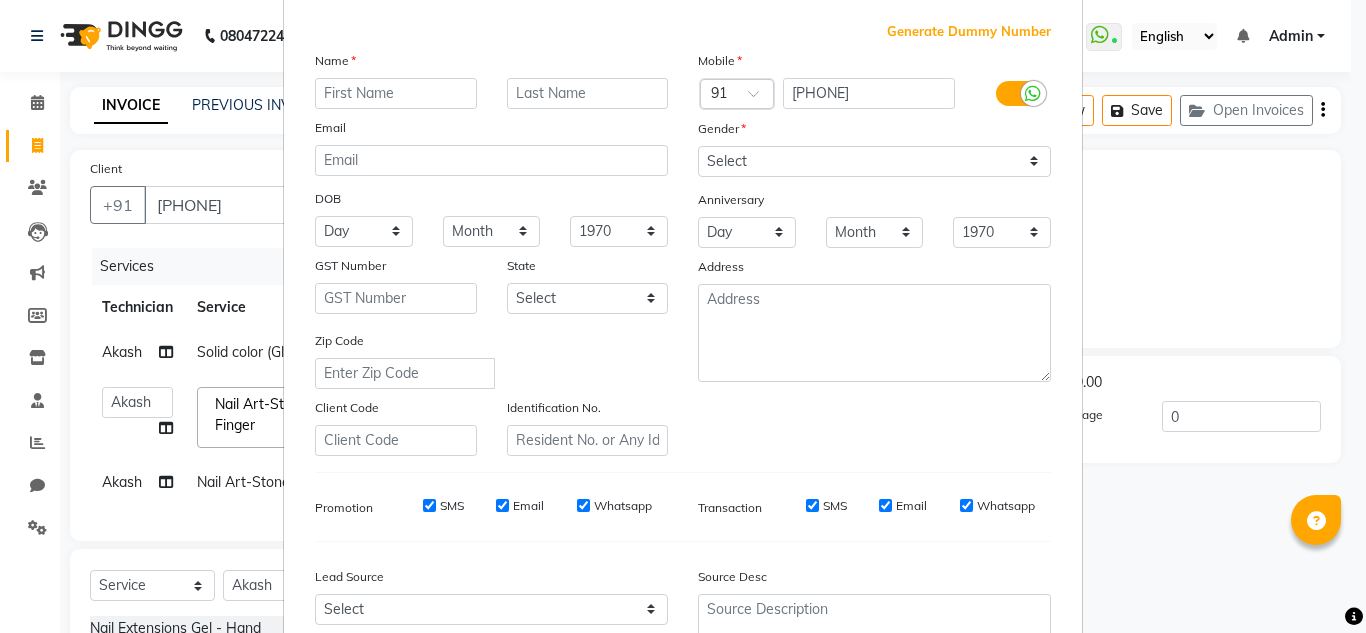 click at bounding box center (396, 93) 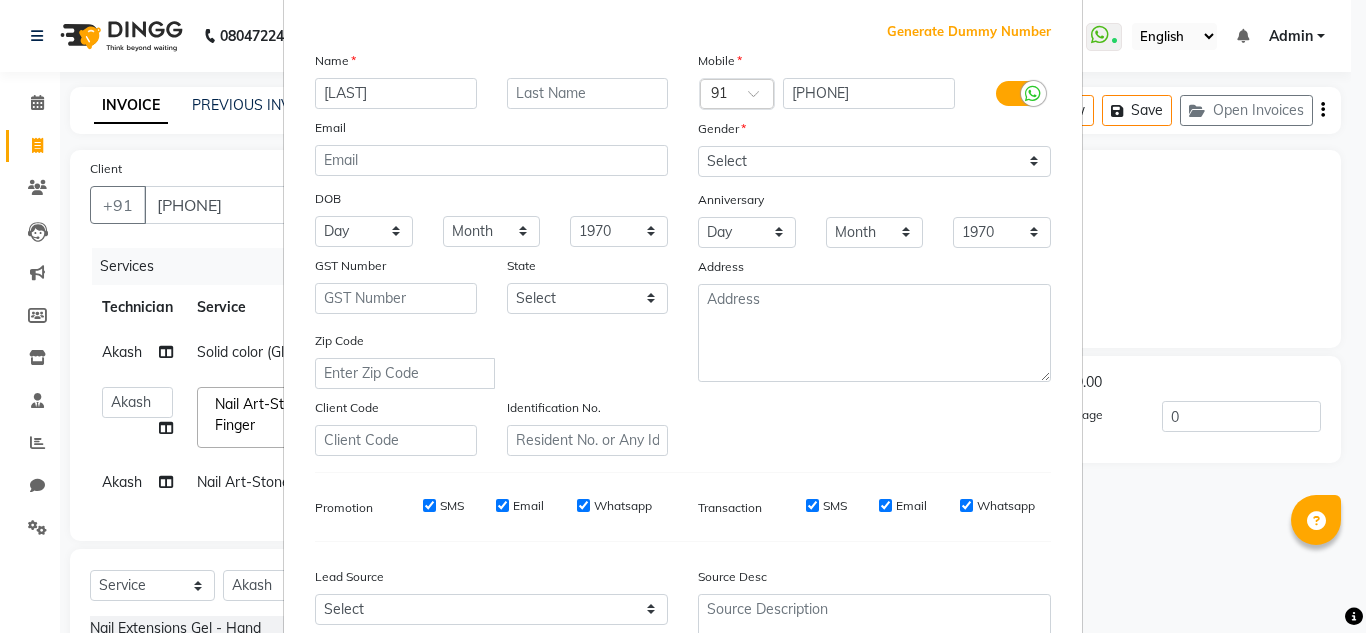 type on "[LAST]" 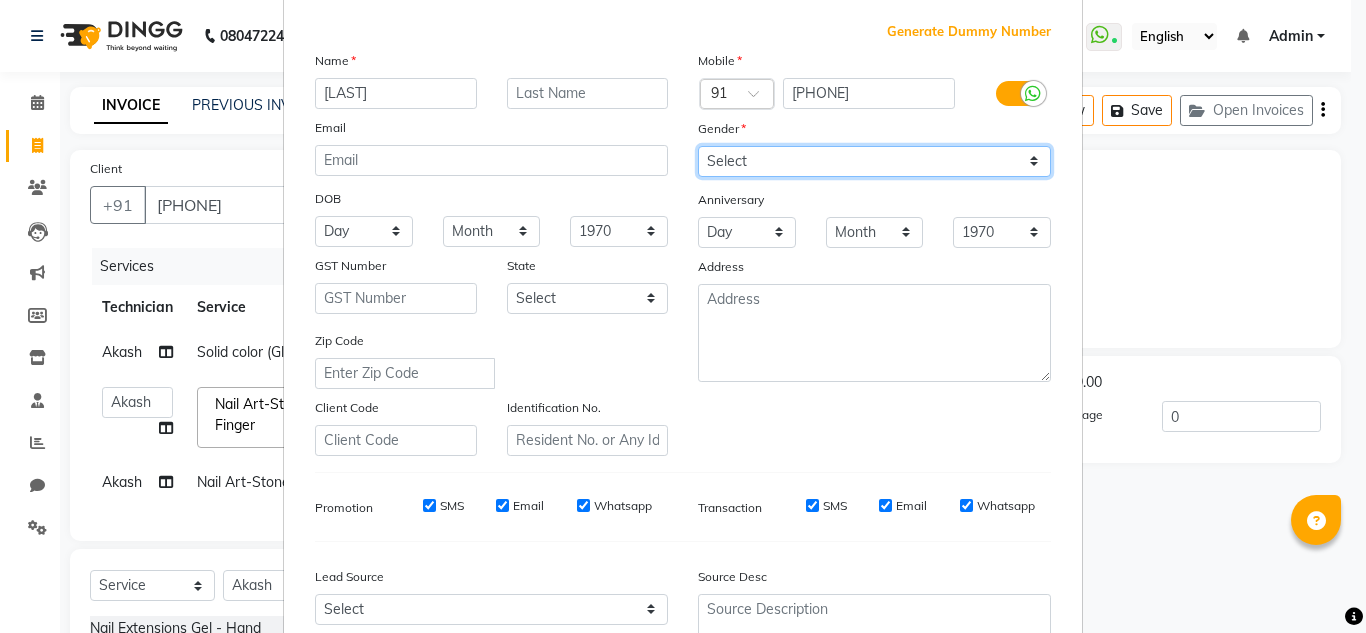 click on "Select Male Female Other Prefer Not To Say" at bounding box center [874, 161] 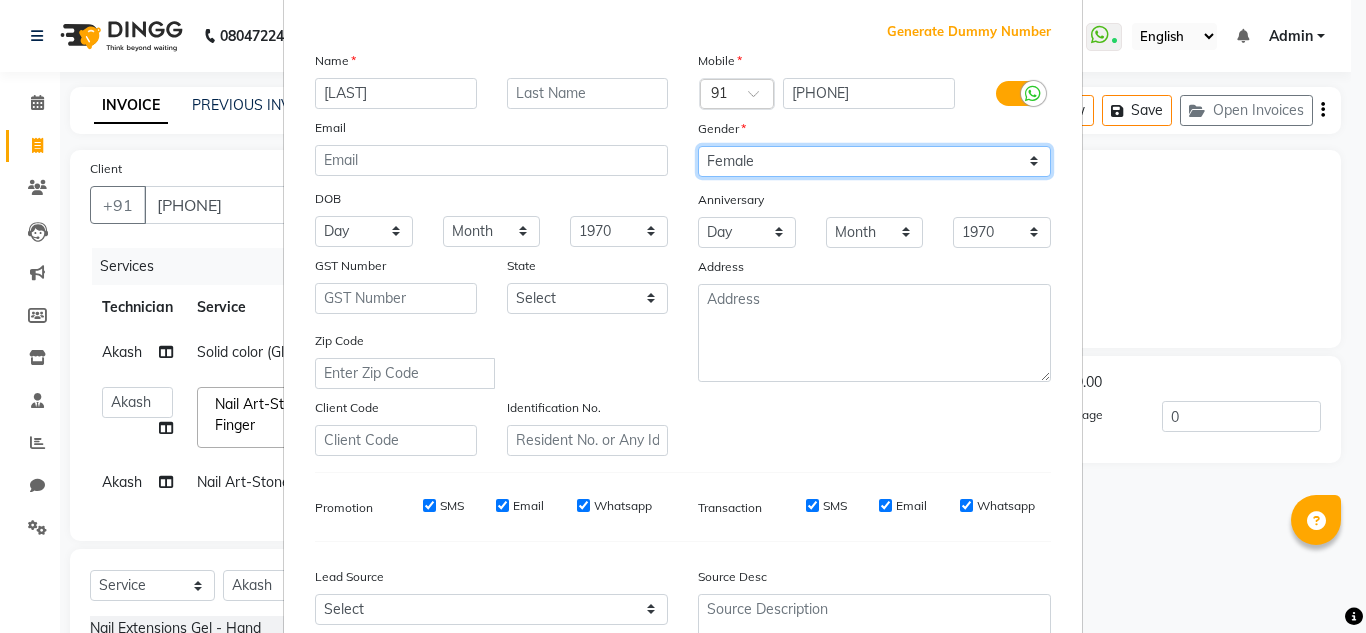 click on "Select Male Female Other Prefer Not To Say" at bounding box center [874, 161] 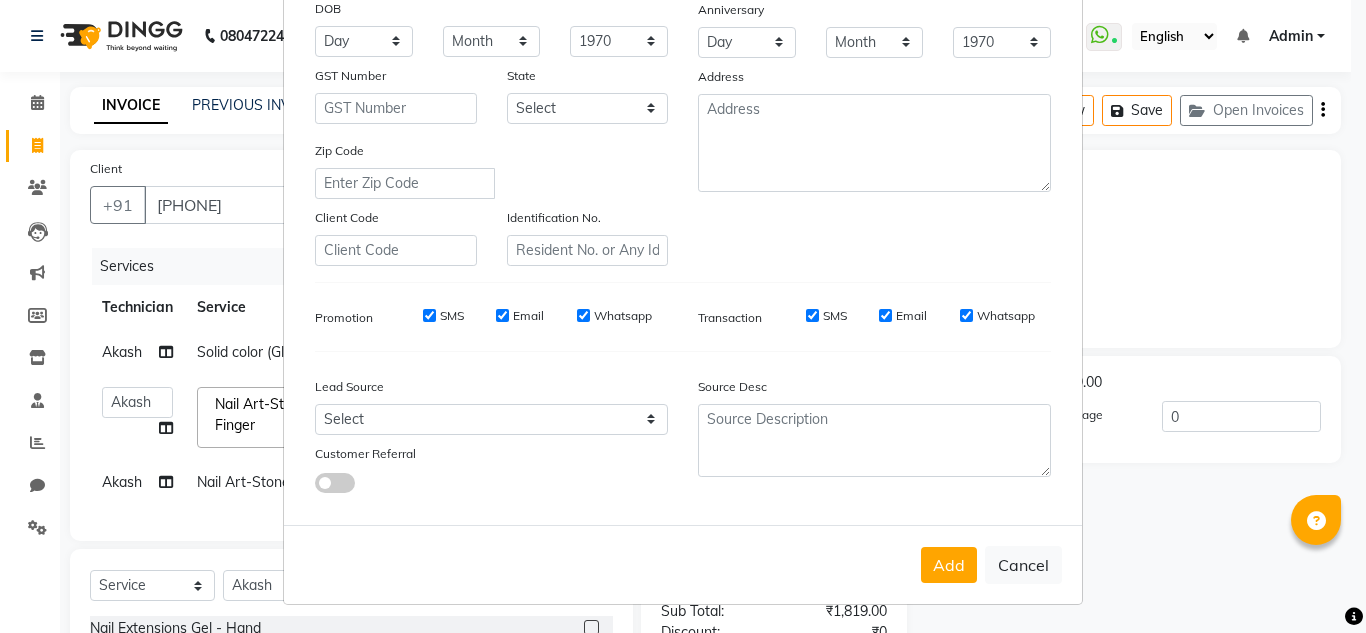 click on "Add" at bounding box center (949, 565) 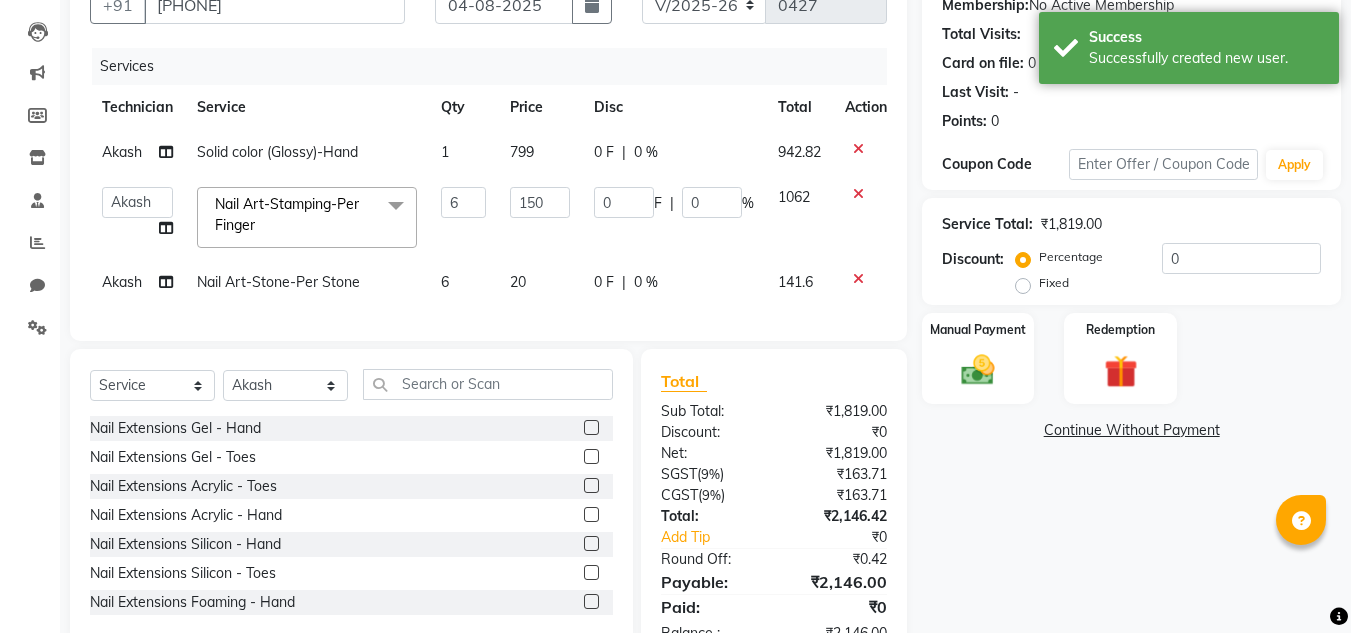 scroll, scrollTop: 276, scrollLeft: 0, axis: vertical 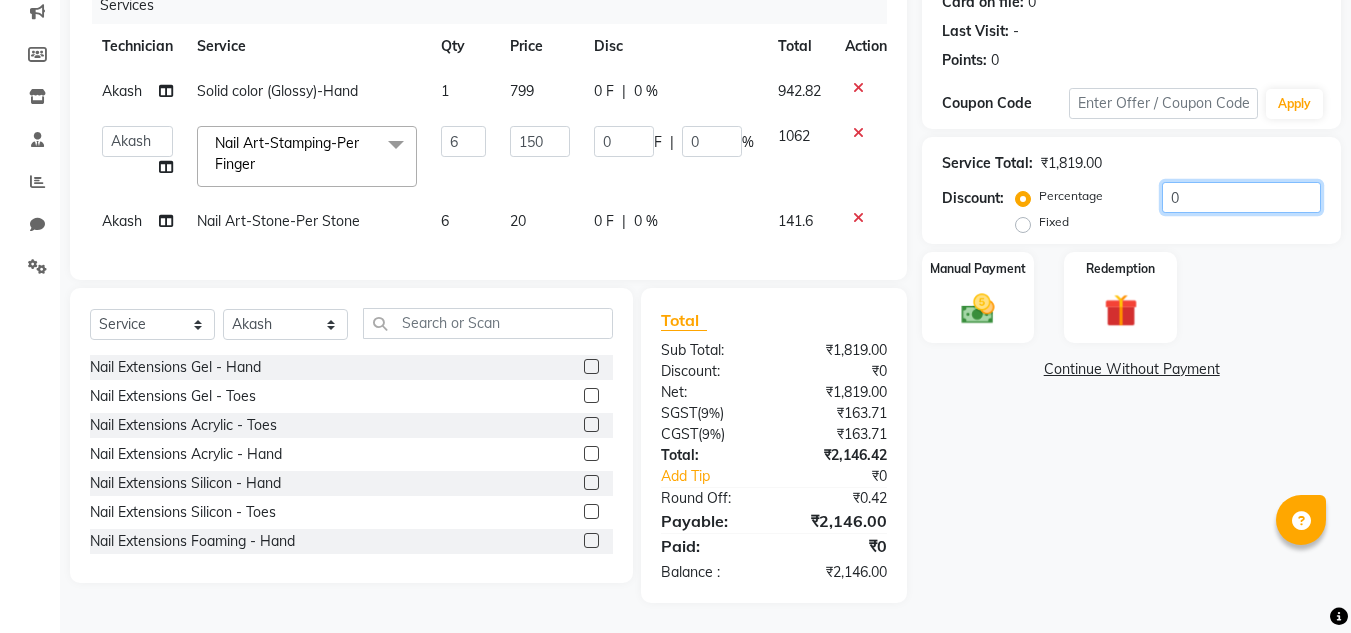 click on "0" 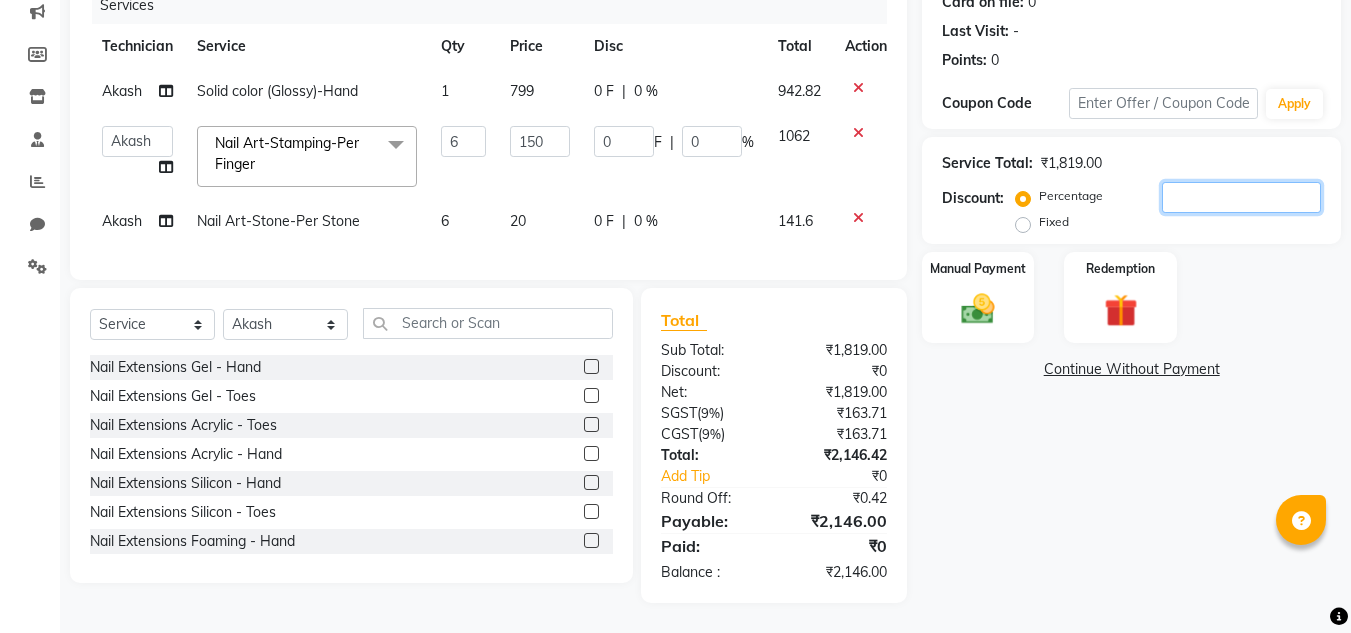 click 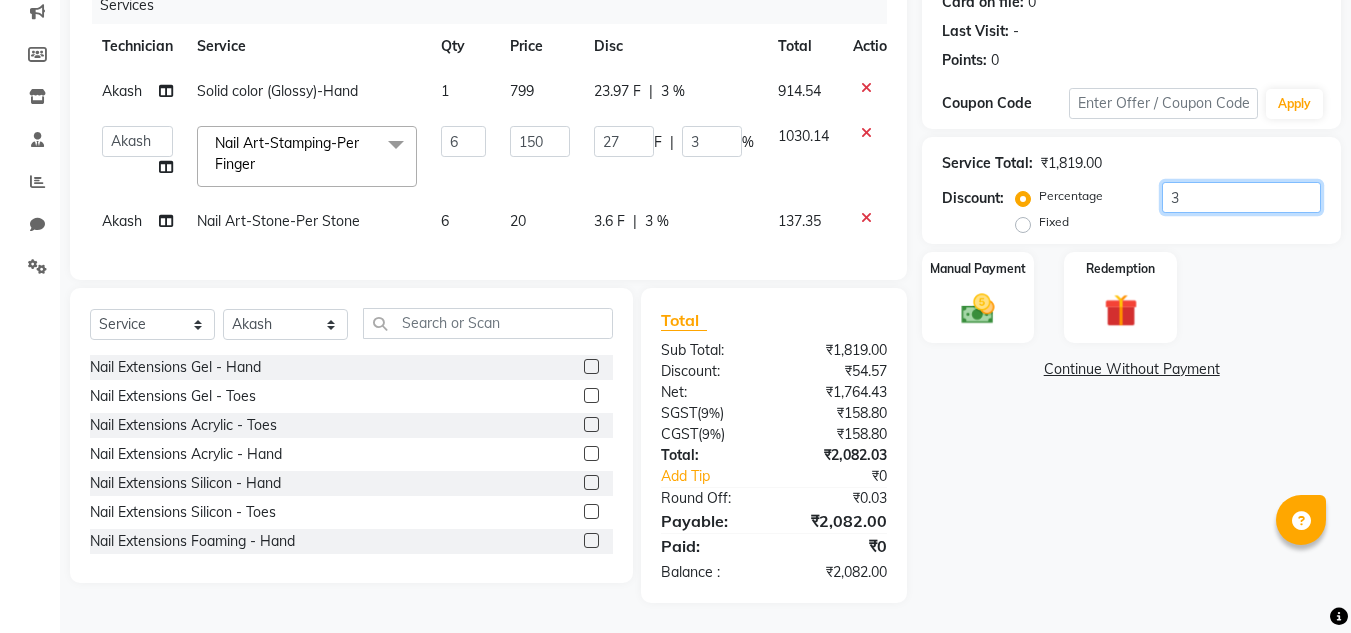 type on "30" 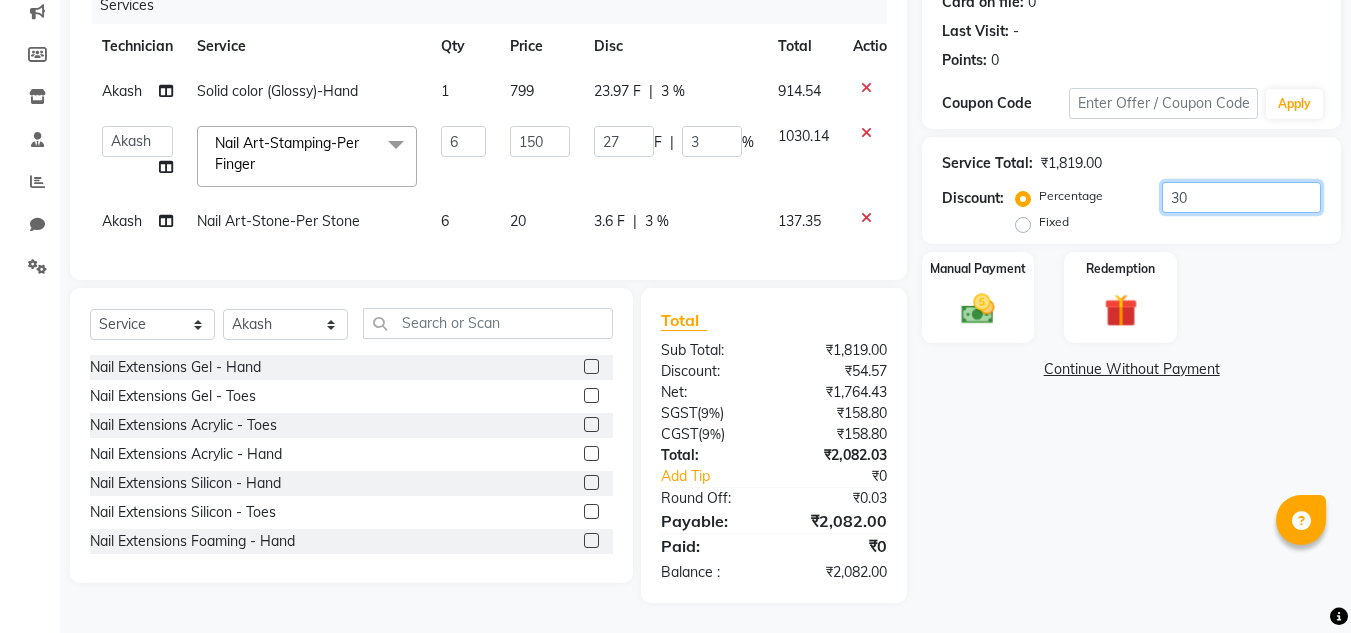 type on "270" 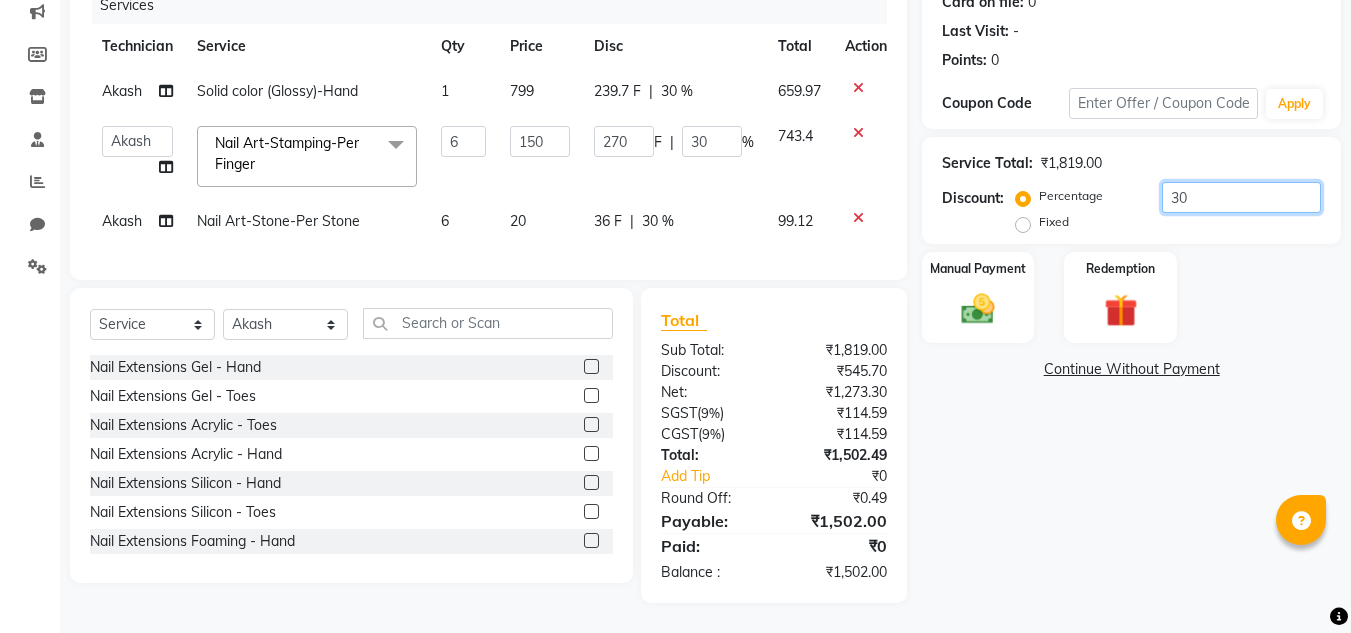 scroll, scrollTop: 76, scrollLeft: 0, axis: vertical 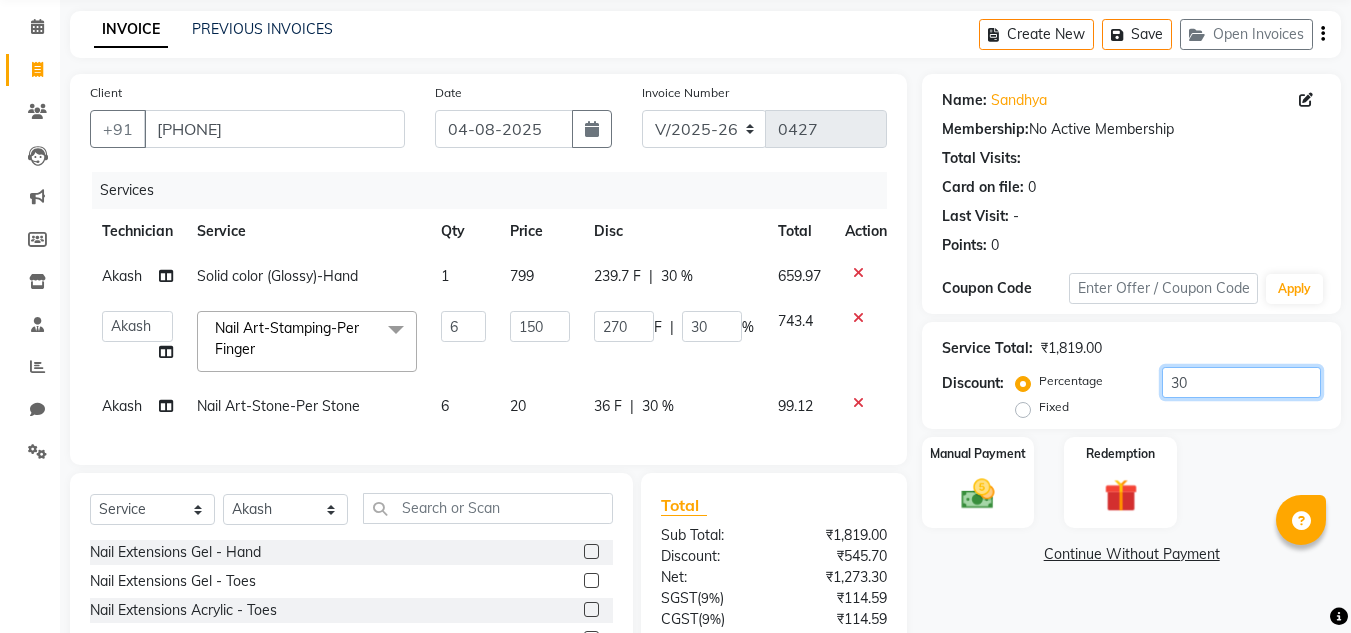 type on "30" 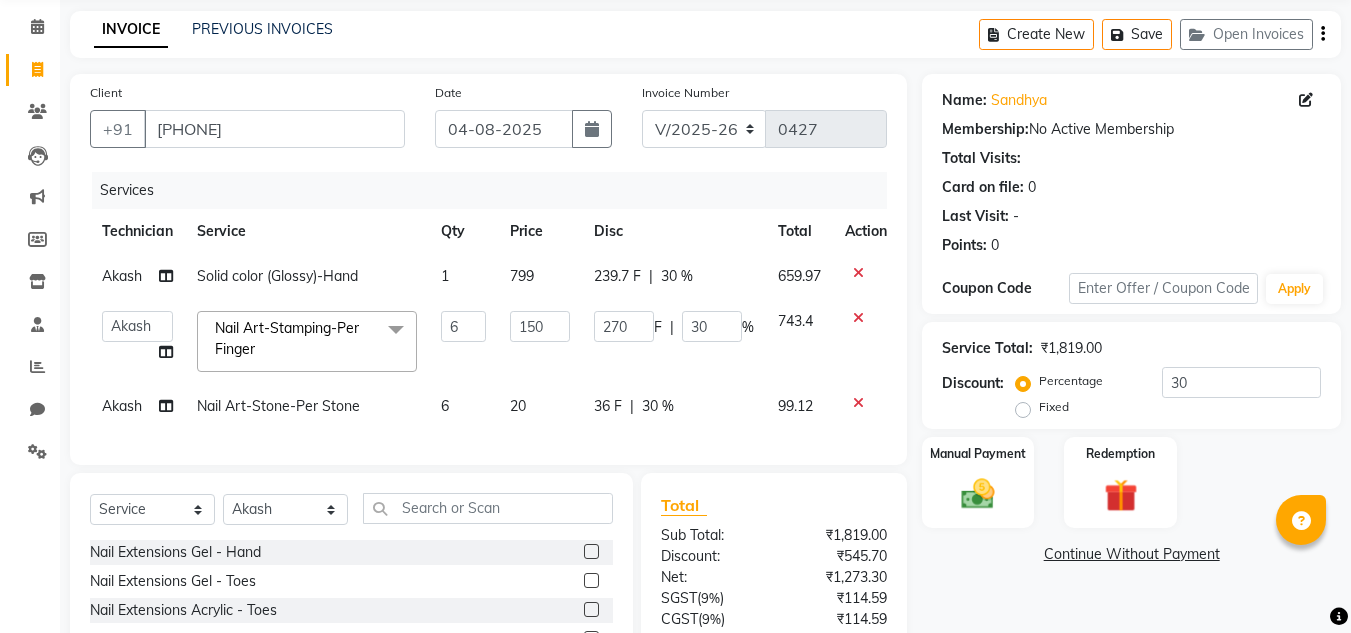 scroll, scrollTop: 276, scrollLeft: 0, axis: vertical 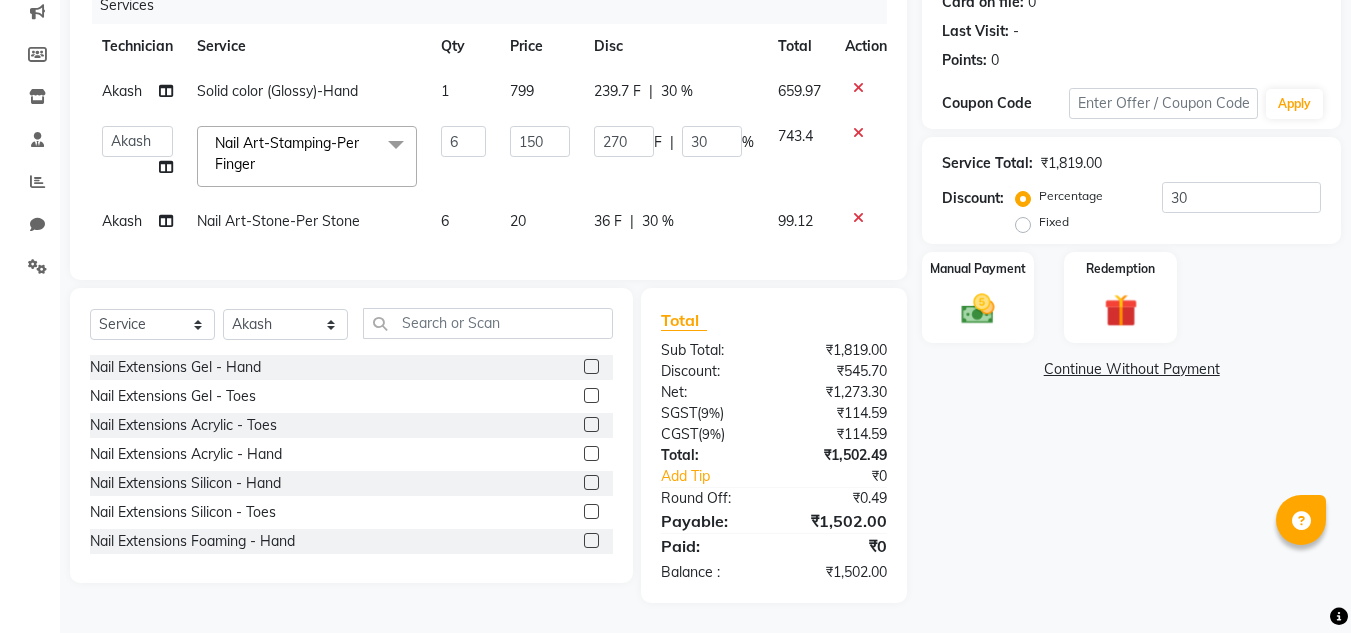 click on "Name: [LAST] Membership: No Active Membership Total Visits: Card on file: 0 Last Visit: - Points: 0 Coupon Code Apply Service Total: ₹1,819.00 Discount: Percentage Fixed 30 Manual Payment Redemption Continue Without Payment" 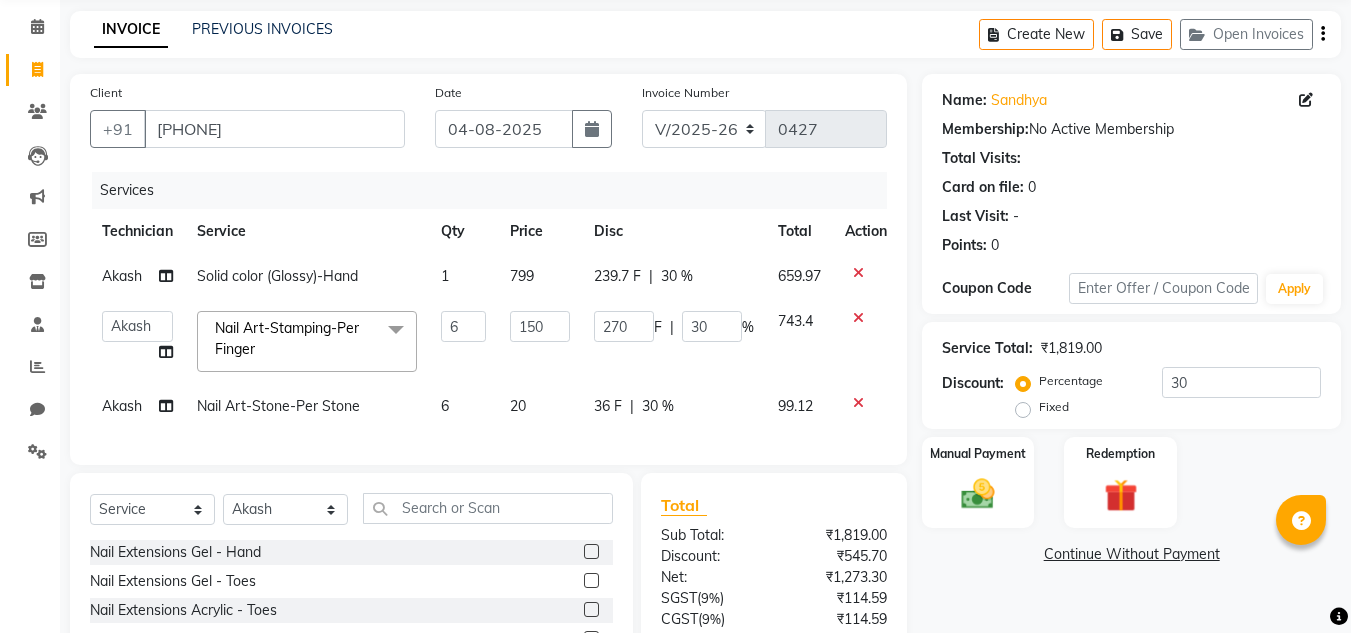 scroll, scrollTop: 276, scrollLeft: 0, axis: vertical 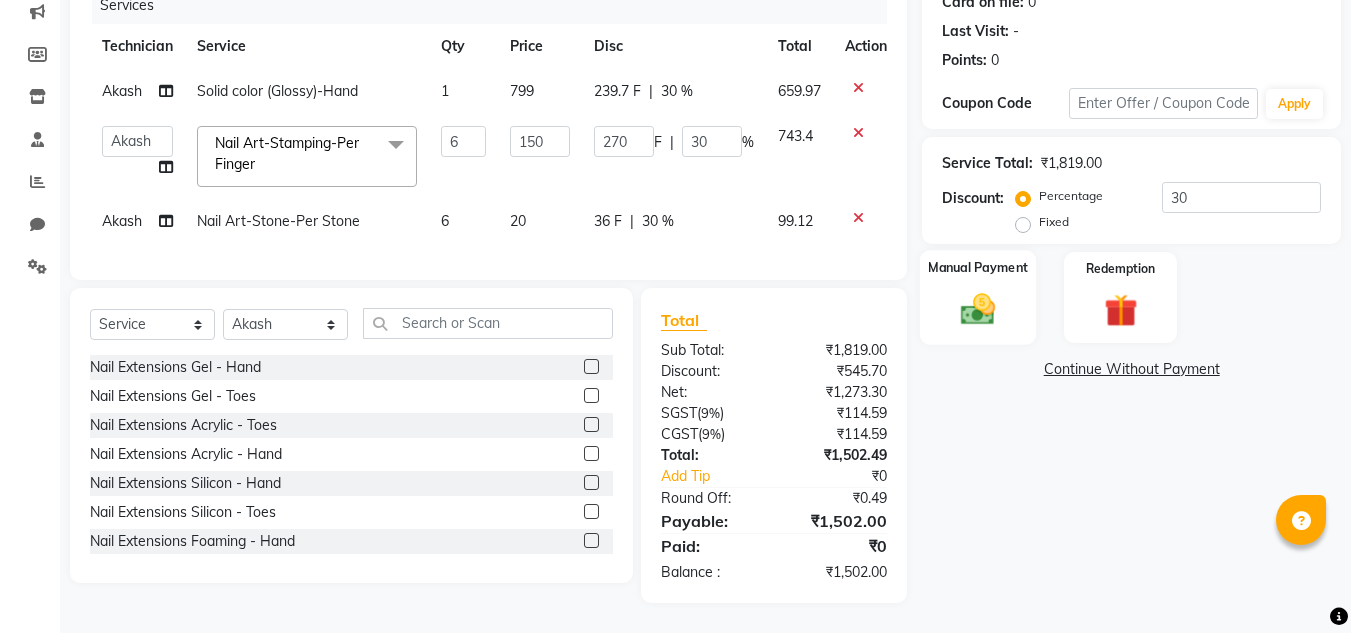 click 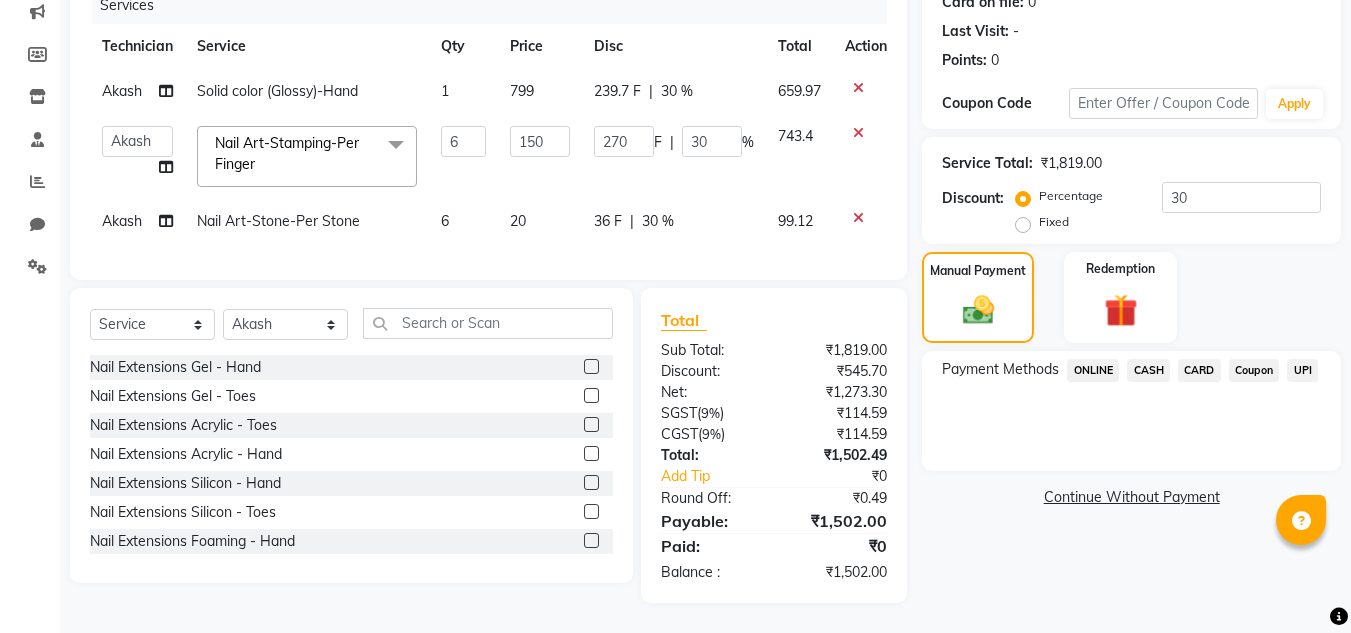 click on "CARD" 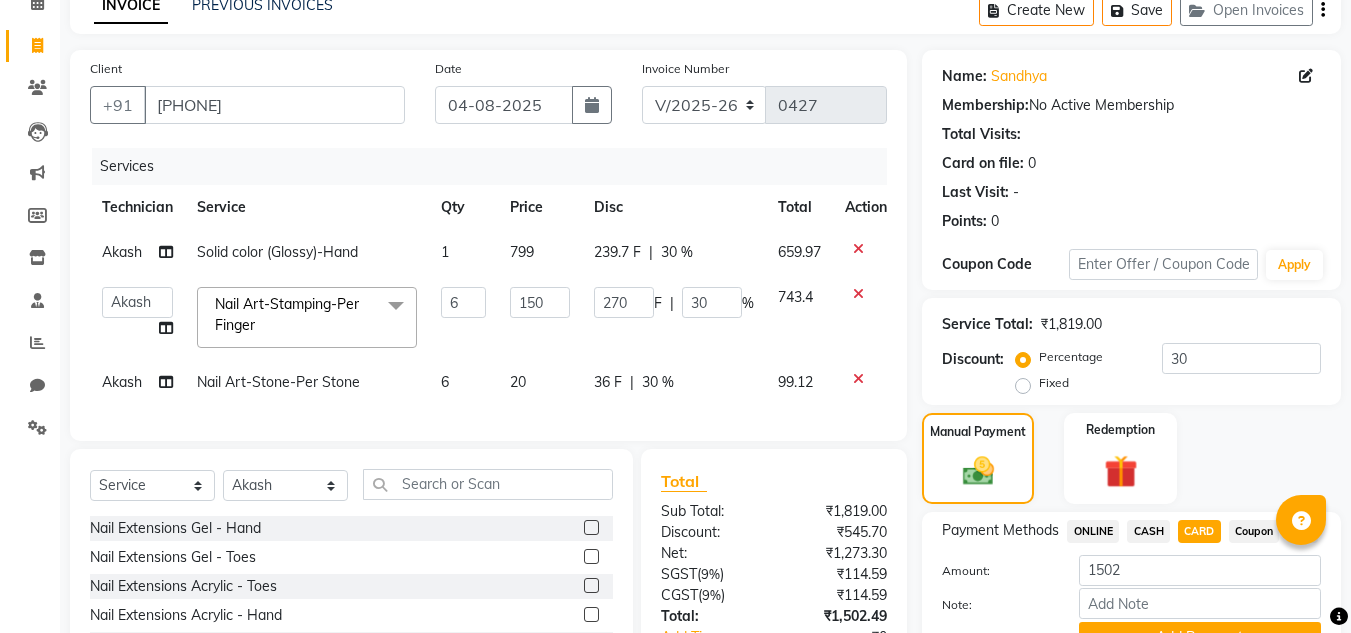 scroll, scrollTop: 276, scrollLeft: 0, axis: vertical 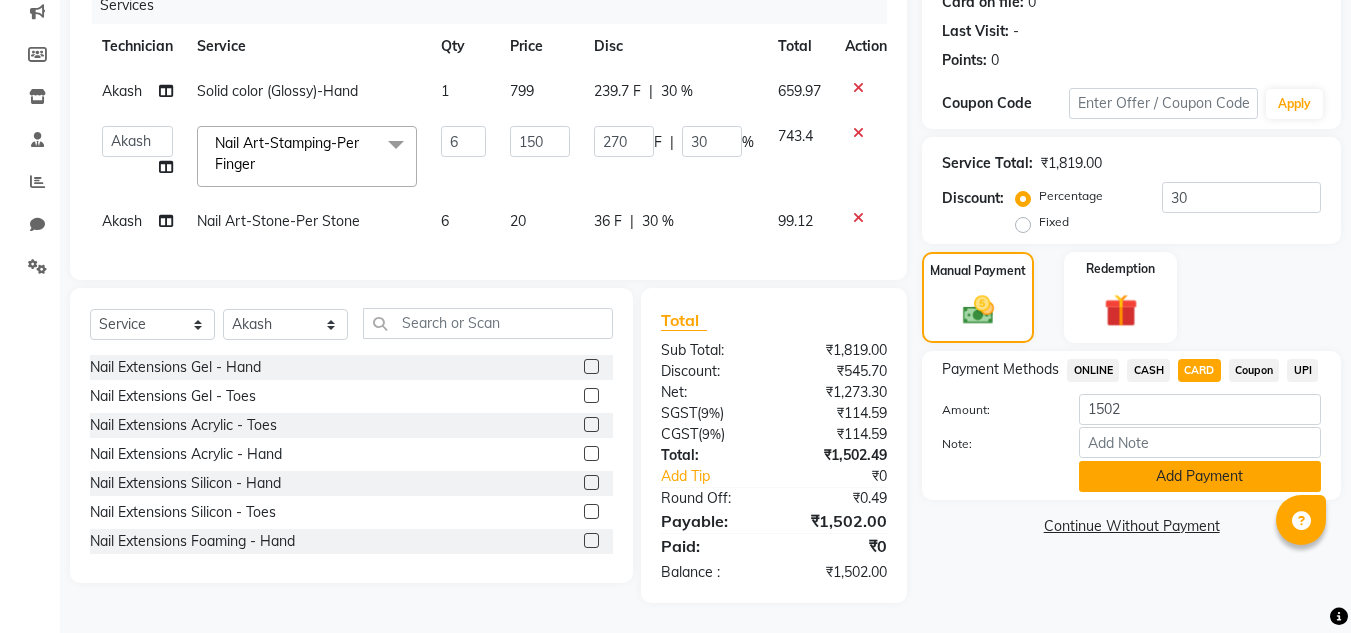 click on "Add Payment" 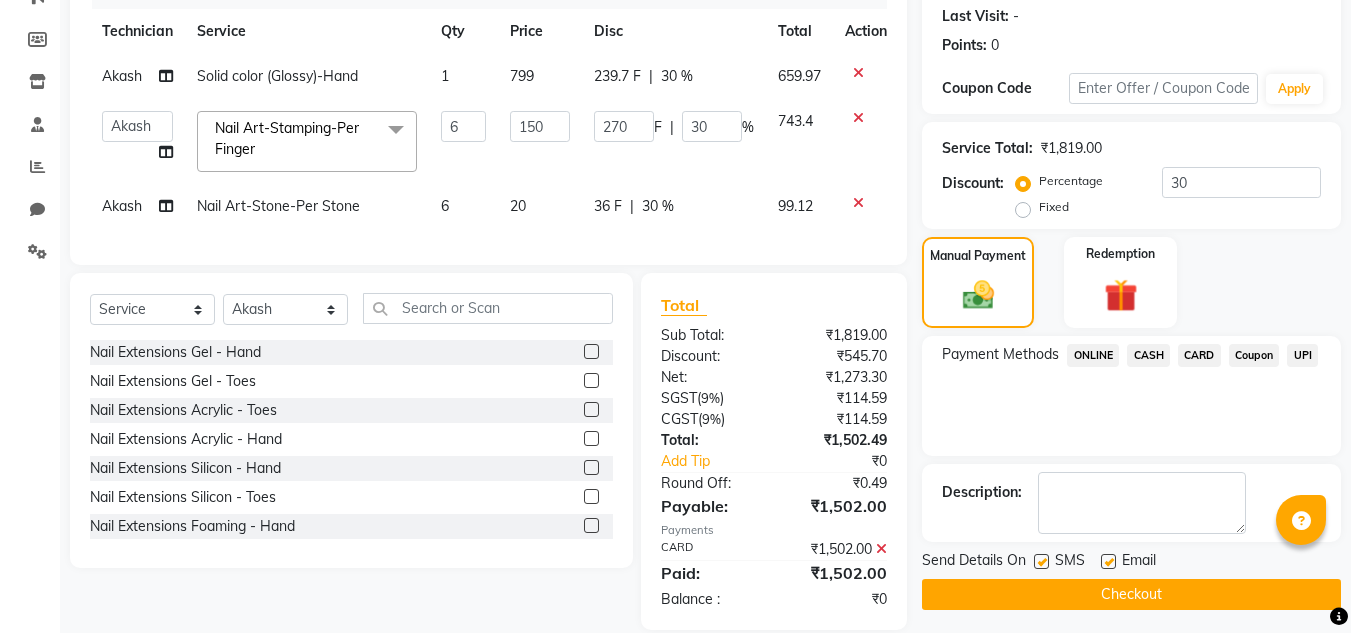 scroll, scrollTop: 318, scrollLeft: 0, axis: vertical 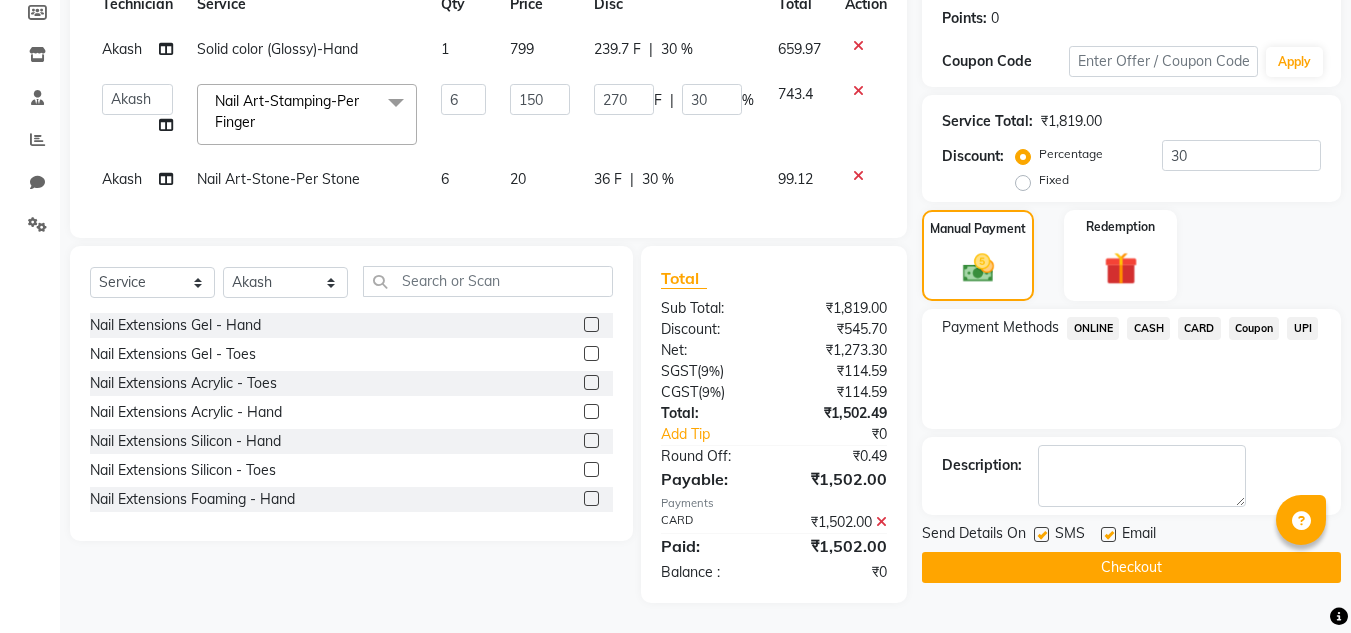 click on "Checkout" 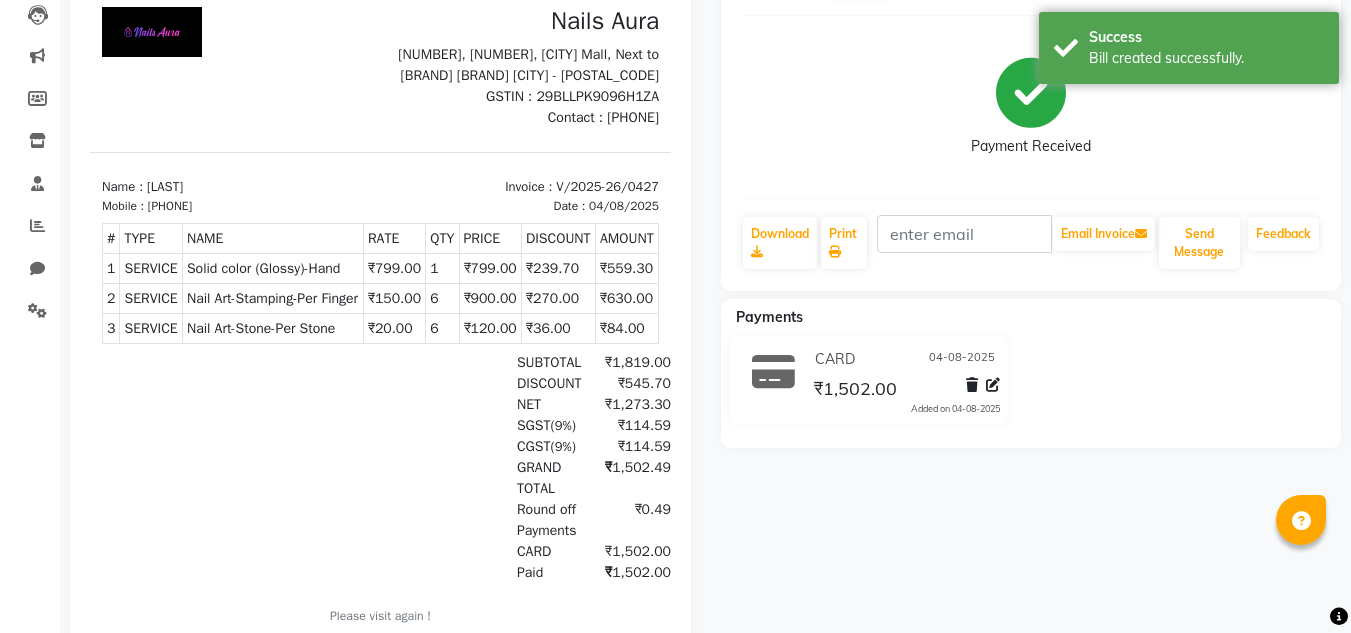 scroll, scrollTop: 0, scrollLeft: 0, axis: both 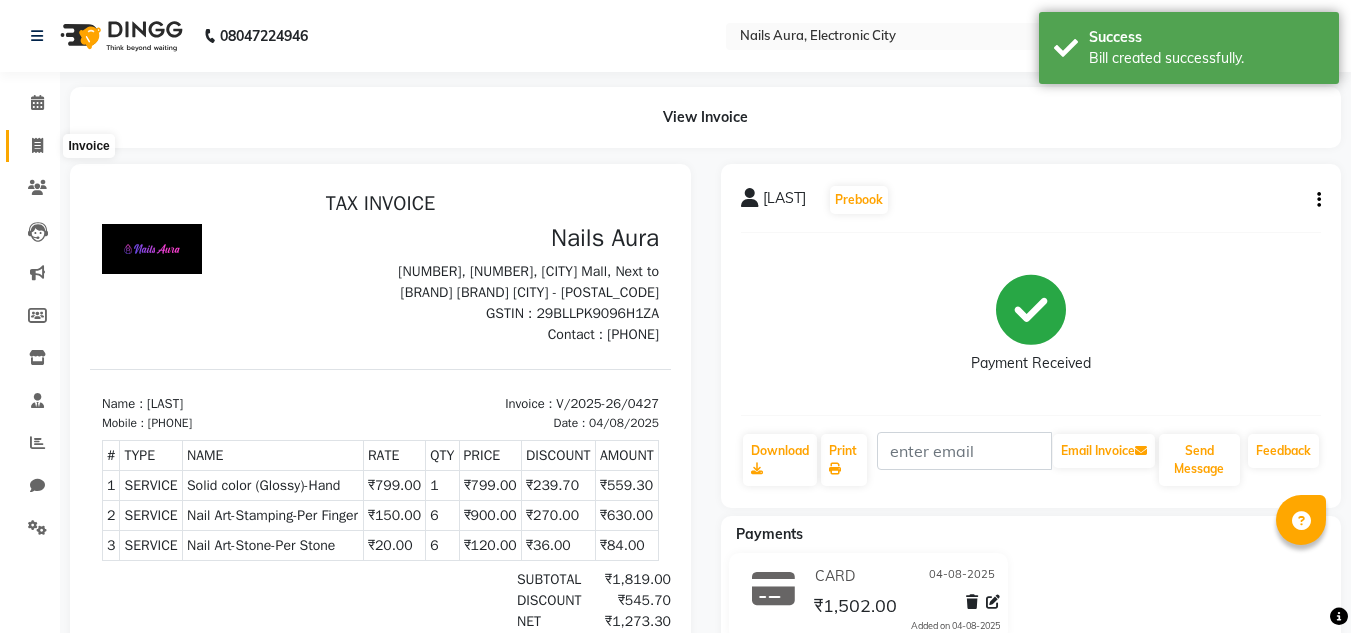 click 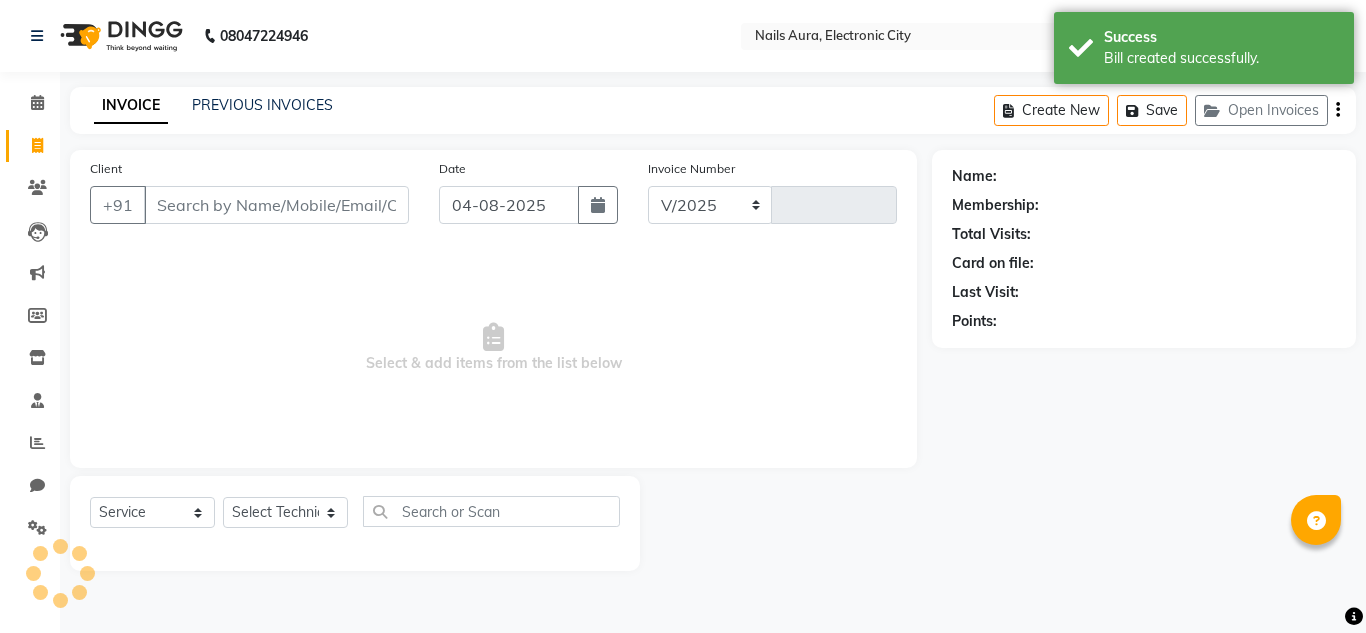 select on "8179" 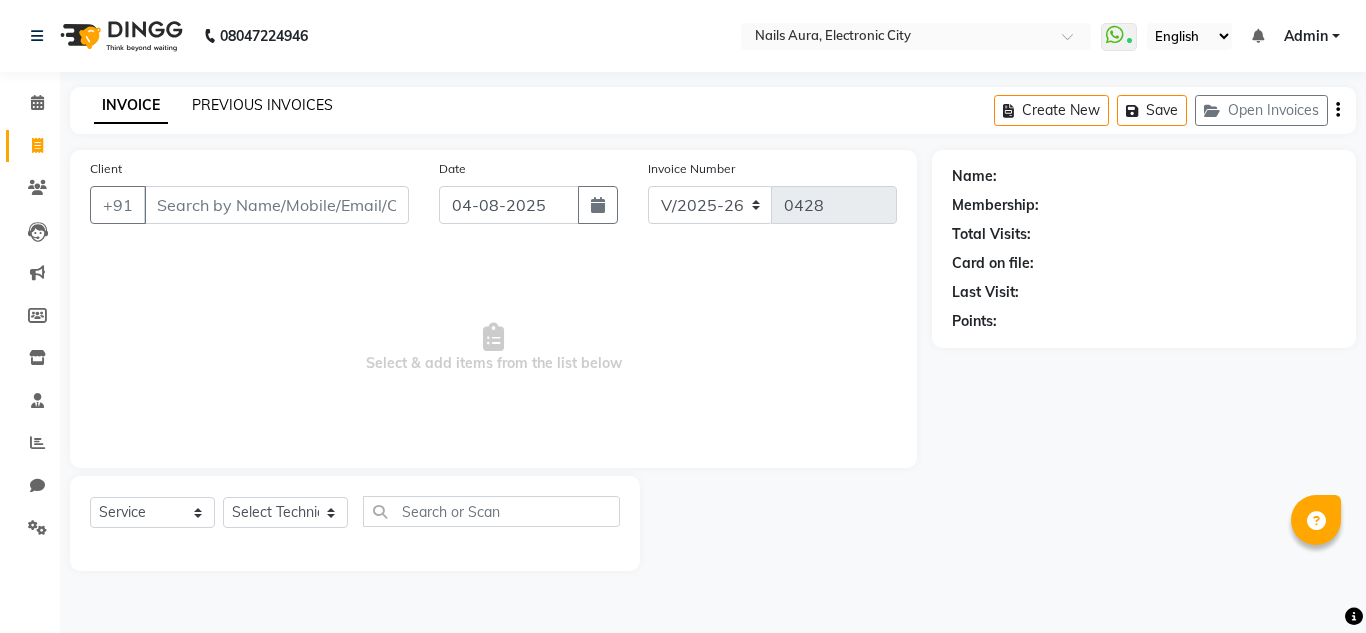 click on "PREVIOUS INVOICES" 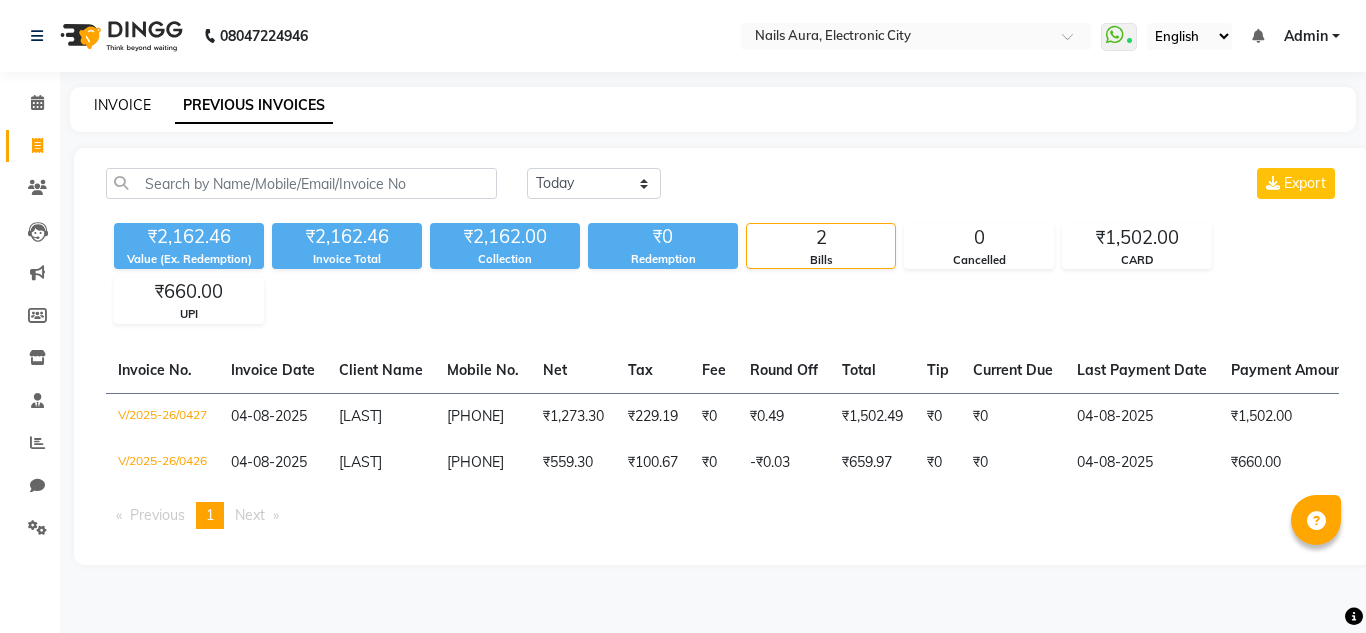 click on "INVOICE" 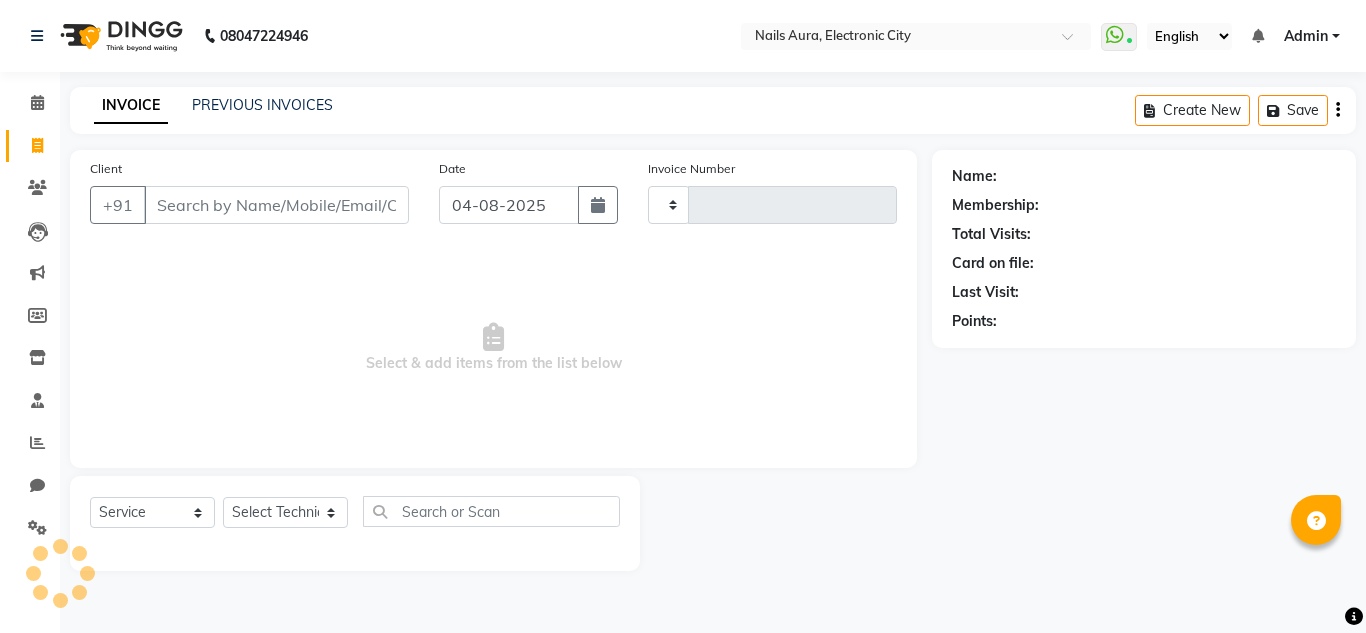 type on "0428" 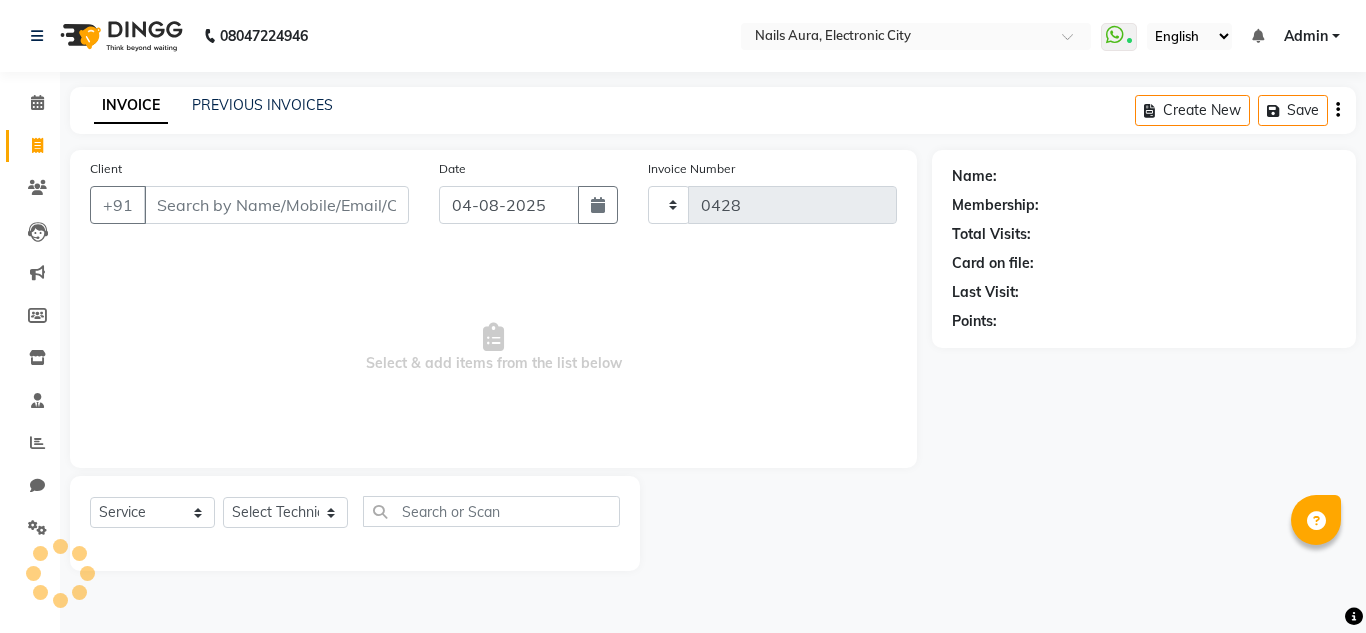 select on "8179" 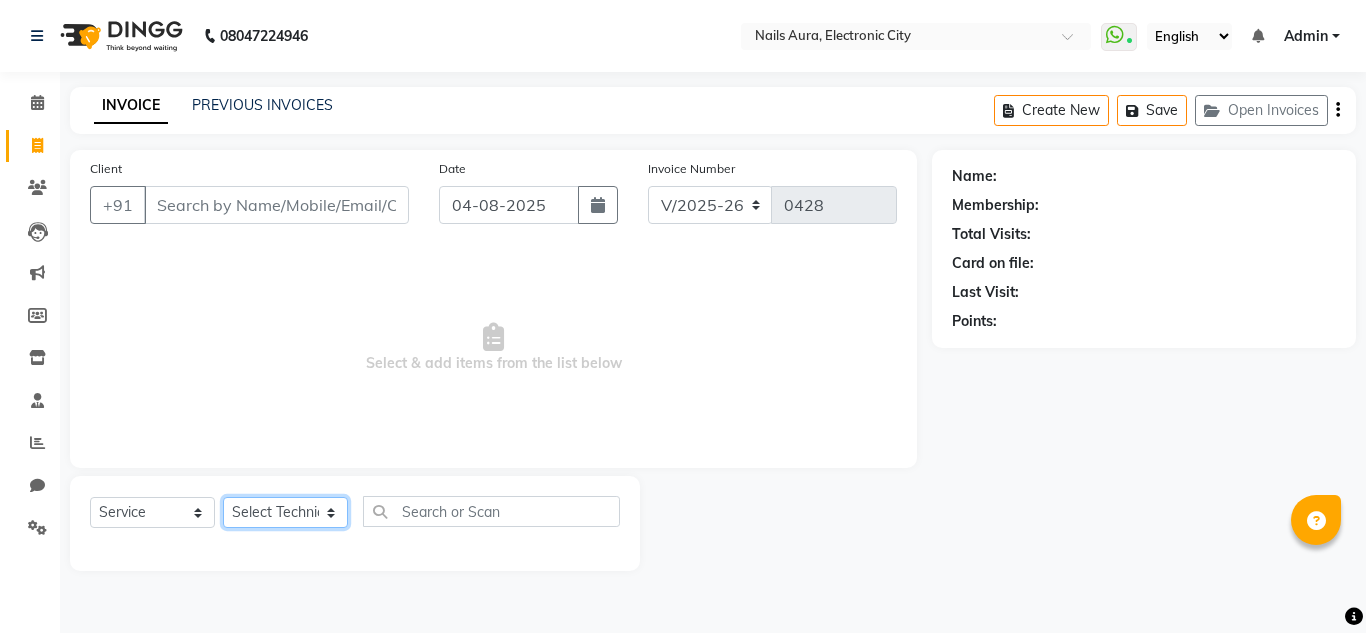 click on "Select Technician Akash Akshay Gulshan Mahi Mayank Munmun Pooja Rashmi Rima dey Rizwana Shaina Varsha Vikram" 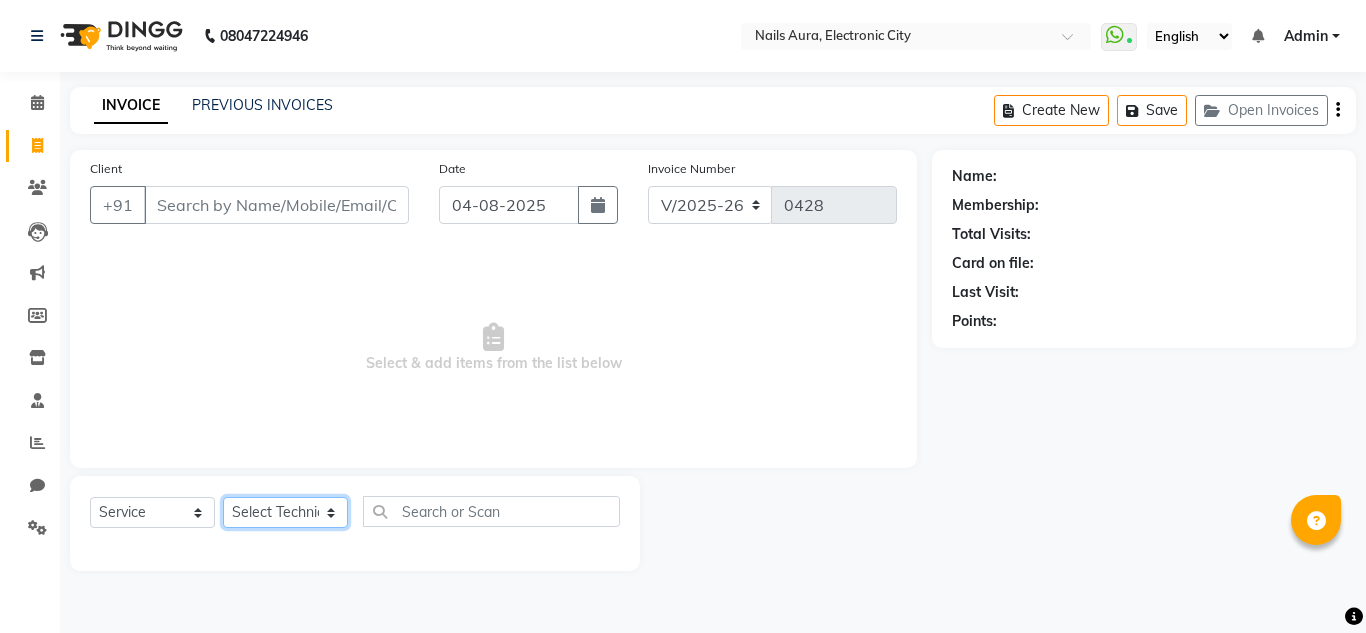 select on "80910" 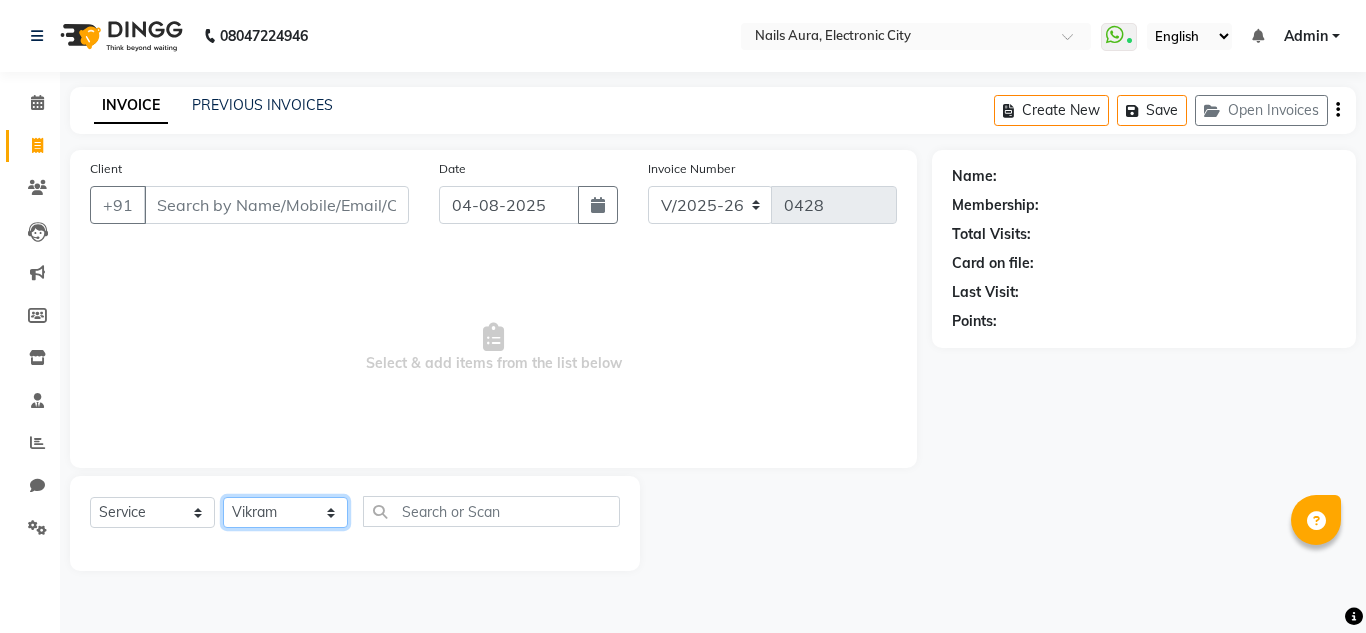 click on "Select Technician Akash Akshay Gulshan Mahi Mayank Munmun Pooja Rashmi Rima dey Rizwana Shaina Varsha Vikram" 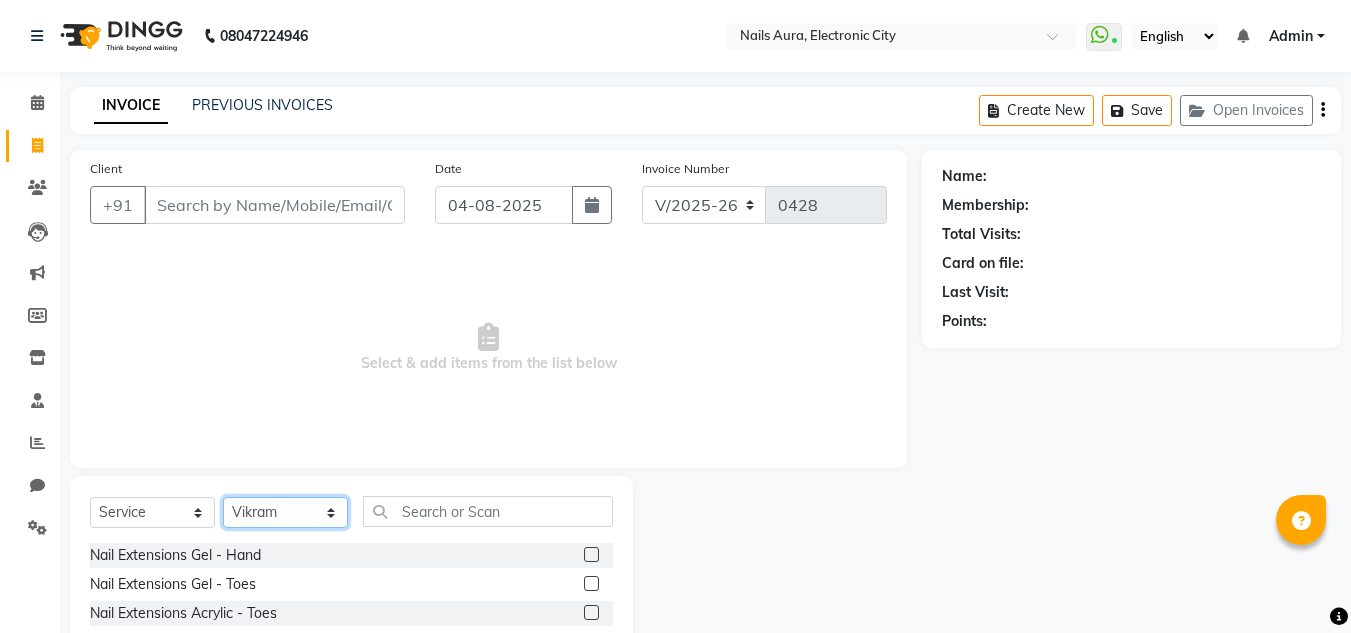scroll, scrollTop: 168, scrollLeft: 0, axis: vertical 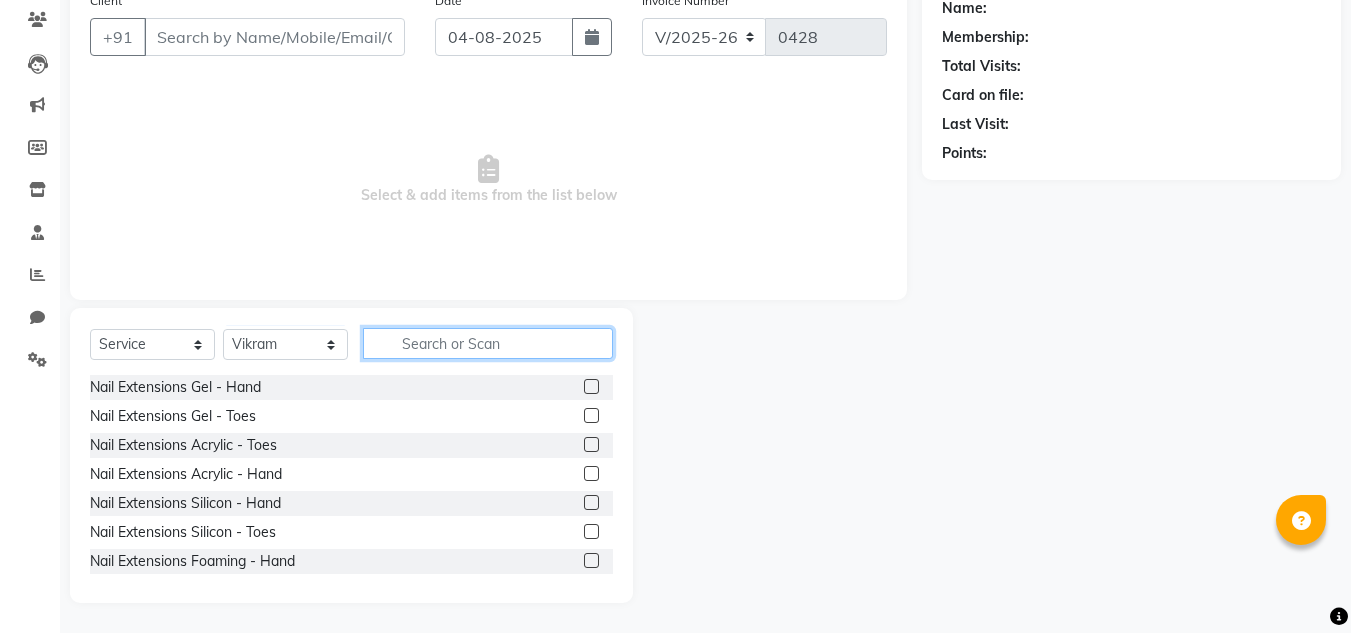click 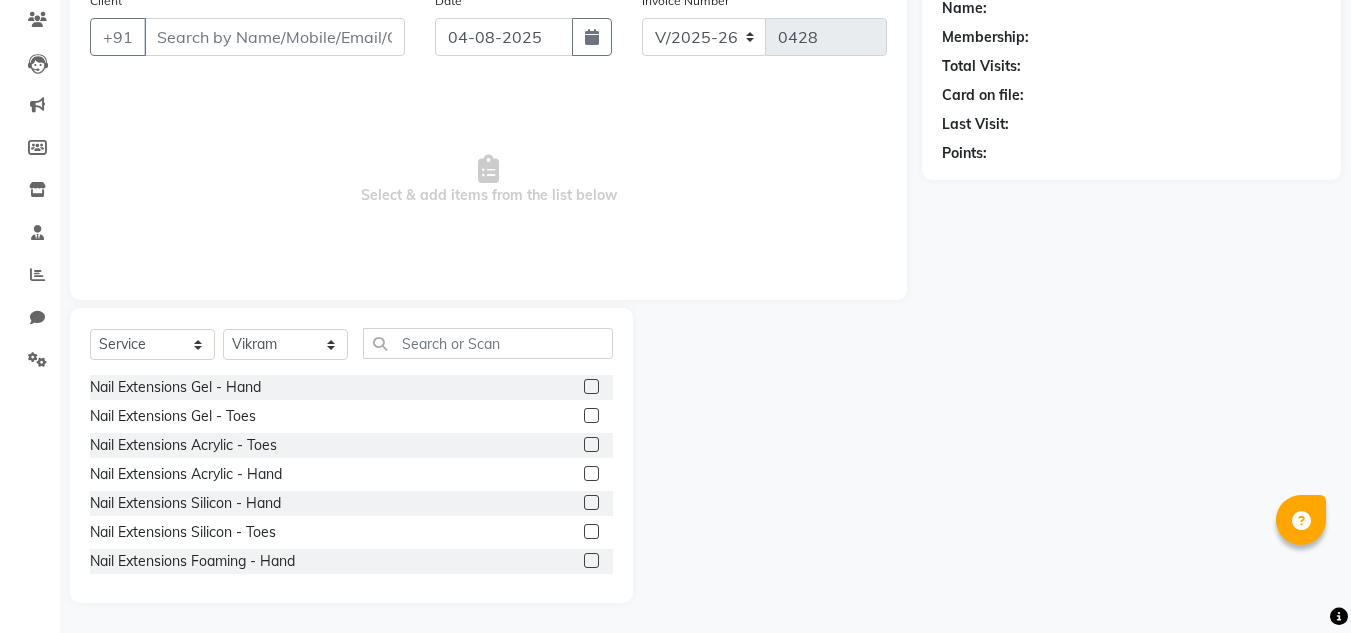 drag, startPoint x: 577, startPoint y: 471, endPoint x: 576, endPoint y: 461, distance: 10.049875 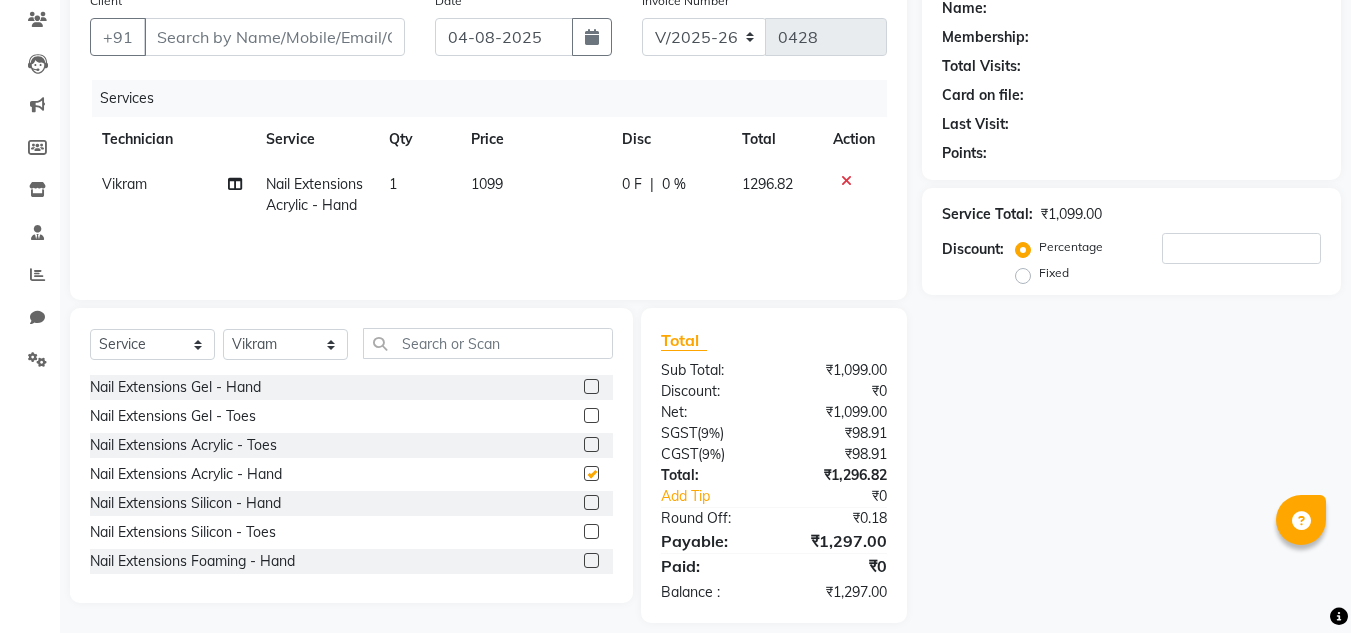 checkbox on "false" 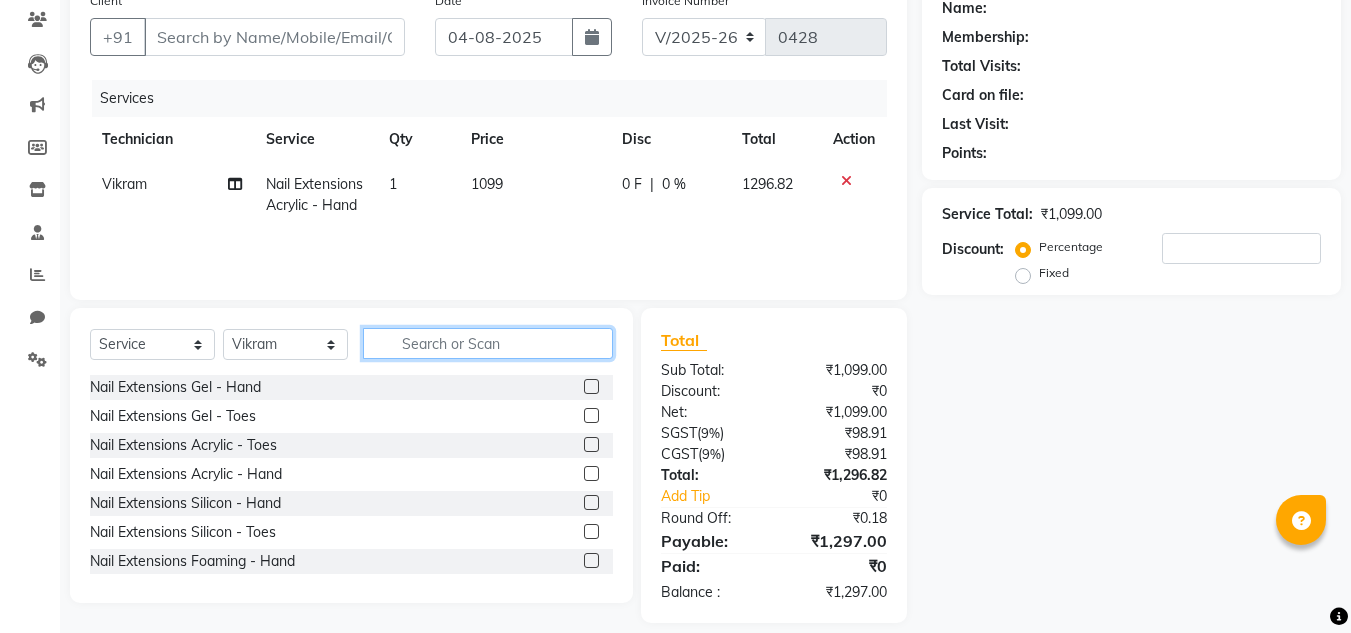 click 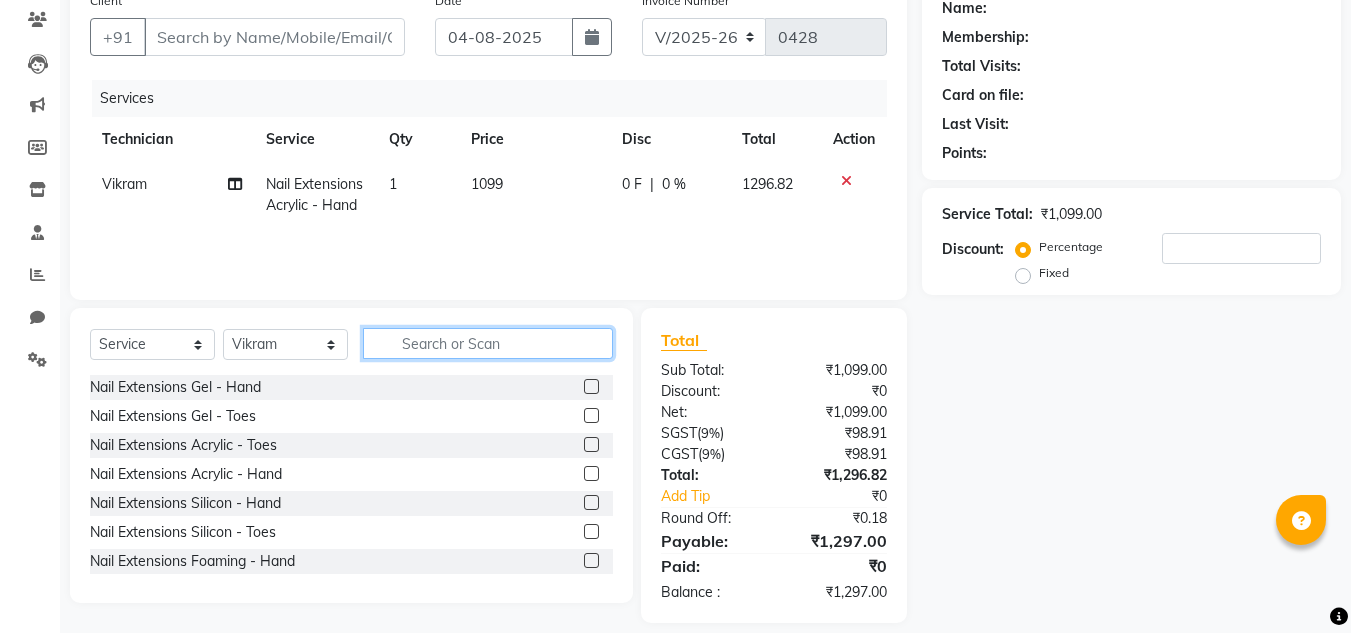 click 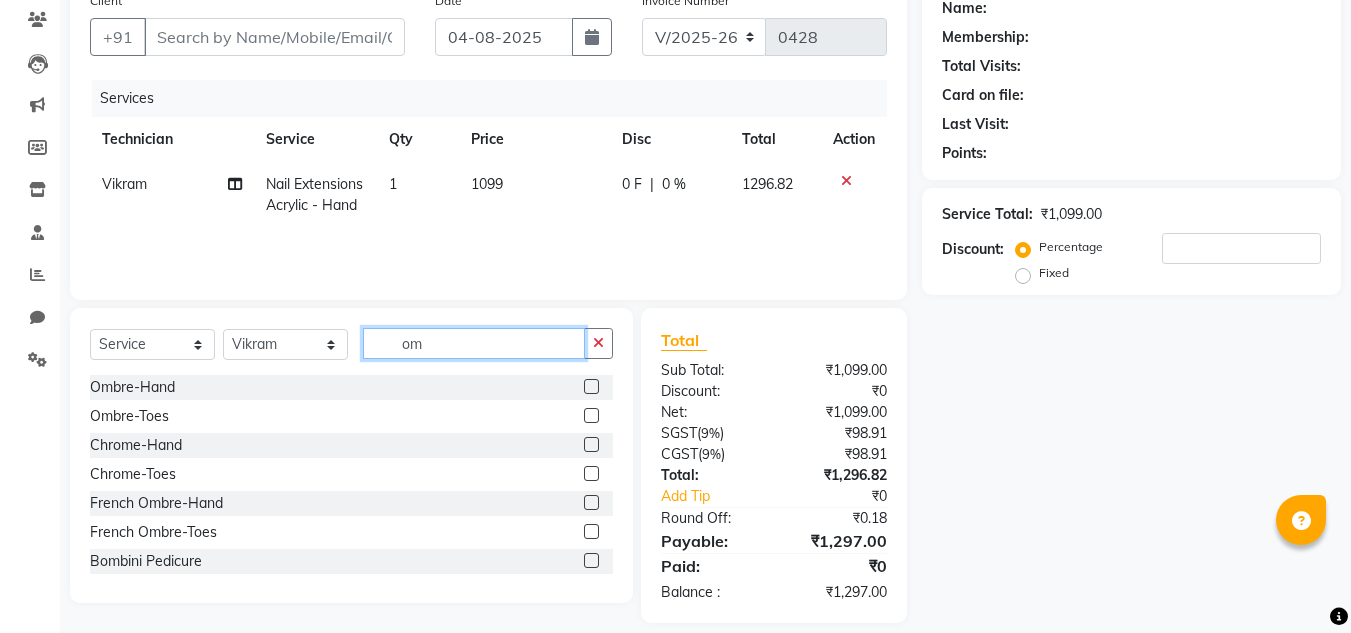 type on "om" 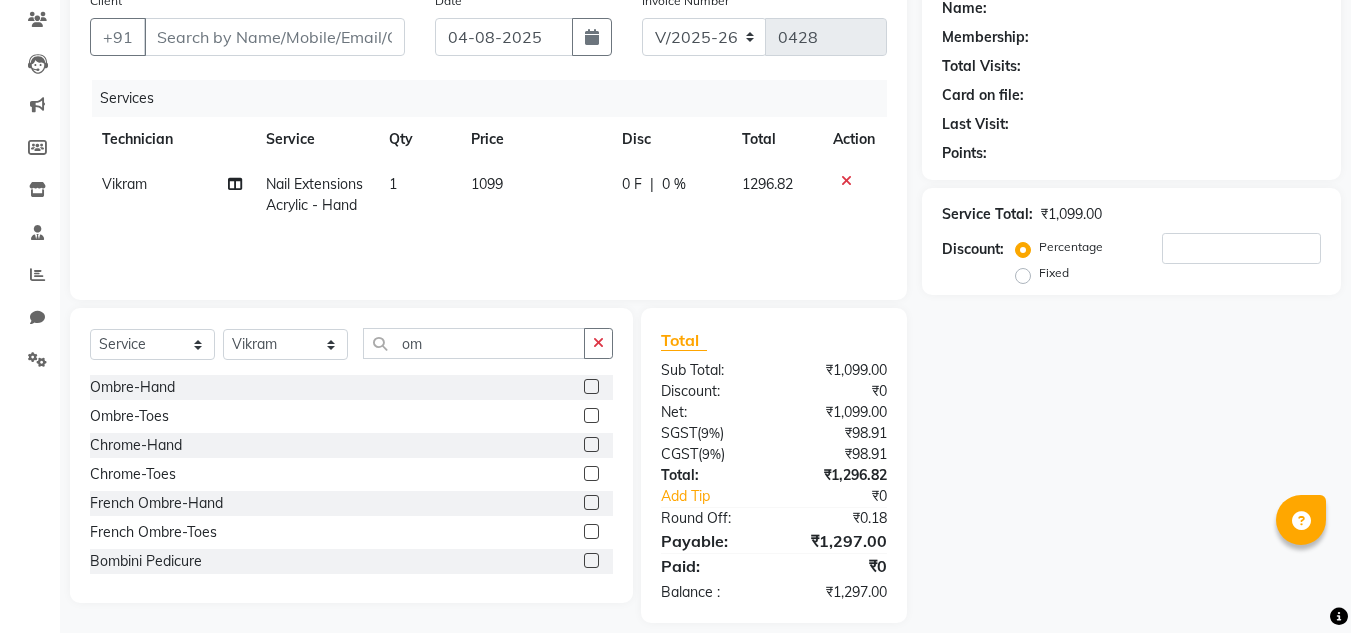 drag, startPoint x: 575, startPoint y: 380, endPoint x: 513, endPoint y: 356, distance: 66.48308 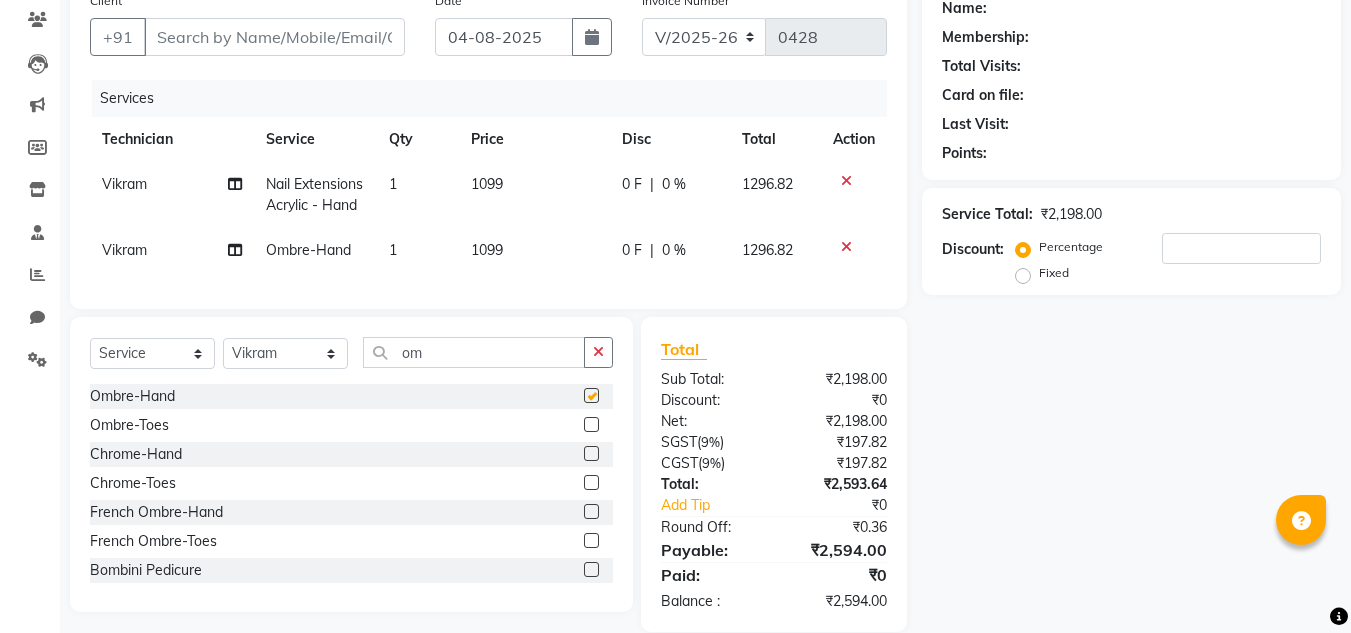 checkbox on "false" 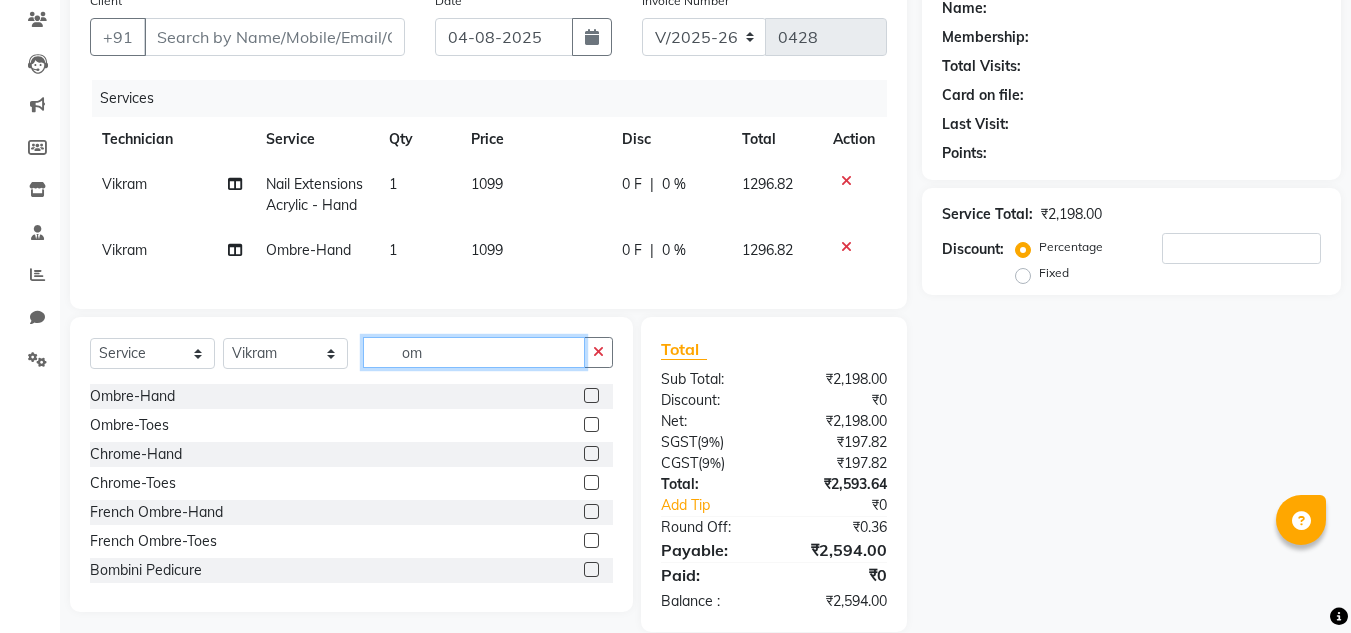 click on "om" 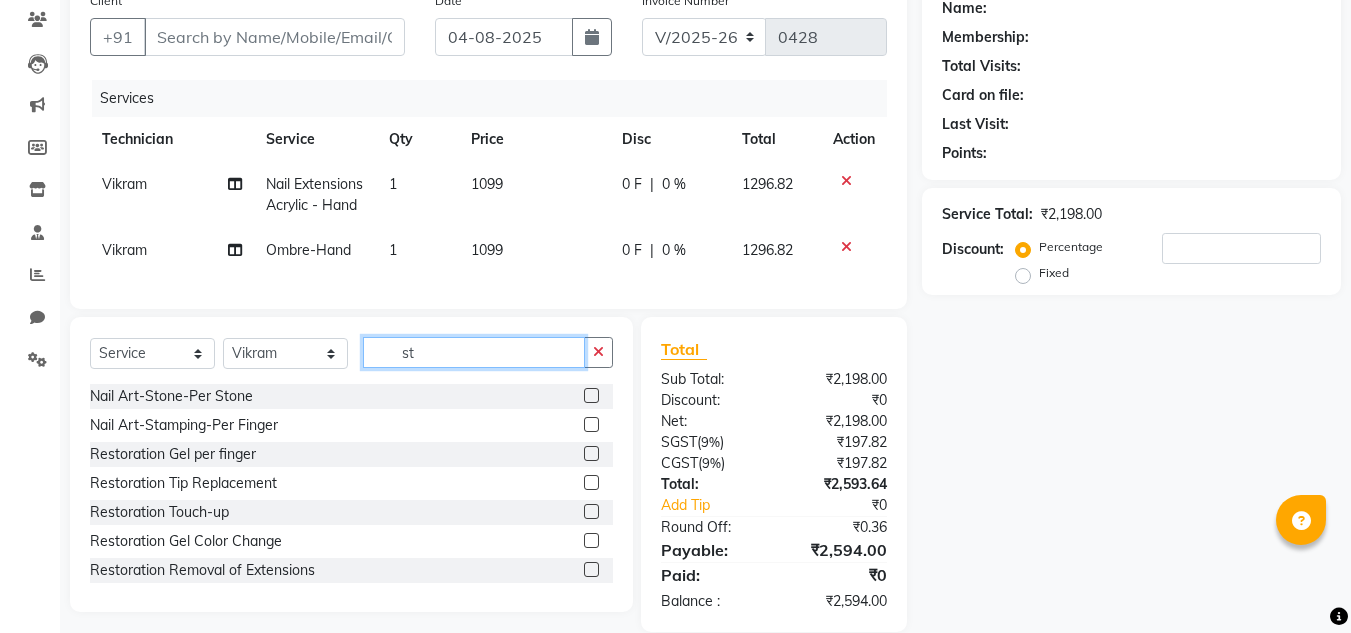 type on "st" 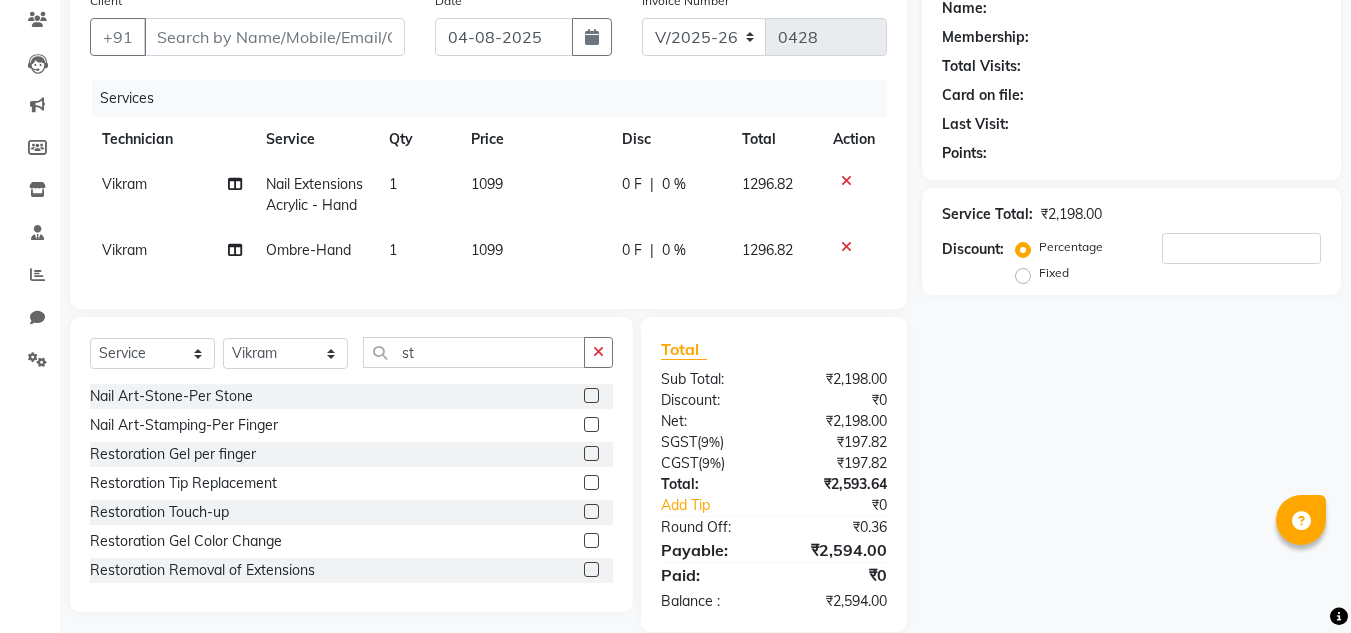 click 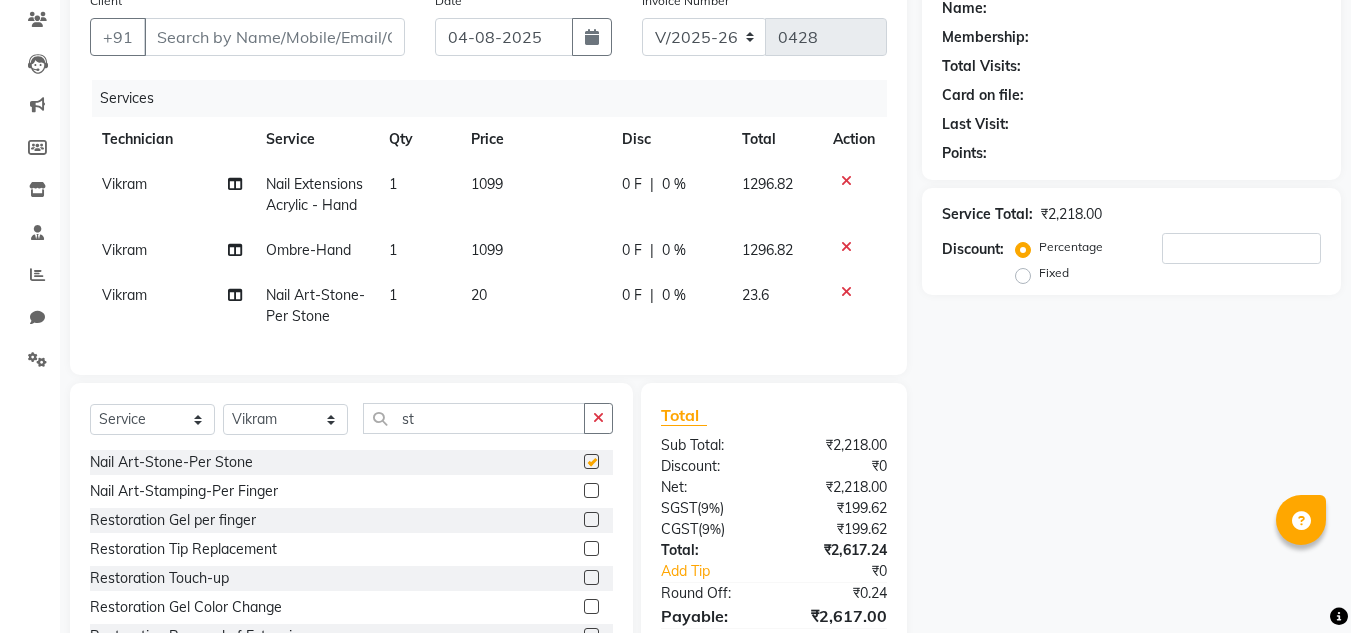 checkbox on "false" 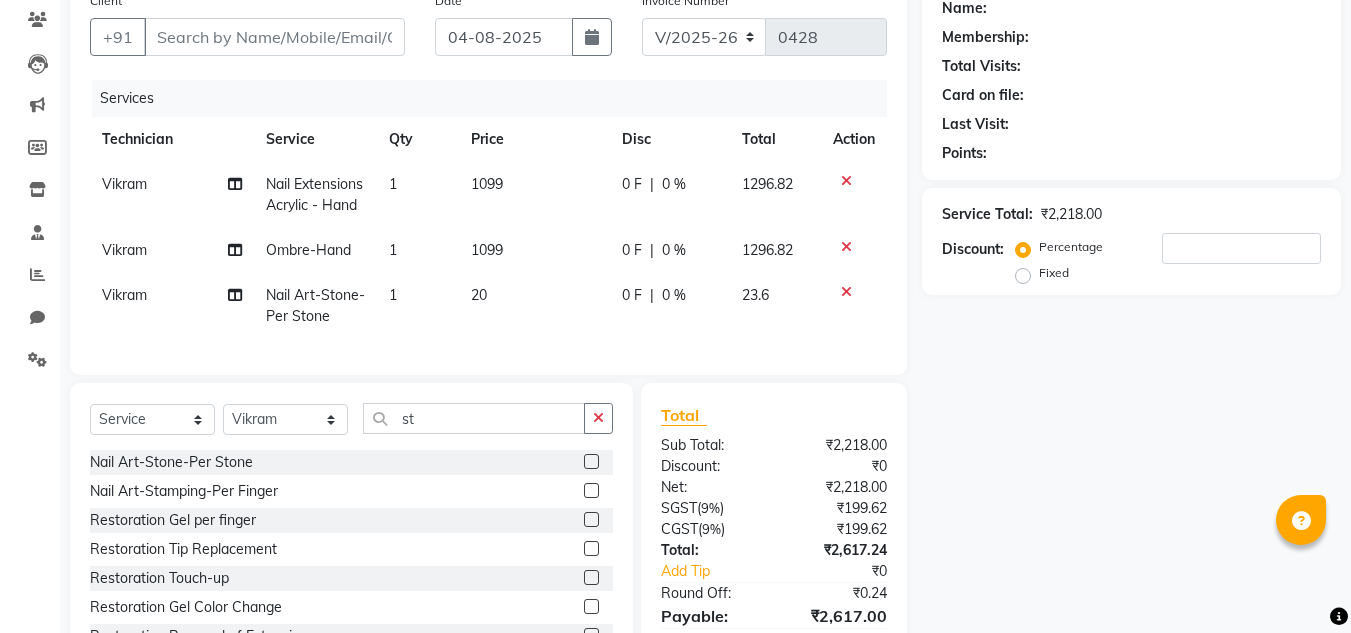 click on "1" 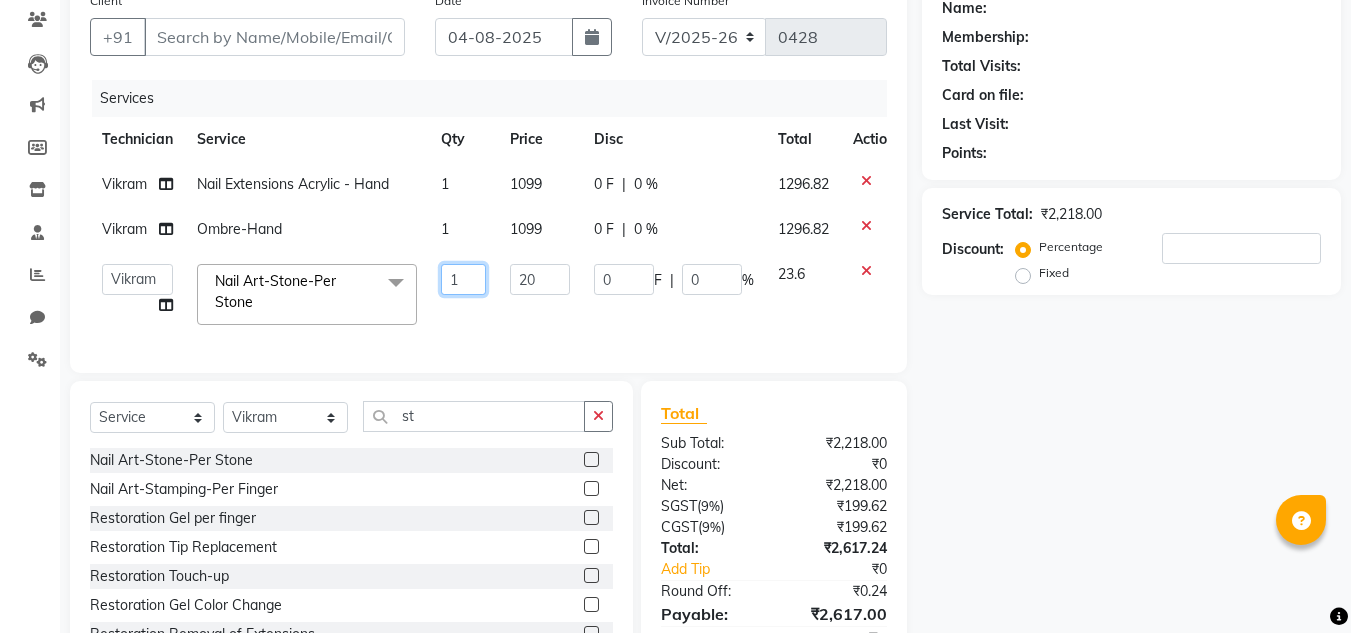click on "1" 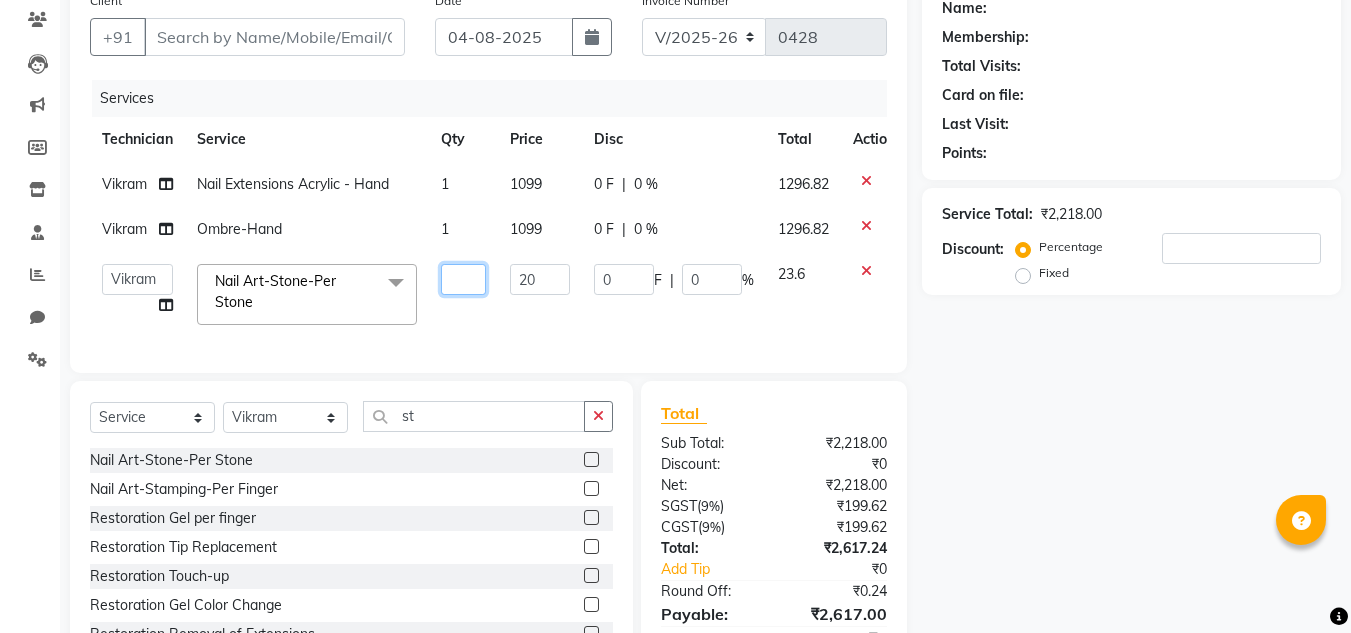 type on "6" 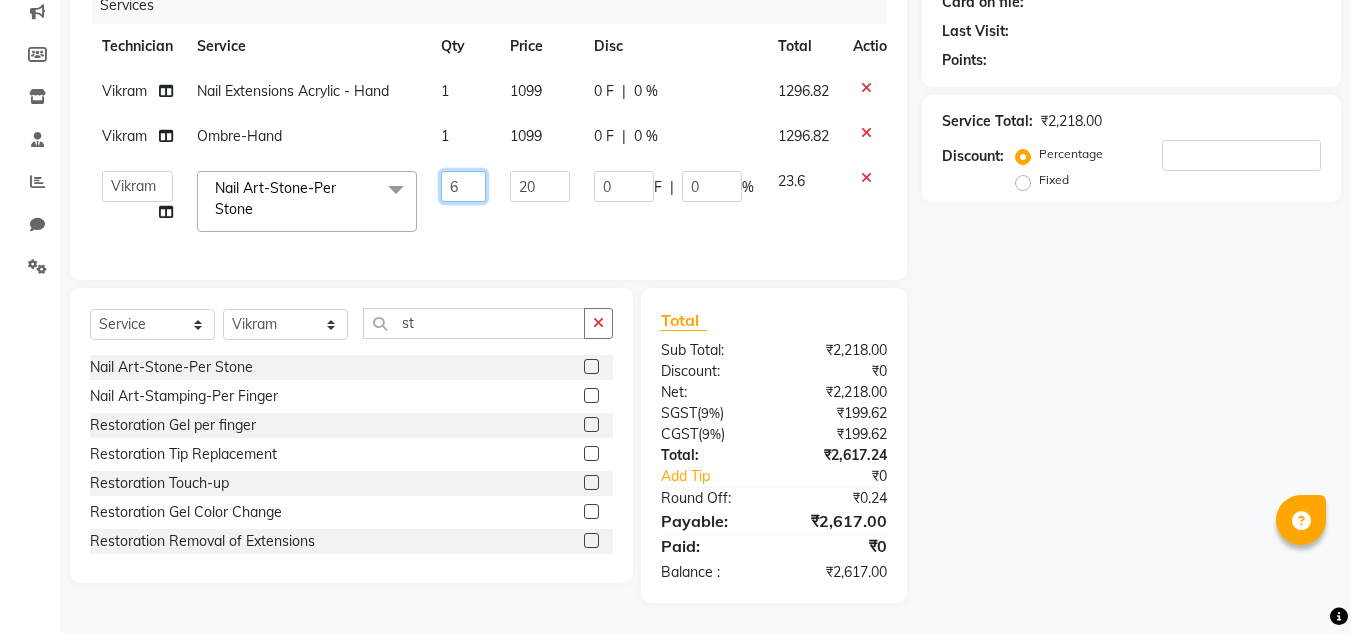 scroll, scrollTop: 276, scrollLeft: 0, axis: vertical 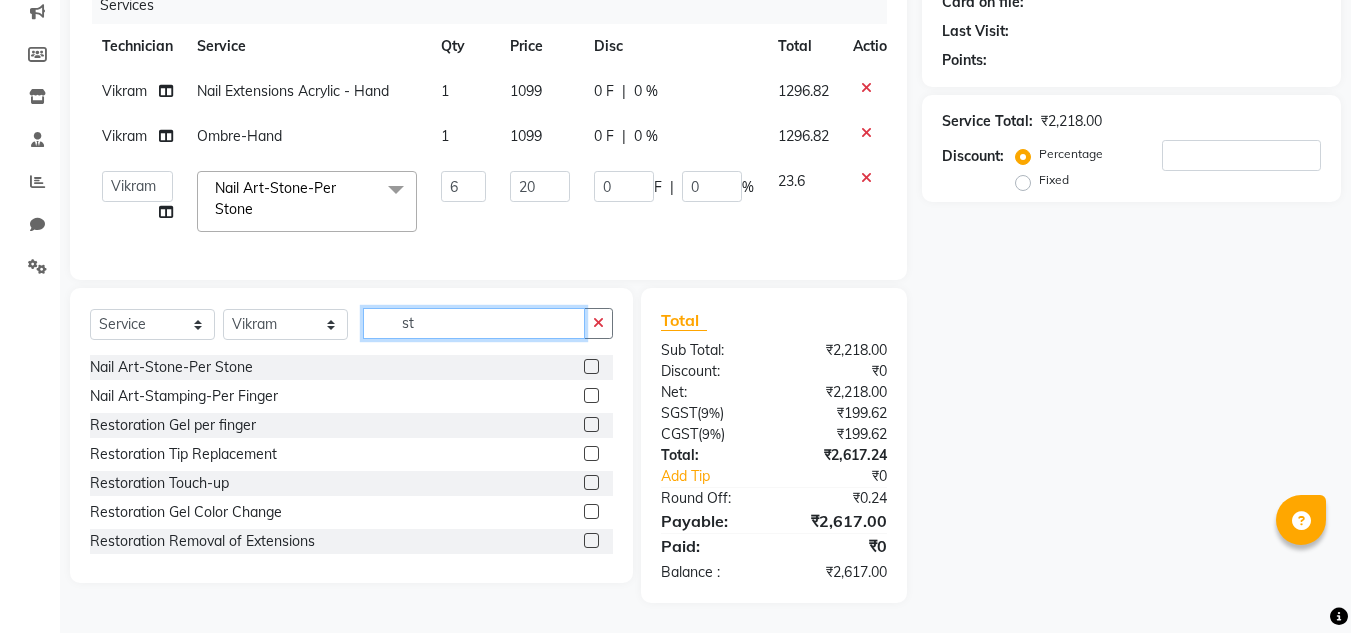 click on "Select Service Product Membership Package Voucher Prepaid Gift Card Select Technician [LAST] [LAST] [LAST] [LAST] [LAST] [LAST] [LAST] [LAST] [LAST] dey [LAST] [LAST] [LAST] [LAST] st Nail Art-Stone-Per Stone Nail Art-Stamping-Per Finger Restoration Gel per finger Restoration Tip Replacement Restoration Touch-up Restoration Gel Color Change Restoration Removal of Extensions Restoration Removal of Nail Paint Permanent Make-up-Eyebrow Shading (1st Session) Permanent Make-up-Microblading (1st Session) Permanent Make-up-Lip Coloring (1st session) Crystal Pedicure Crystal Manicure Hydra Boost Facial" 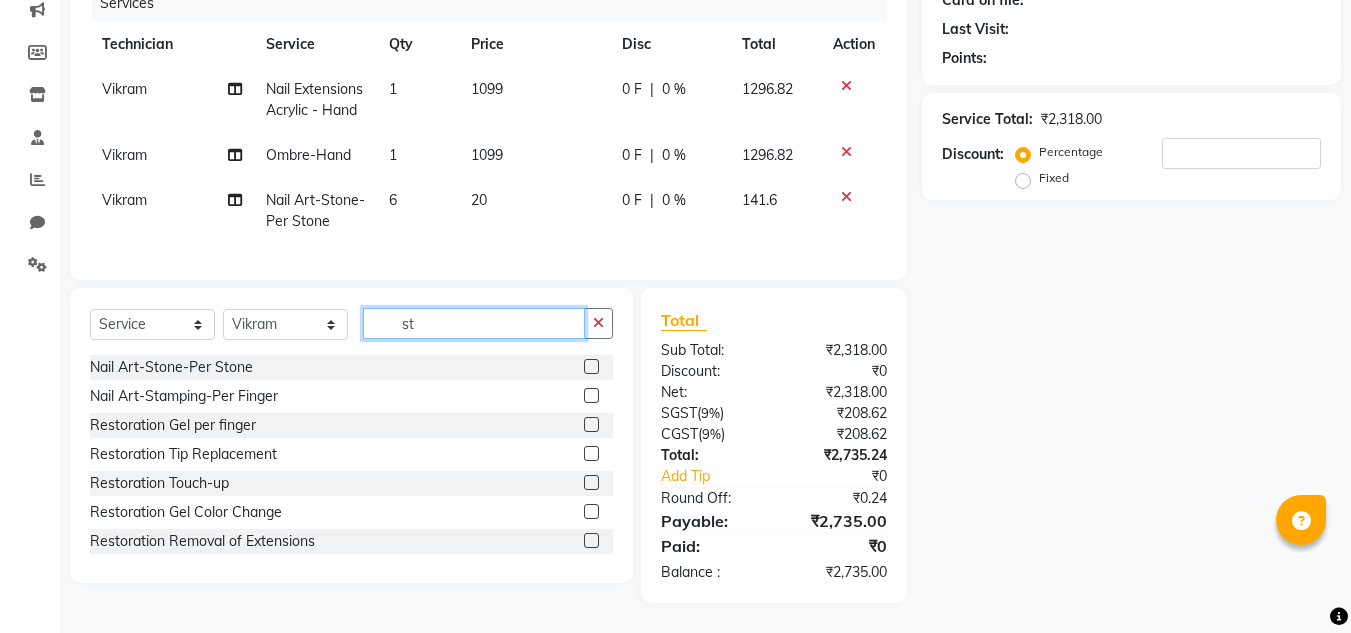 type on "s" 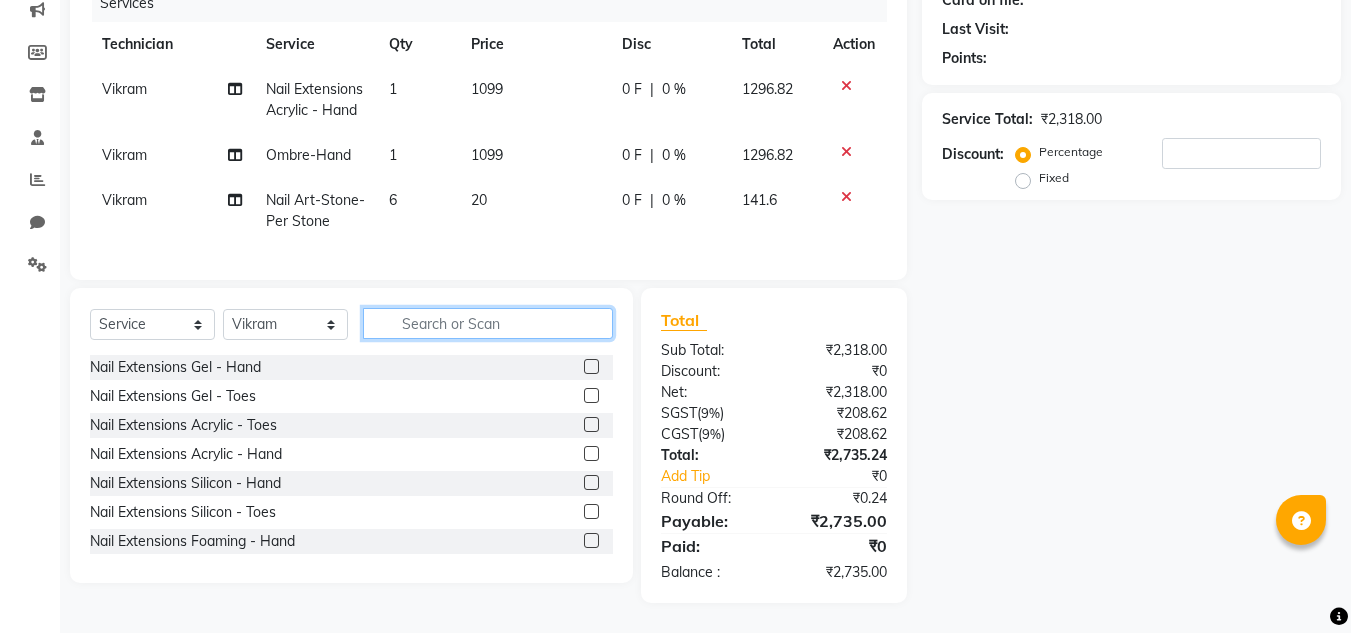 click 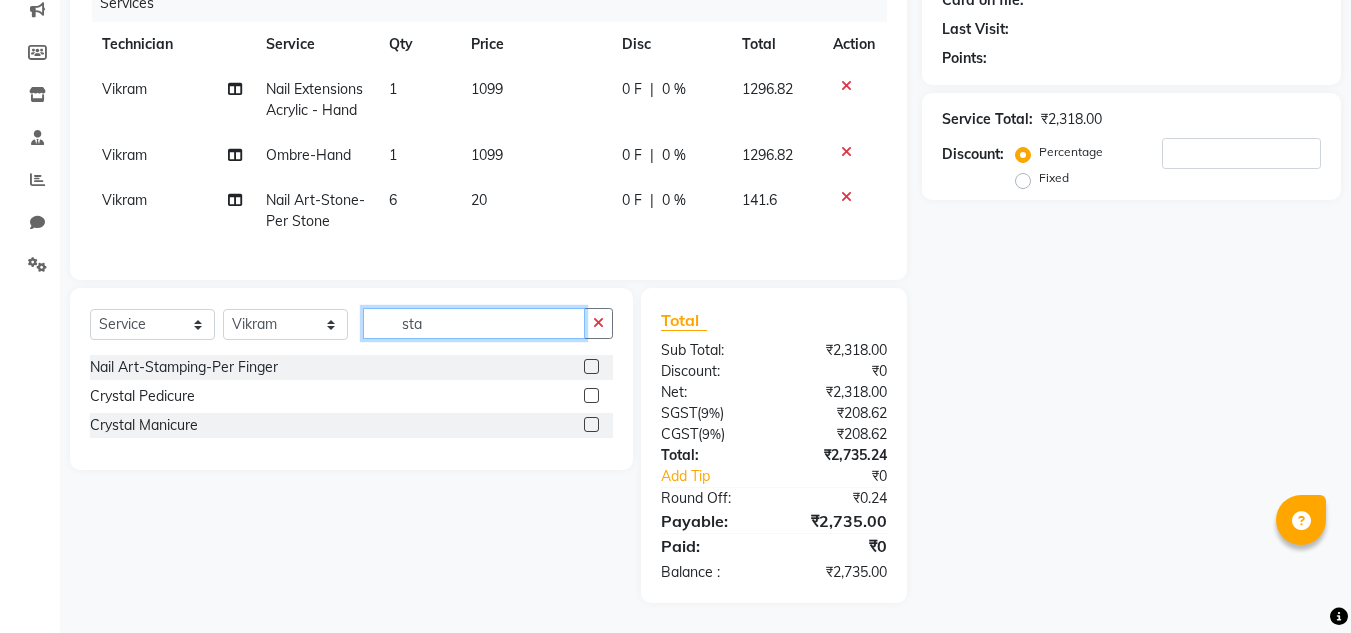 type on "sta" 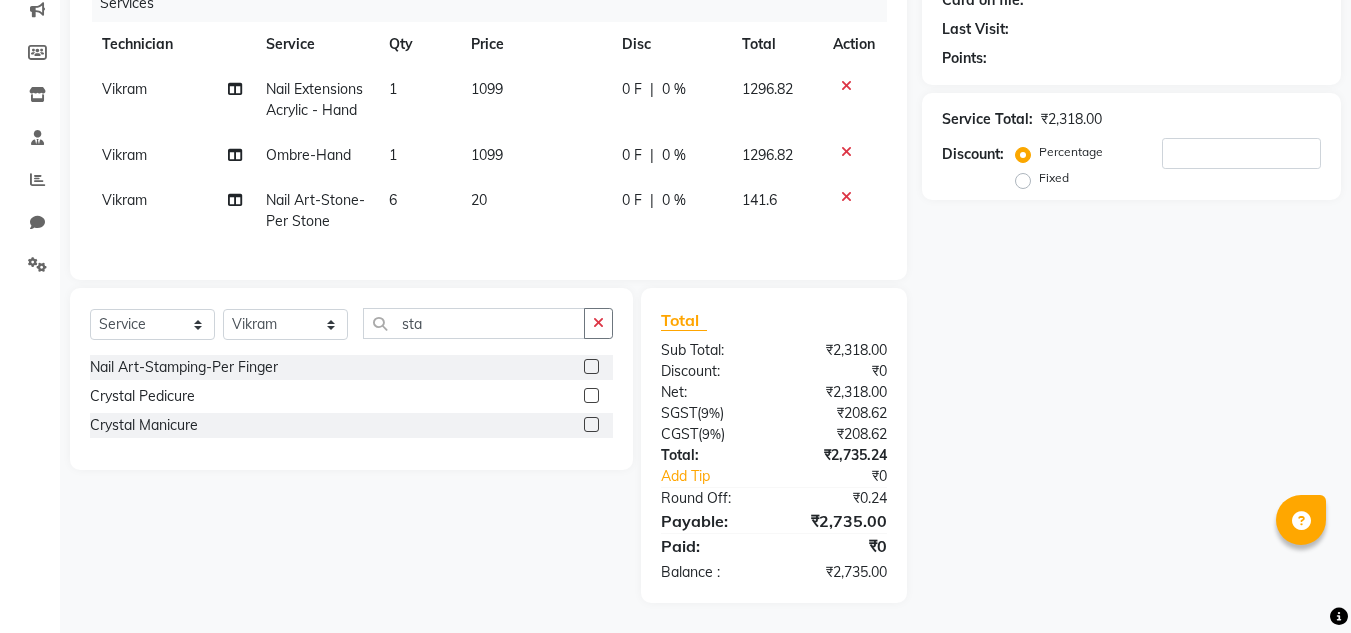 click 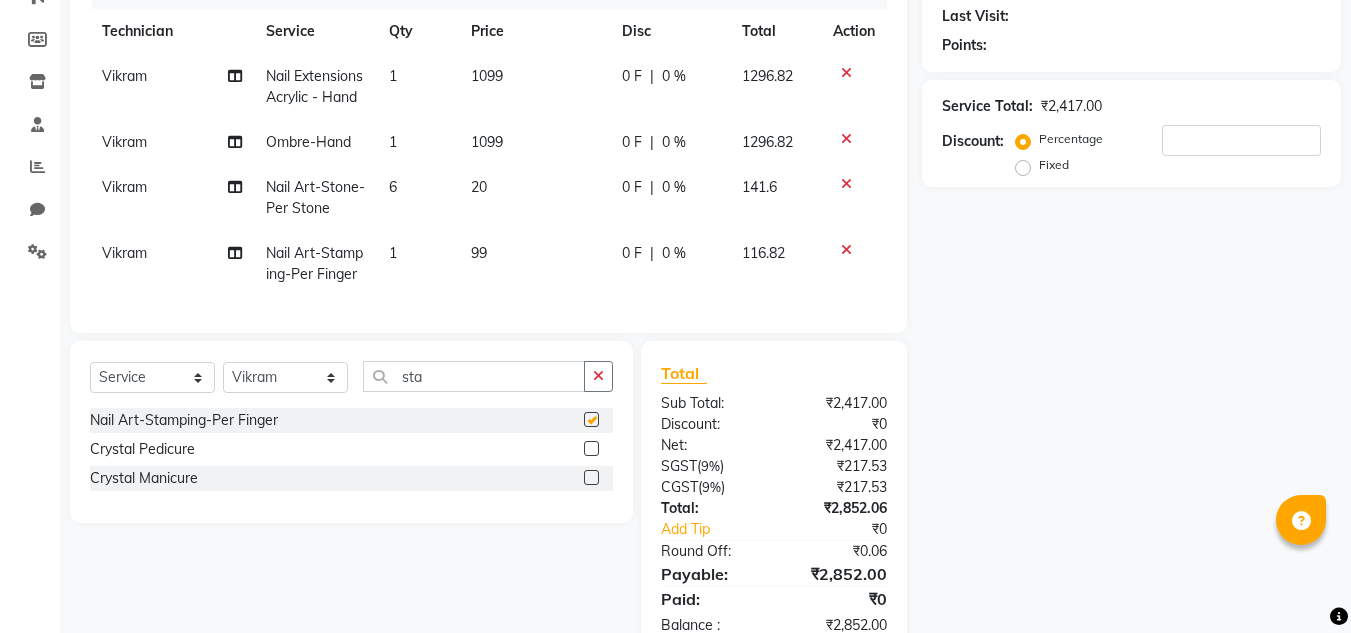 checkbox on "false" 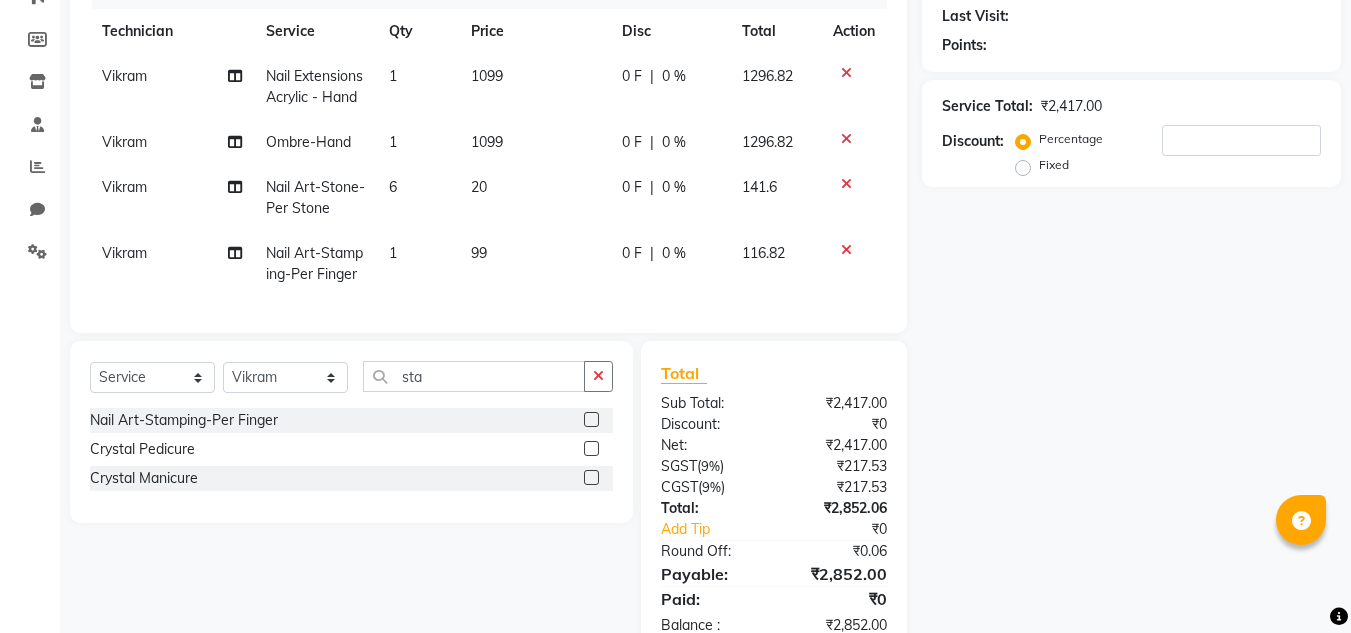 scroll, scrollTop: 365, scrollLeft: 0, axis: vertical 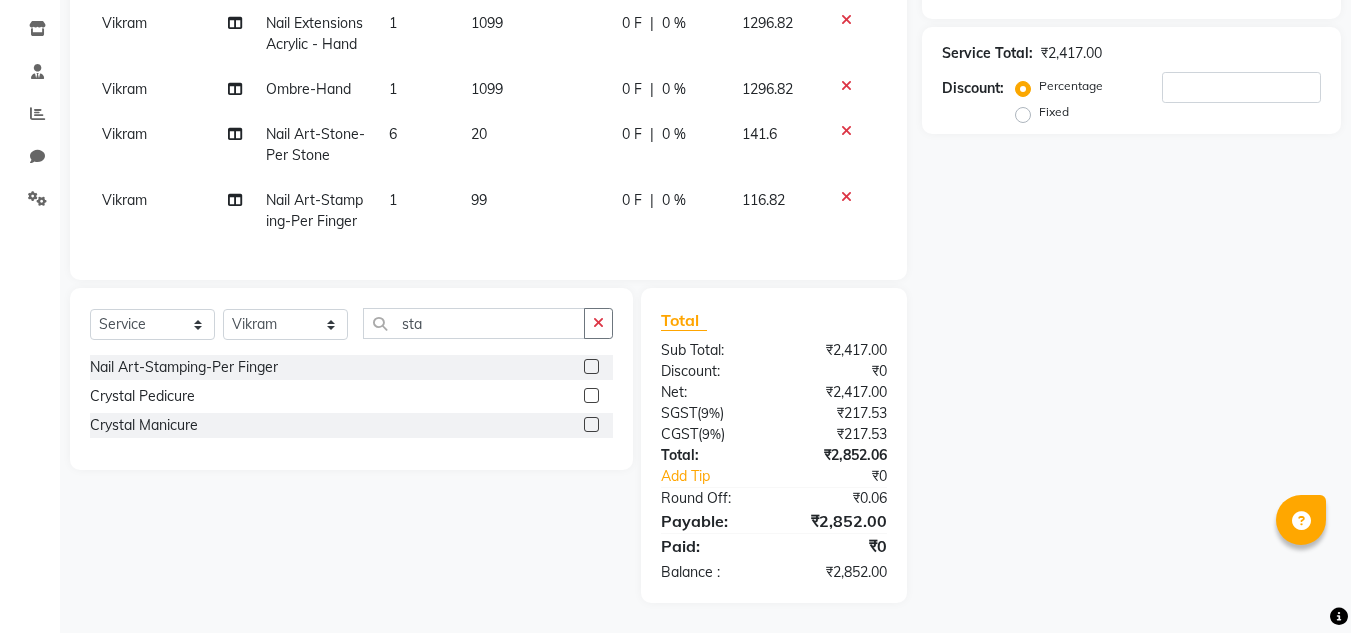click on "99" 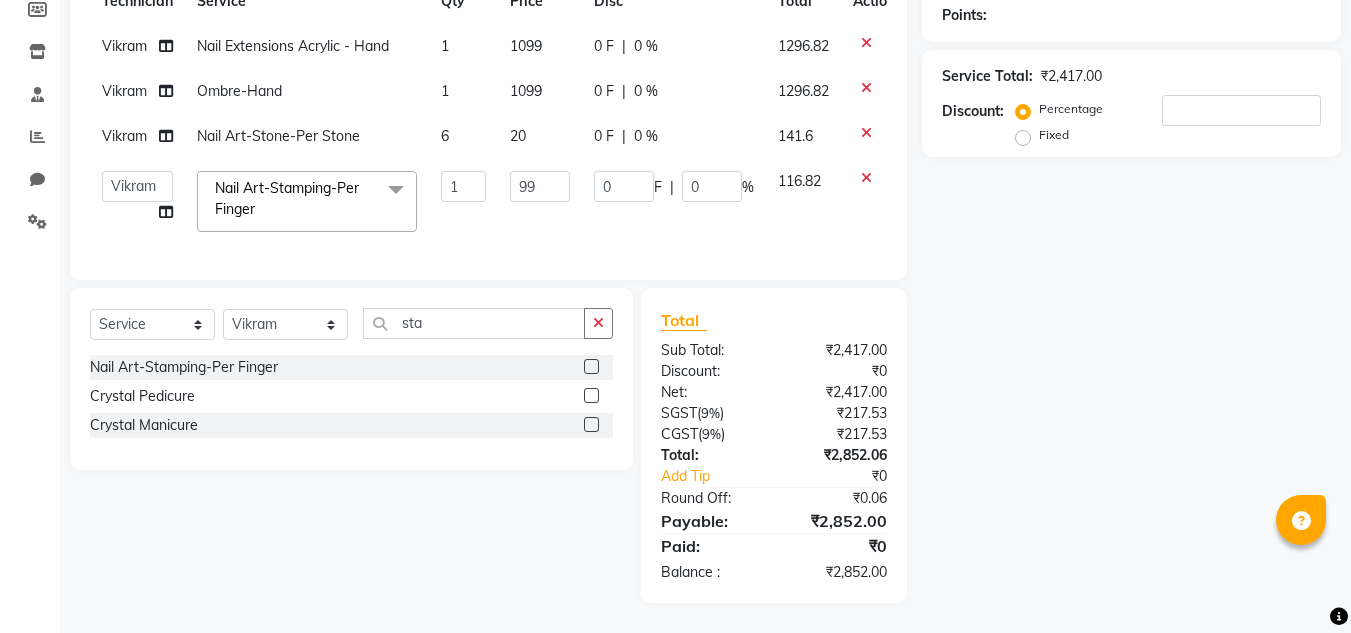 scroll, scrollTop: 321, scrollLeft: 0, axis: vertical 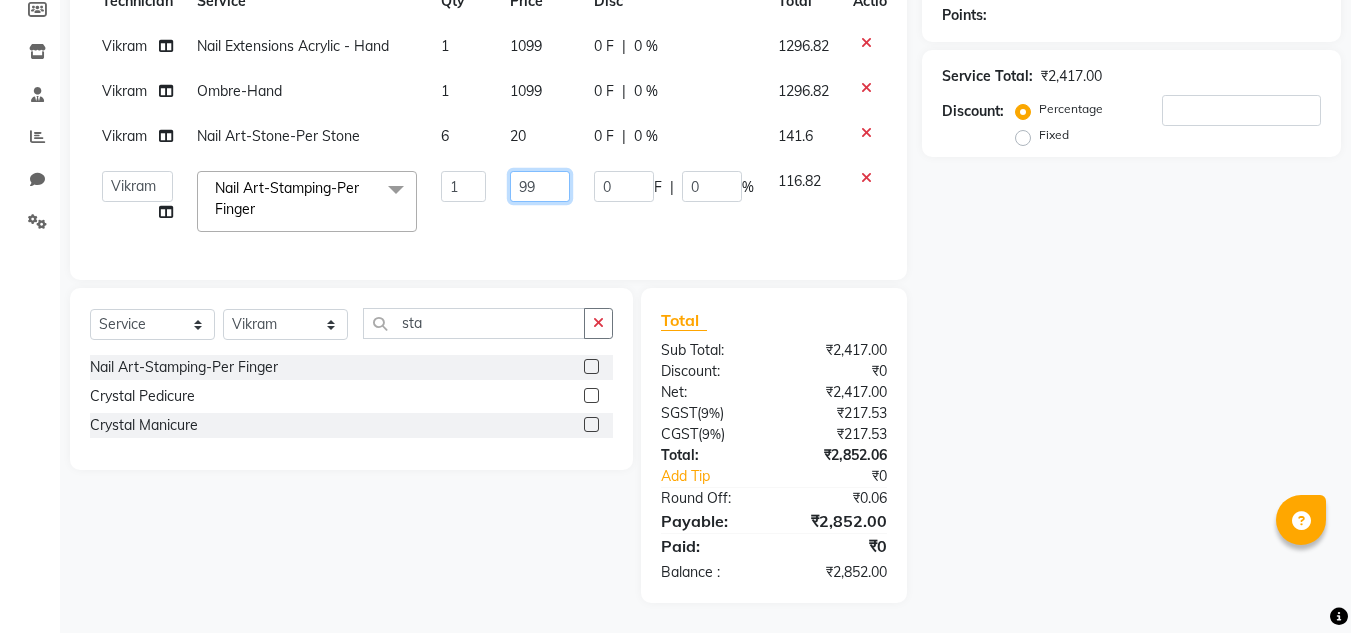 click on "99" 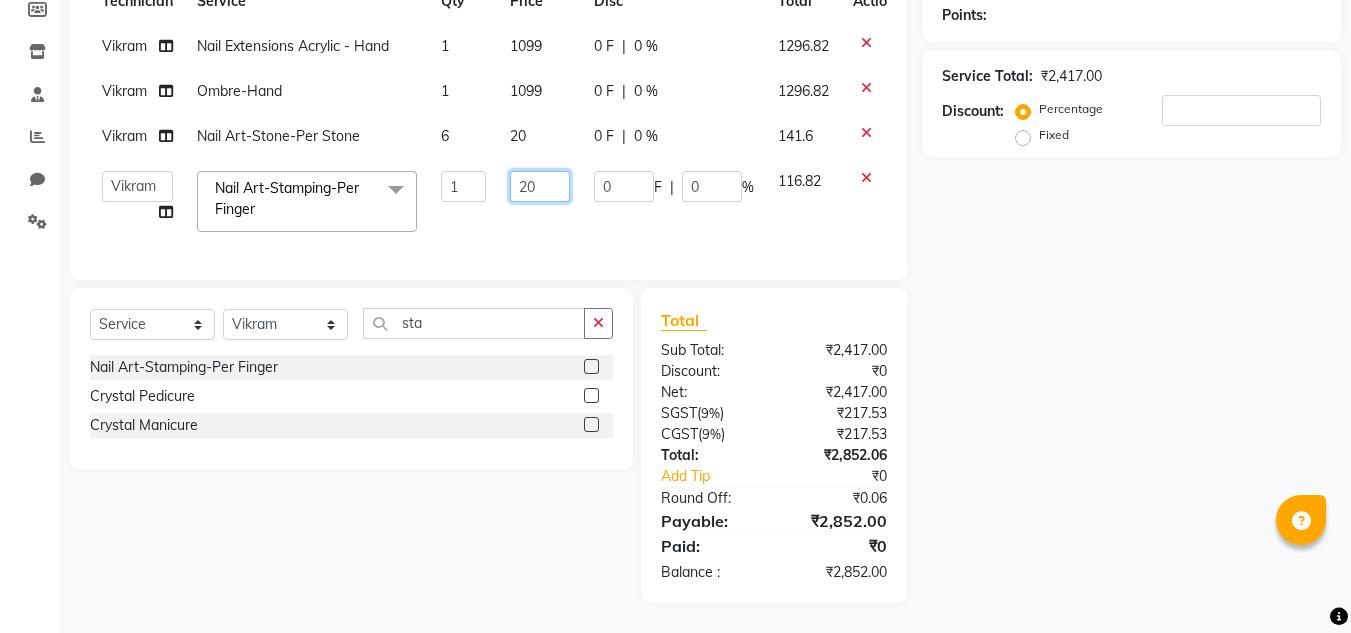 type on "200" 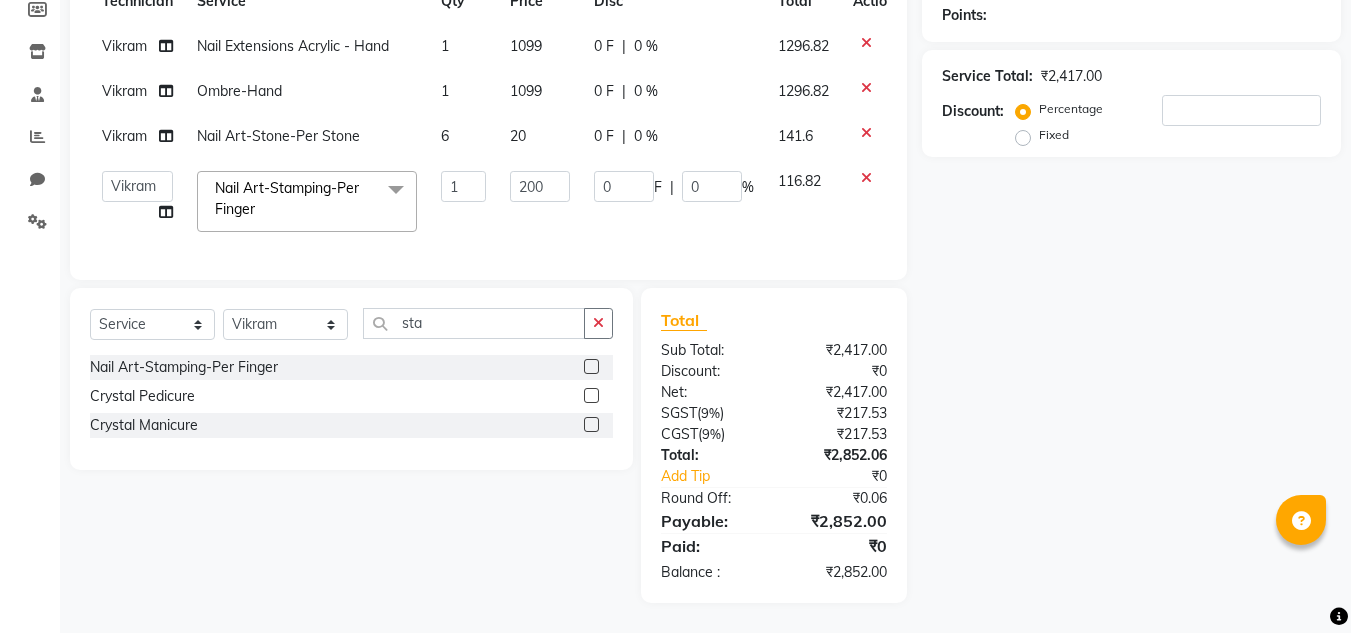 click on "Services Technician Service Qty Price Disc Total Action [LAST] Nail Extensions Acrylic - Hand 1 1099 0 F | 0 % 1296.82 [LAST] Ombre-Hand 1 1099 0 F | 0 % 1296.82 [LAST] Nail Art-Stone-Per Stone 6 20 0 F | 0 % 141.6 [LAST] [LAST] [LAST] [LAST] [LAST] [LAST] [LAST] [LAST] [LAST] dey [LAST] [LAST] [LAST] [LAST] Nail Art-Stamping-Per Finger x Nail Extensions Gel - Hand Nail Extensions Gel - Toes Nail Extensions Acrylic - Toes Nail Extensions Acrylic - Hand Nail Extensions Silicon - Hand Nail Extensions Silicon - Toes Nail Extensions Foaming - Hand Nail Extensions Foaming - Toes Nail Extensions Poly Gel - Hand Nail Extensions Poly Gel - Toes Overlays Gel-Hand Overlays Gel-Toes Overlays Acrylic-Hand Overlays Acrylic-Toes Overlays Silicon-Hand Overlays Silicon-Toes Refills Gel-Hand Refills Gel-Toes Refills Acrylic-Hand Refills Acrylic-Toes Solid color (Glossy)-Hand Solid color (Glossy)-Toes Solid color (Matte)-Hand Solid color (Matte)-Toes French-Hand French-Toes Ombre-Hand Ombre-Toes Tattoo" 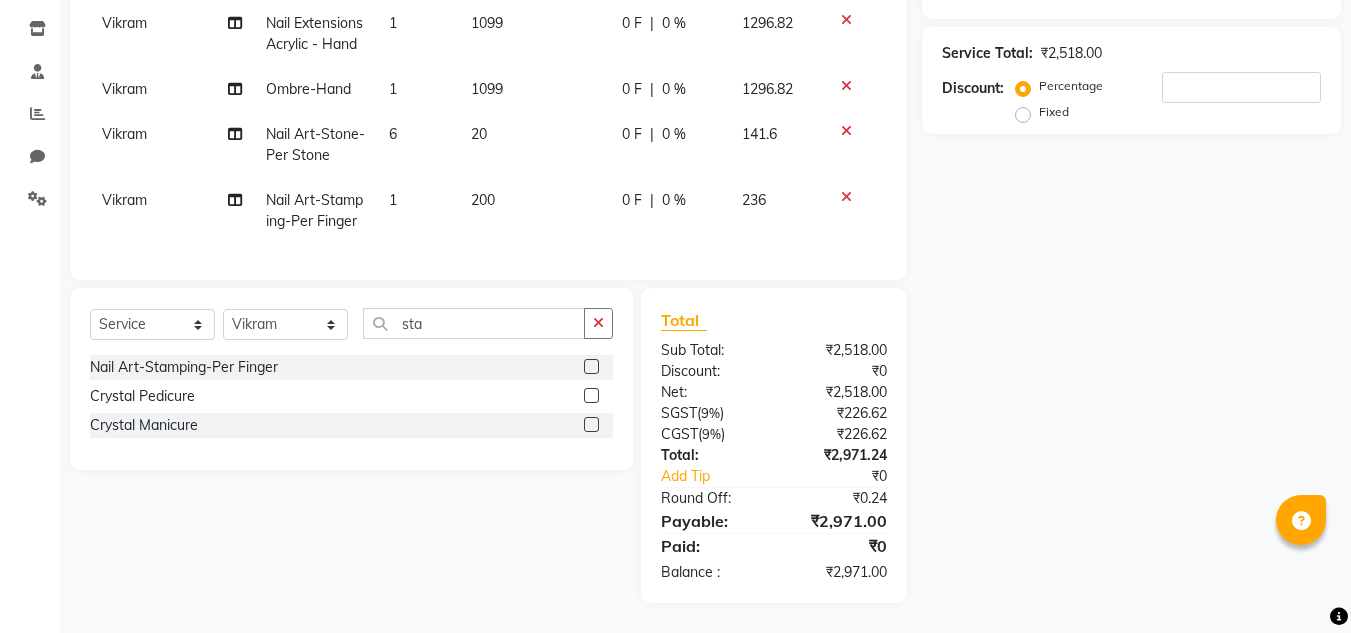 scroll, scrollTop: 165, scrollLeft: 0, axis: vertical 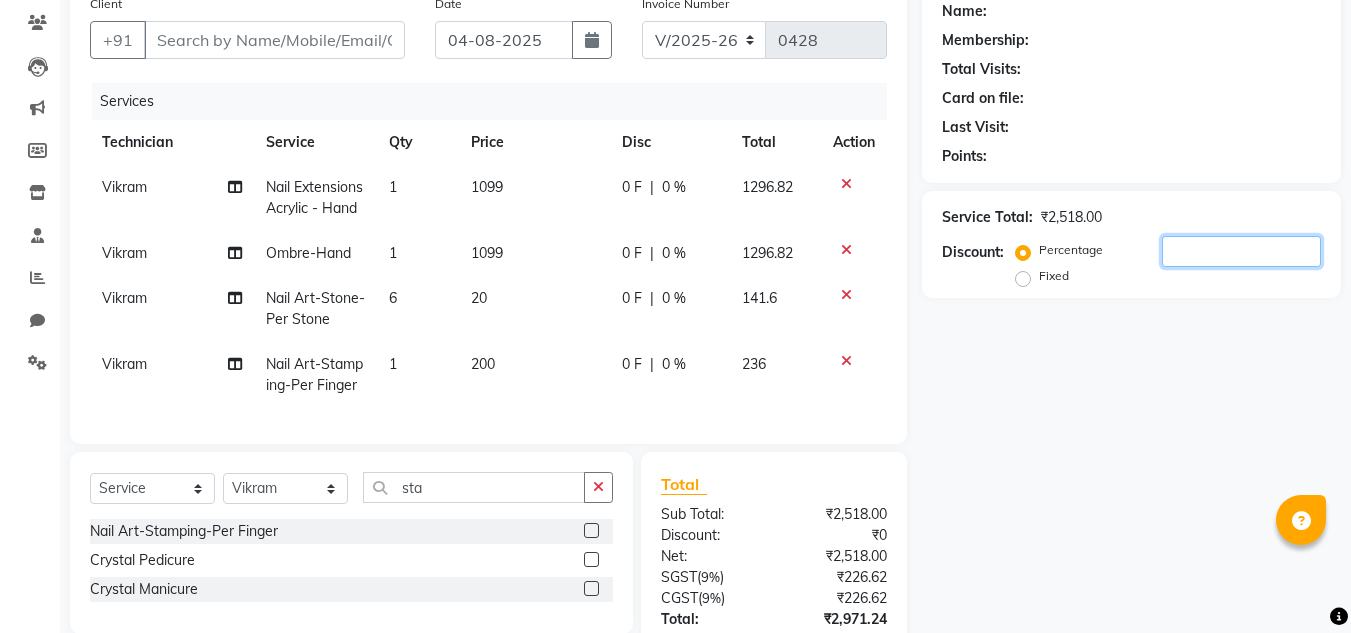 click 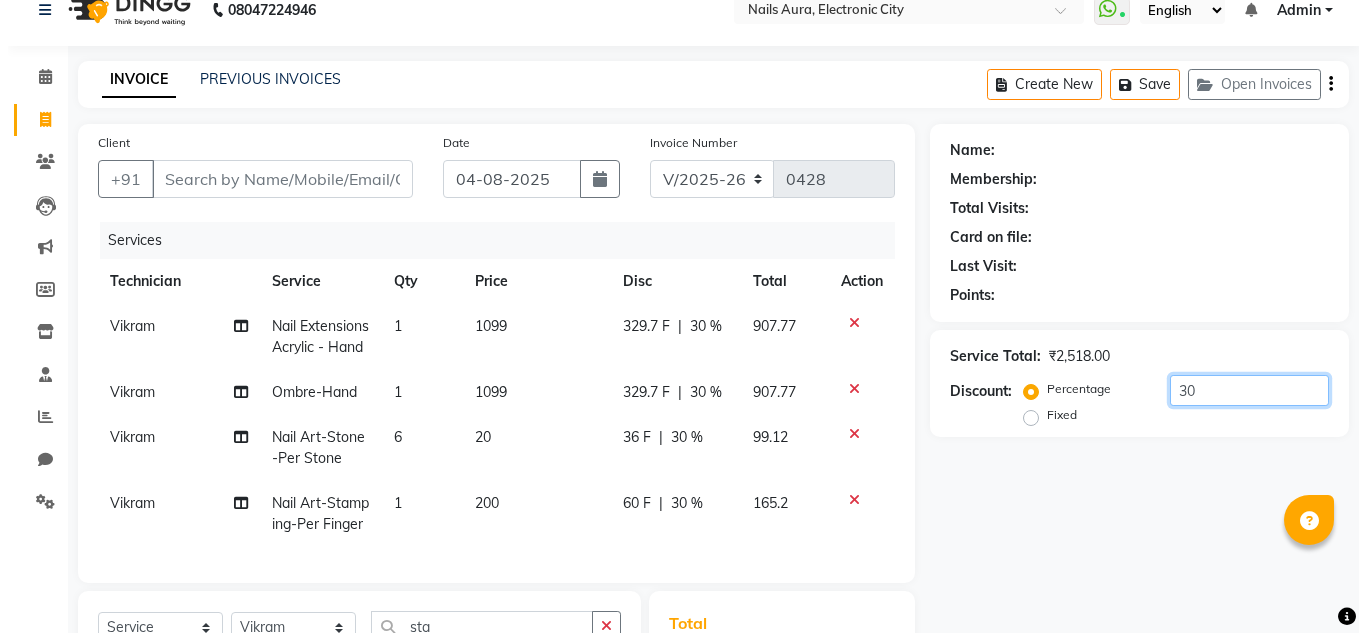 scroll, scrollTop: 0, scrollLeft: 0, axis: both 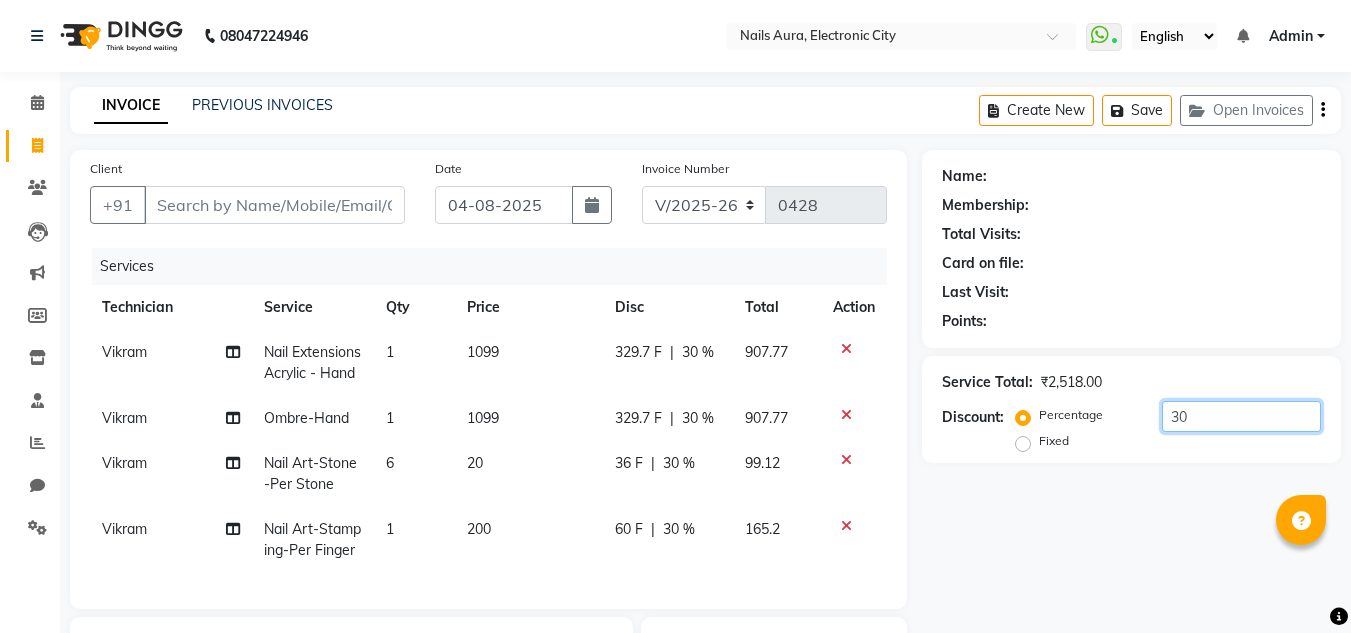 type on "30" 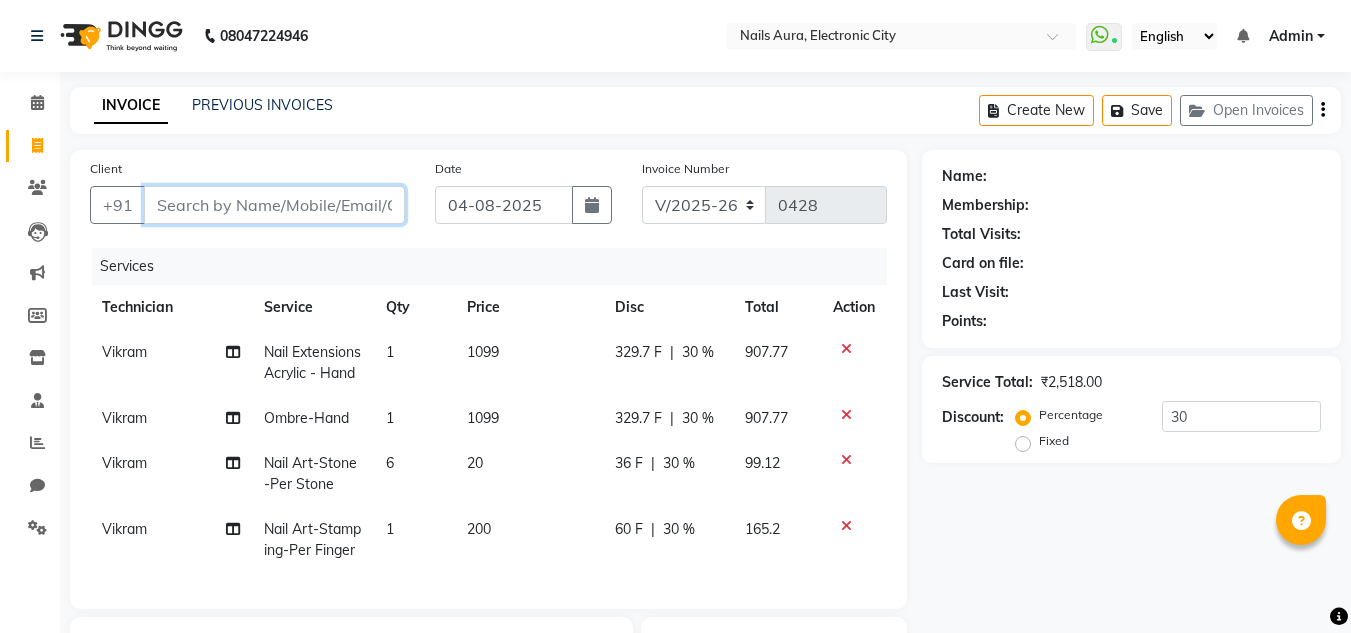 click on "Client" at bounding box center [274, 205] 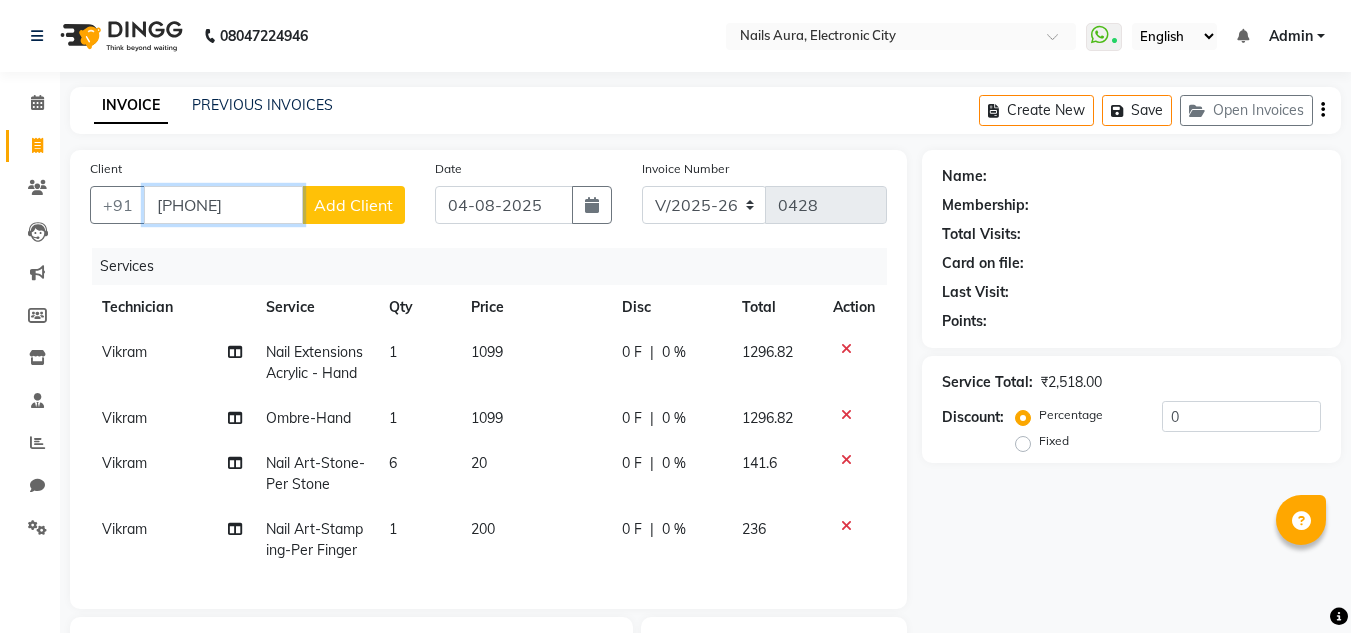 type on "[PHONE]" 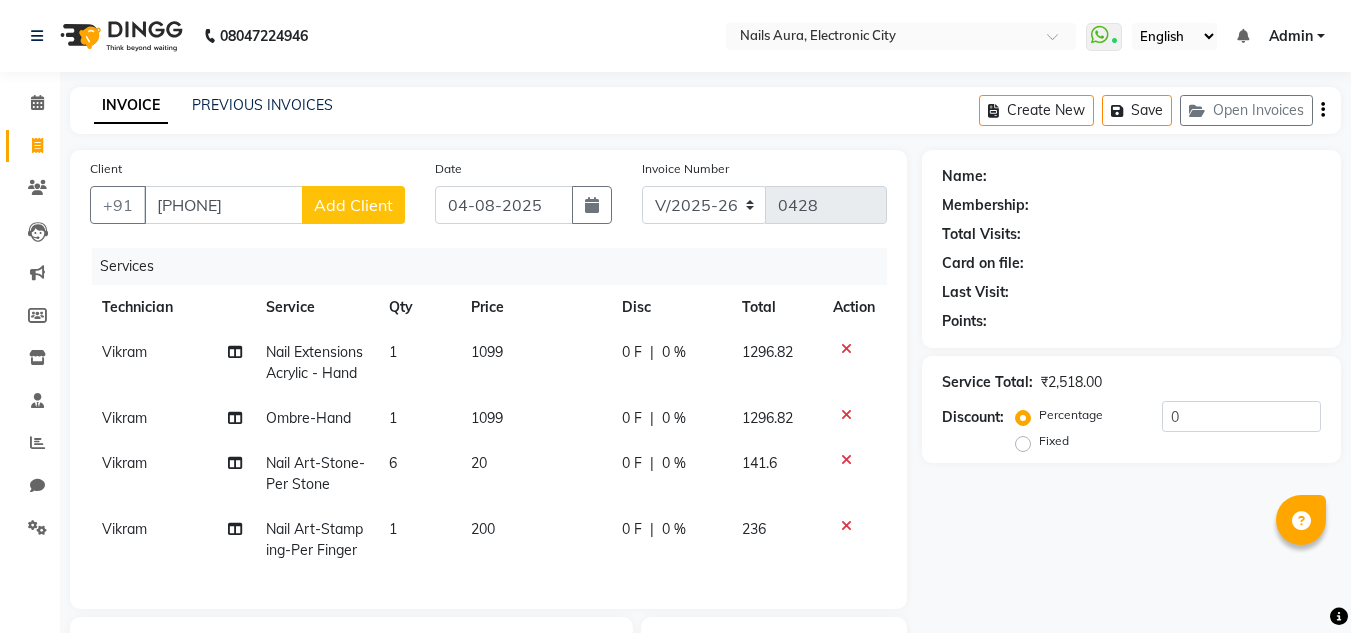 click on "Add Client" 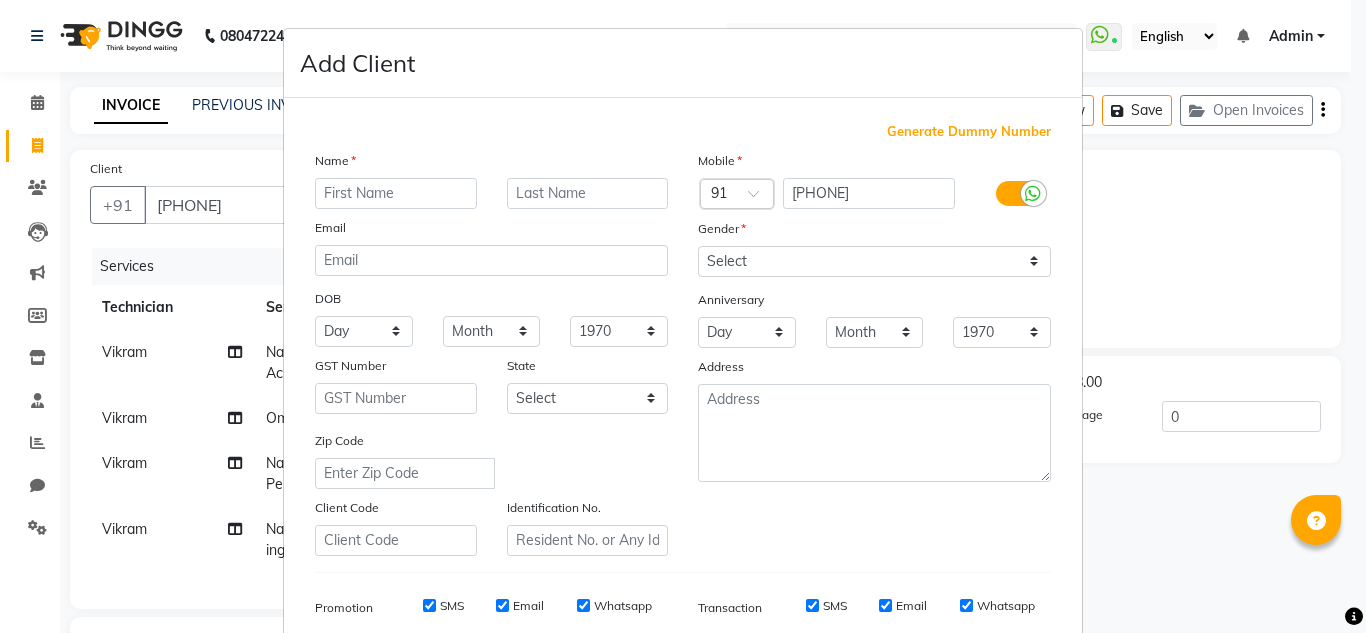 click at bounding box center [396, 193] 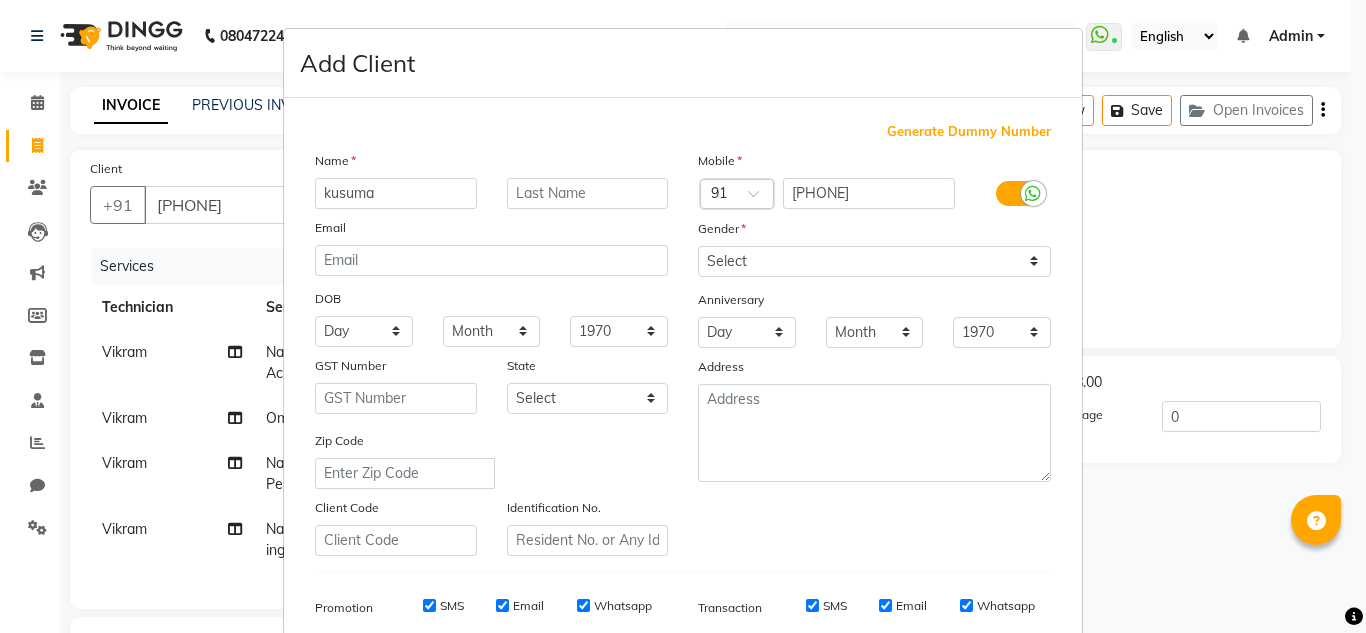type on "kusuma" 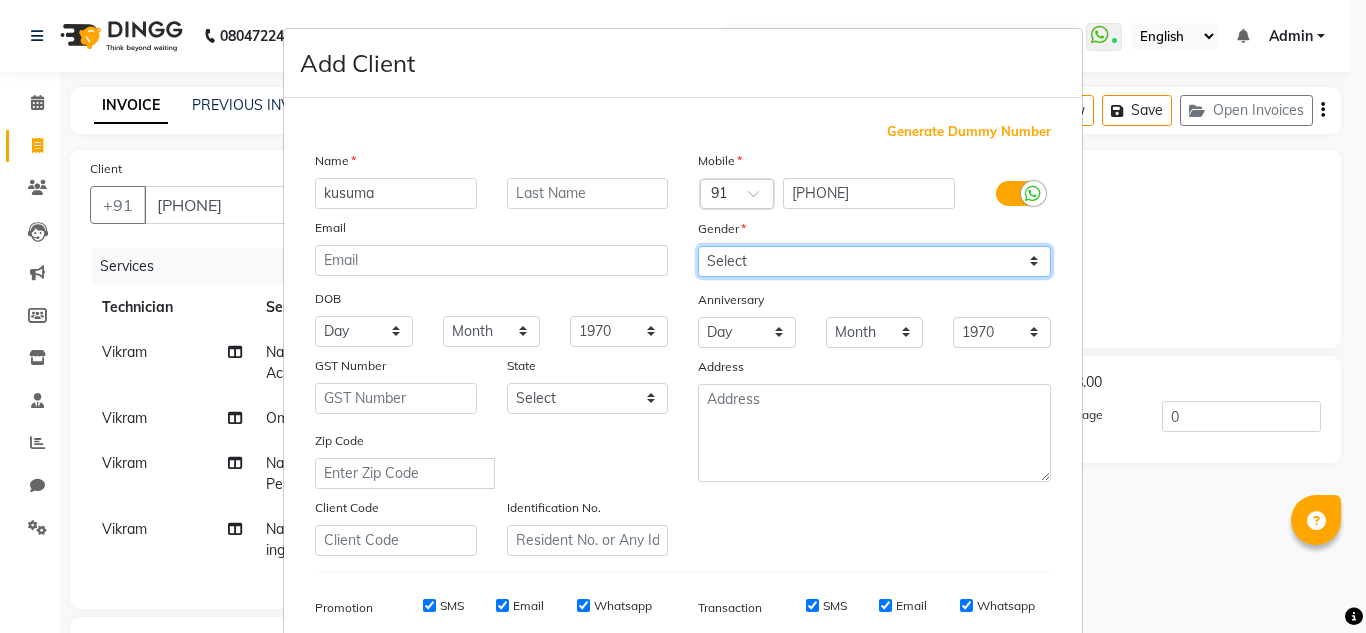 click on "Select Male Female Other Prefer Not To Say" at bounding box center [874, 261] 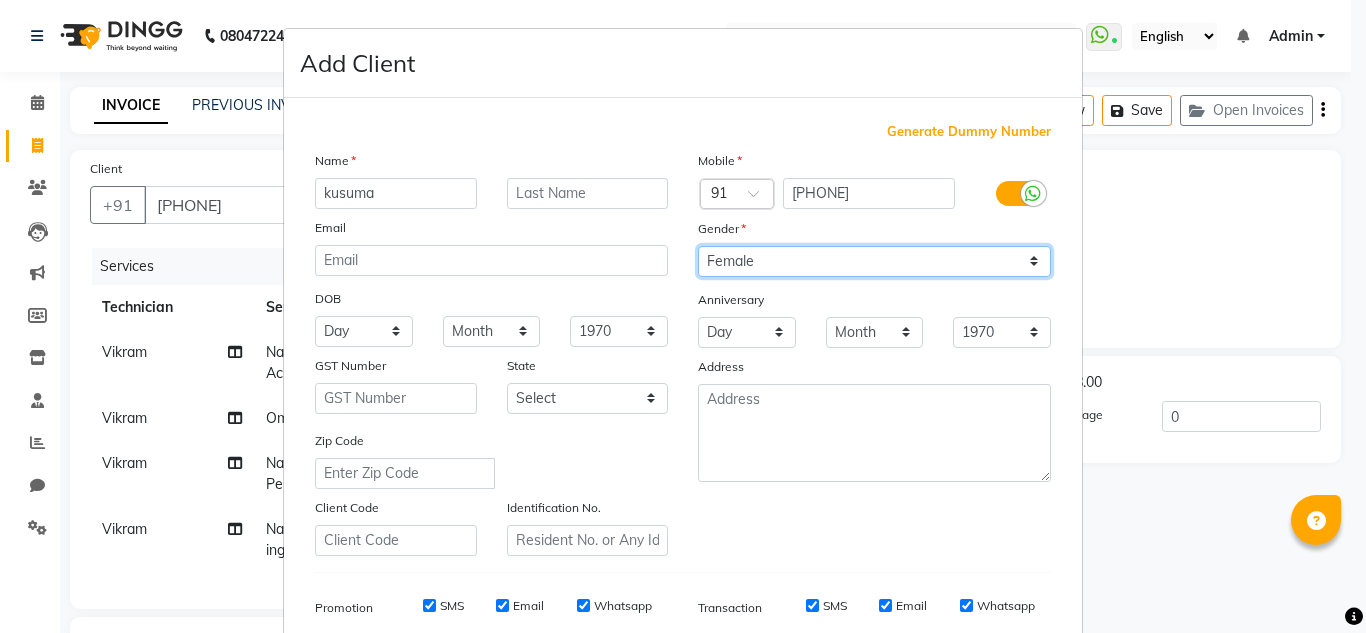 click on "Select Male Female Other Prefer Not To Say" at bounding box center (874, 261) 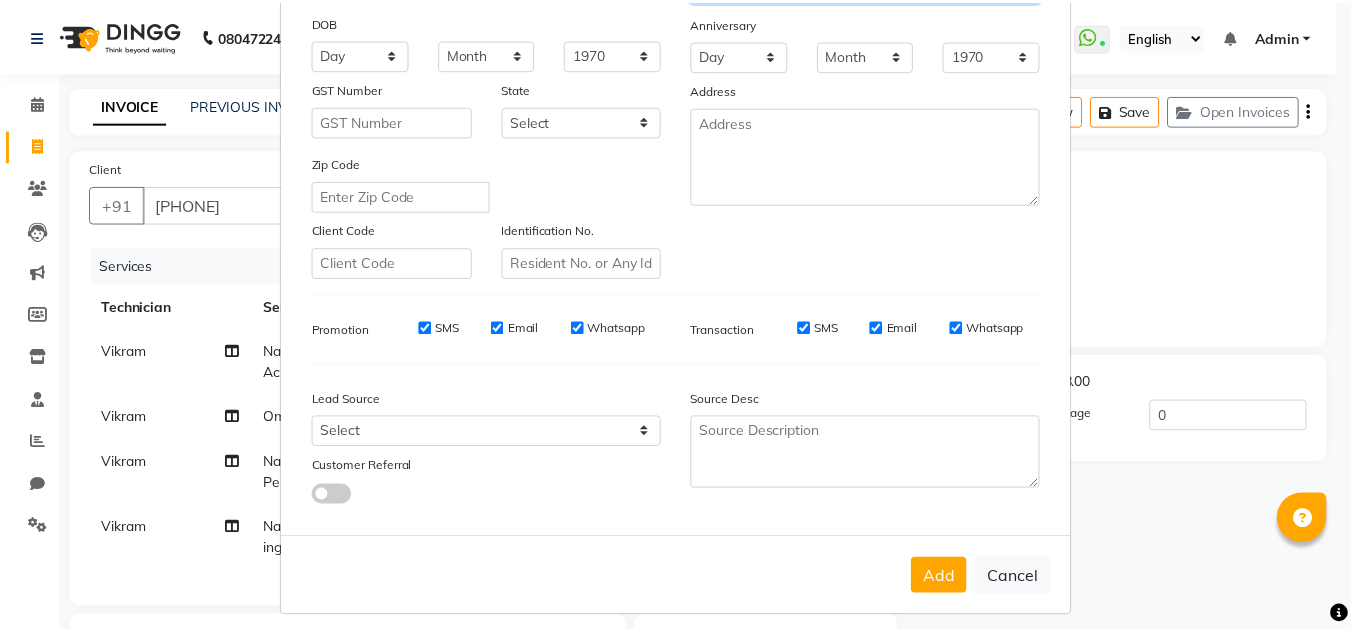 scroll, scrollTop: 290, scrollLeft: 0, axis: vertical 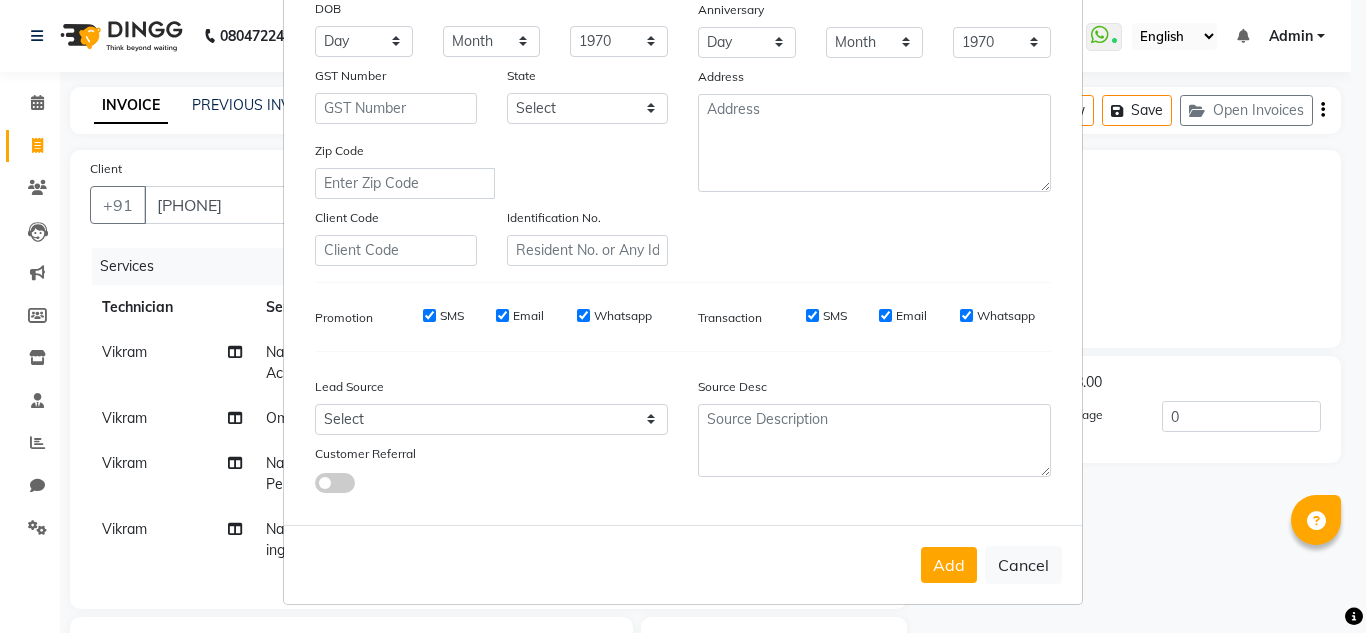 click on "Add" at bounding box center (949, 565) 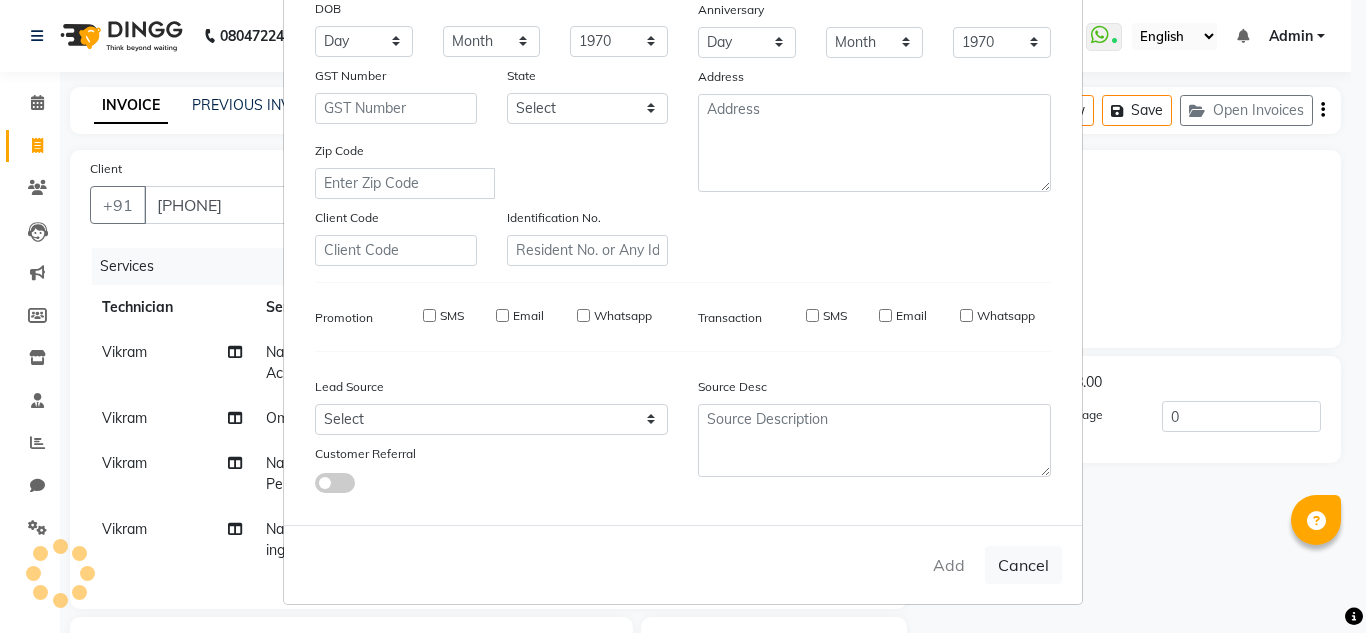 type 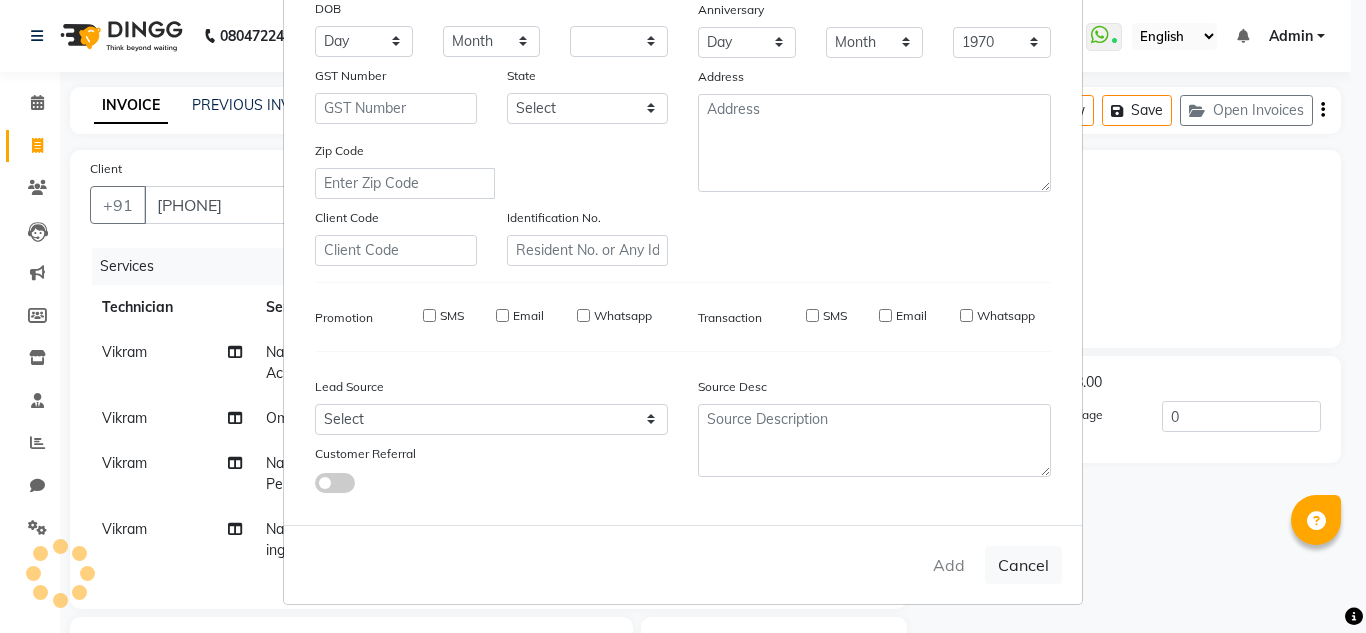 select 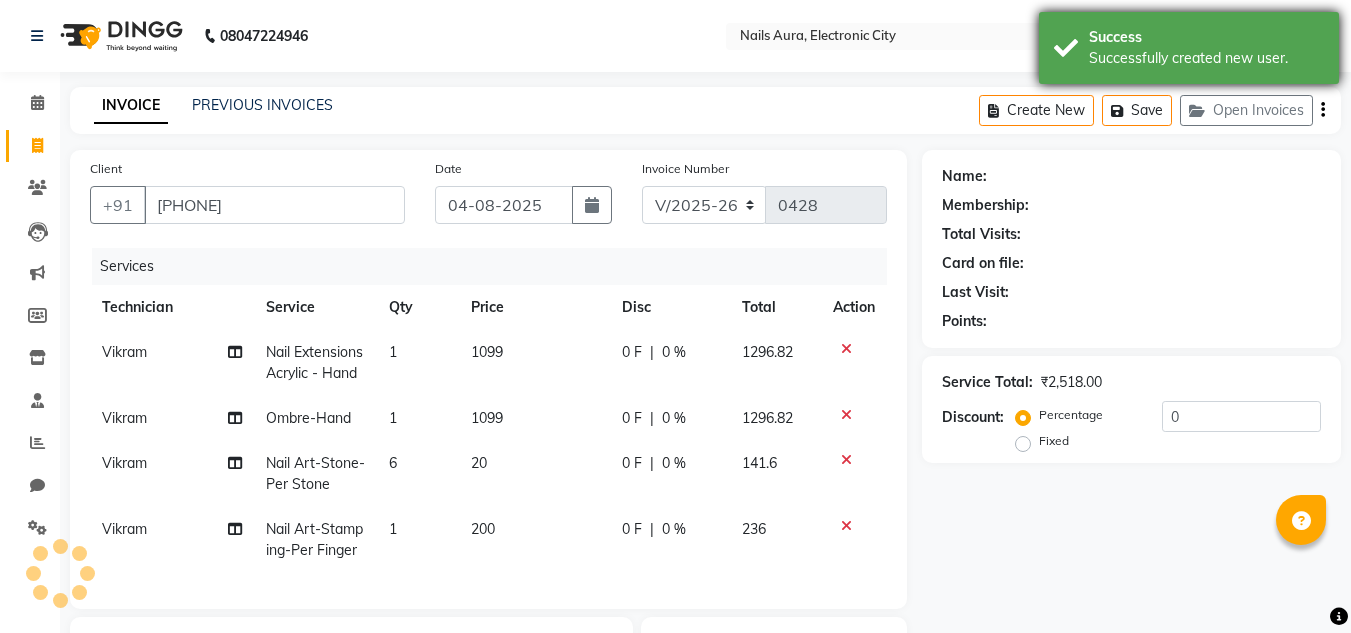 scroll, scrollTop: 300, scrollLeft: 0, axis: vertical 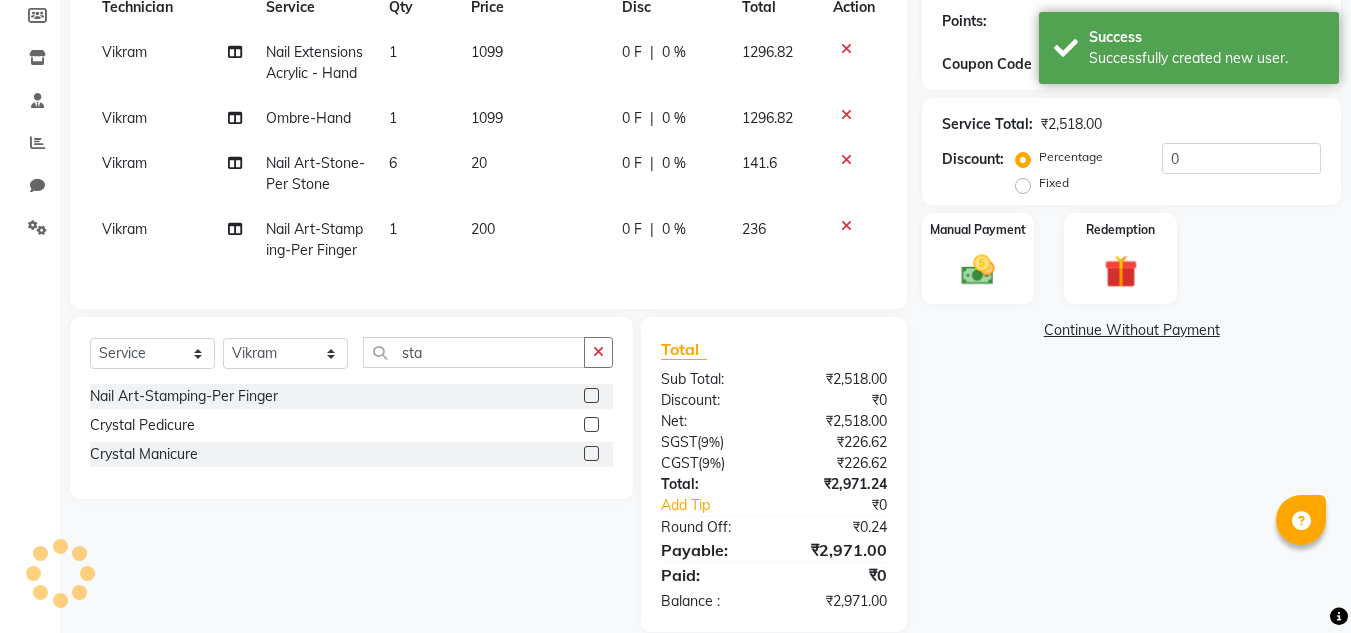 drag, startPoint x: 1210, startPoint y: 108, endPoint x: 1194, endPoint y: 126, distance: 24.083189 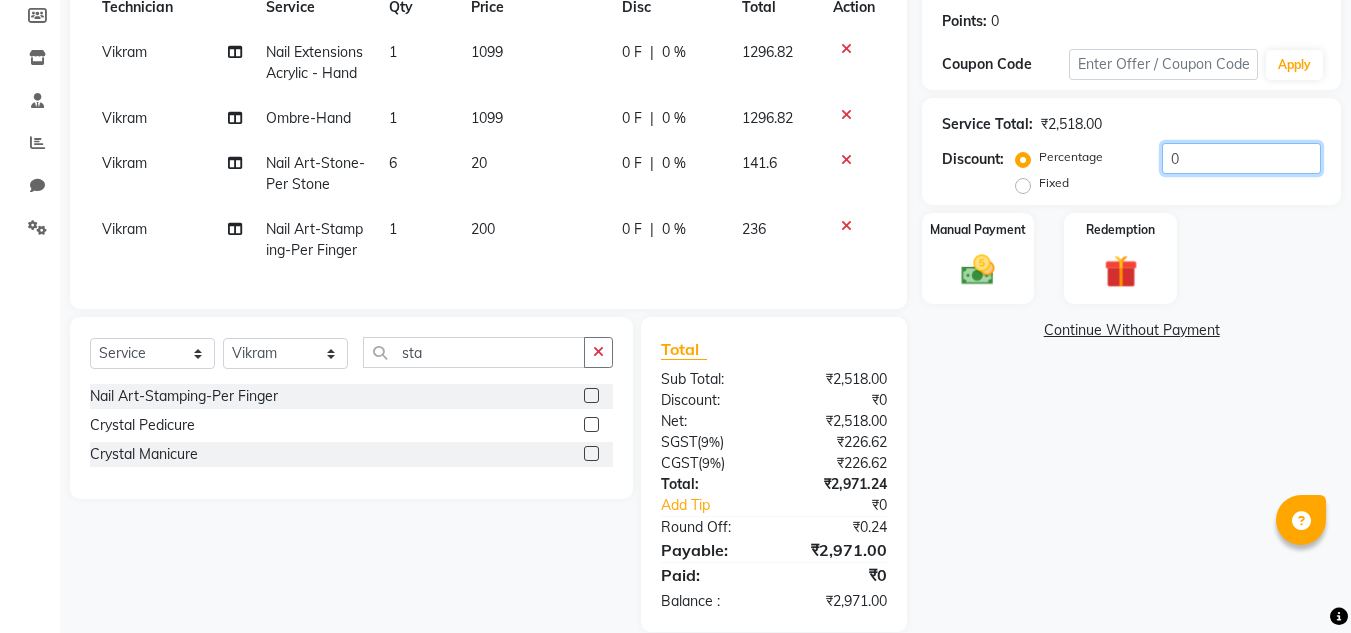 click on "0" 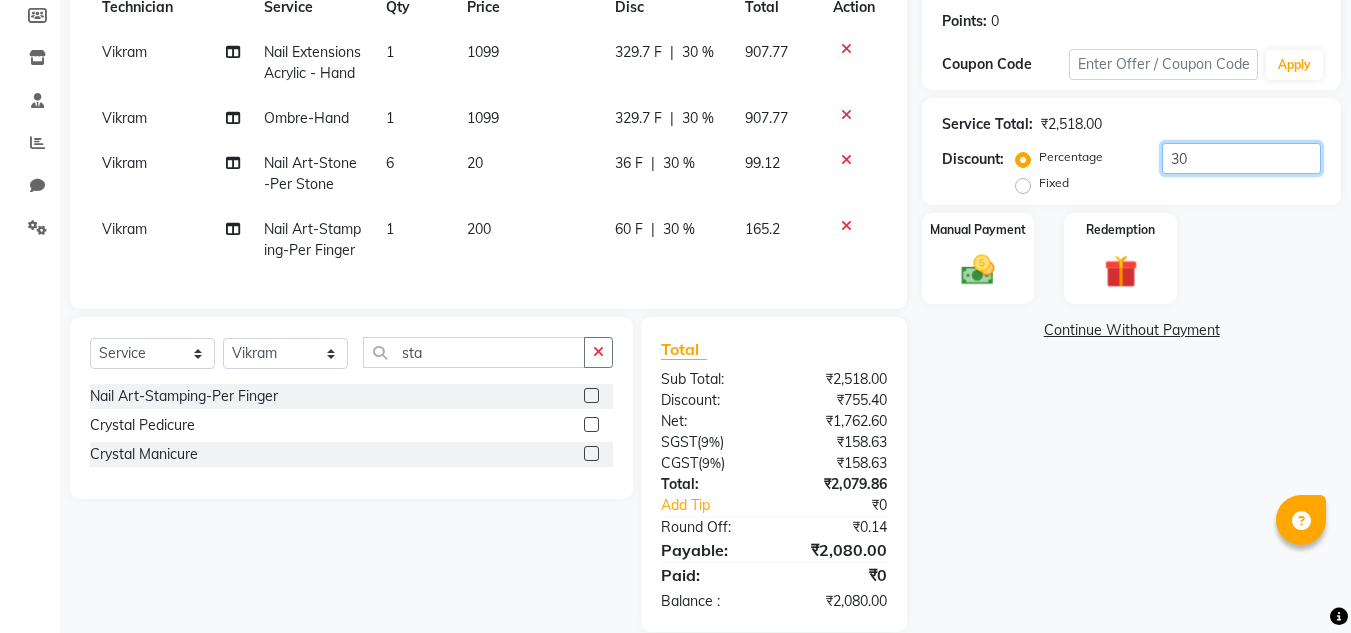 scroll, scrollTop: 386, scrollLeft: 0, axis: vertical 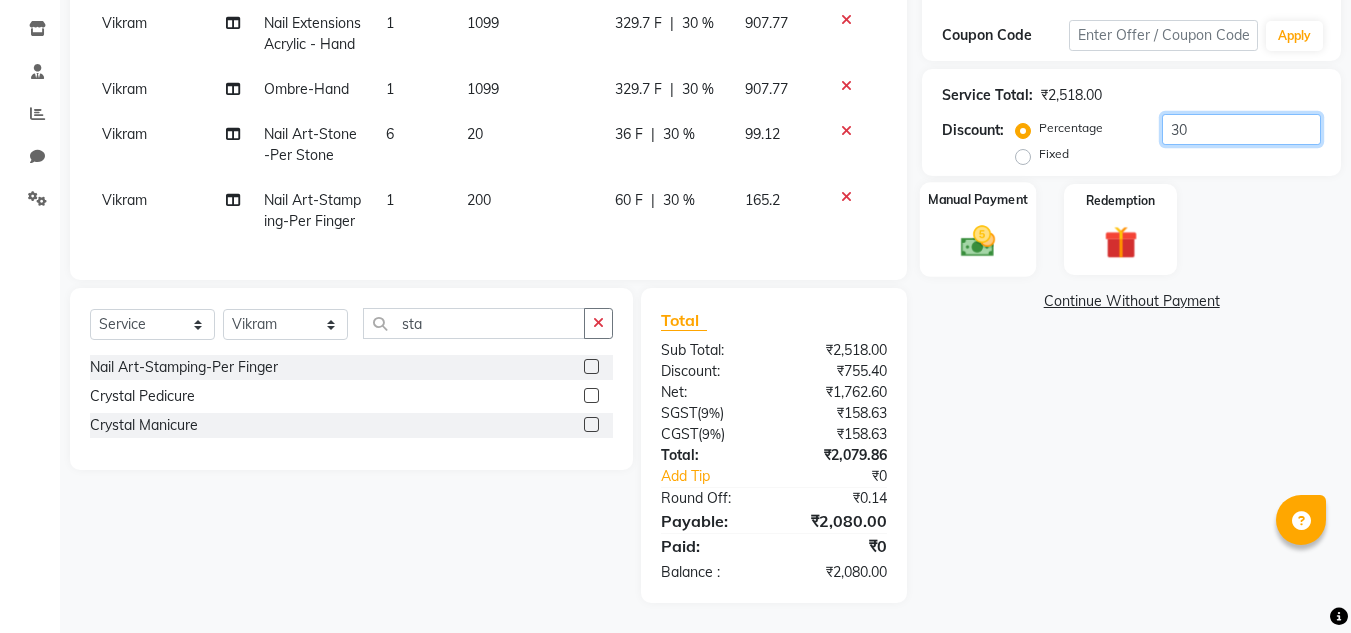 type on "30" 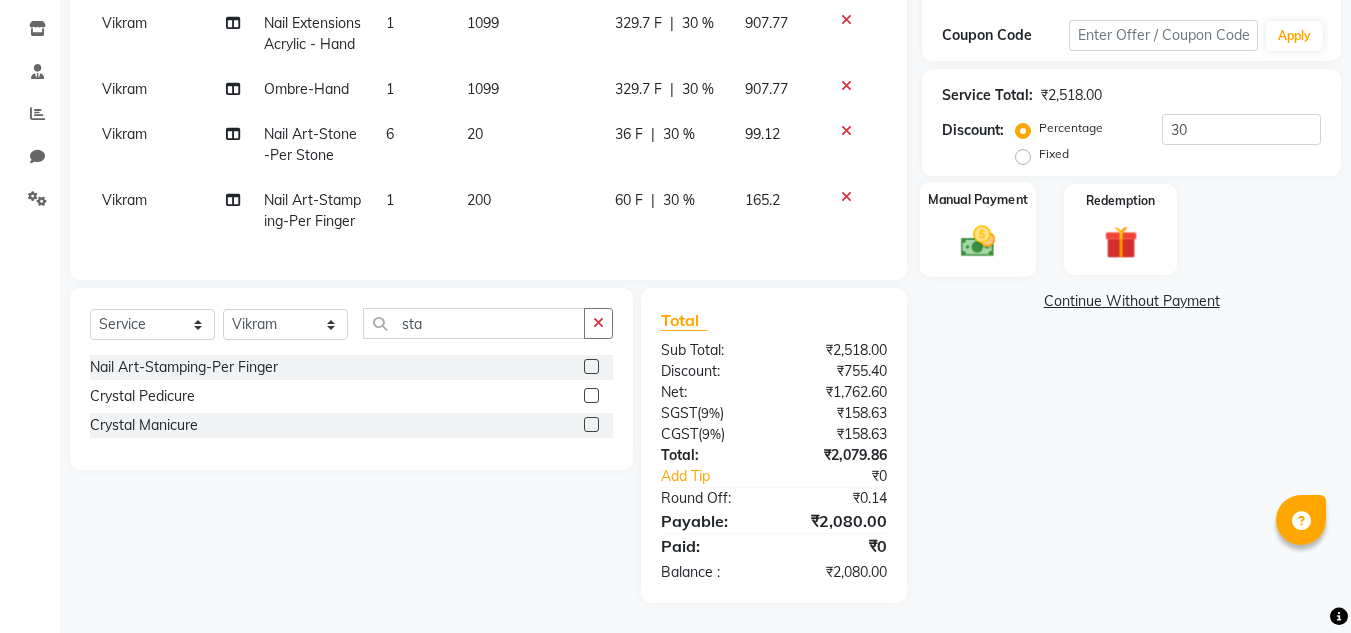 click 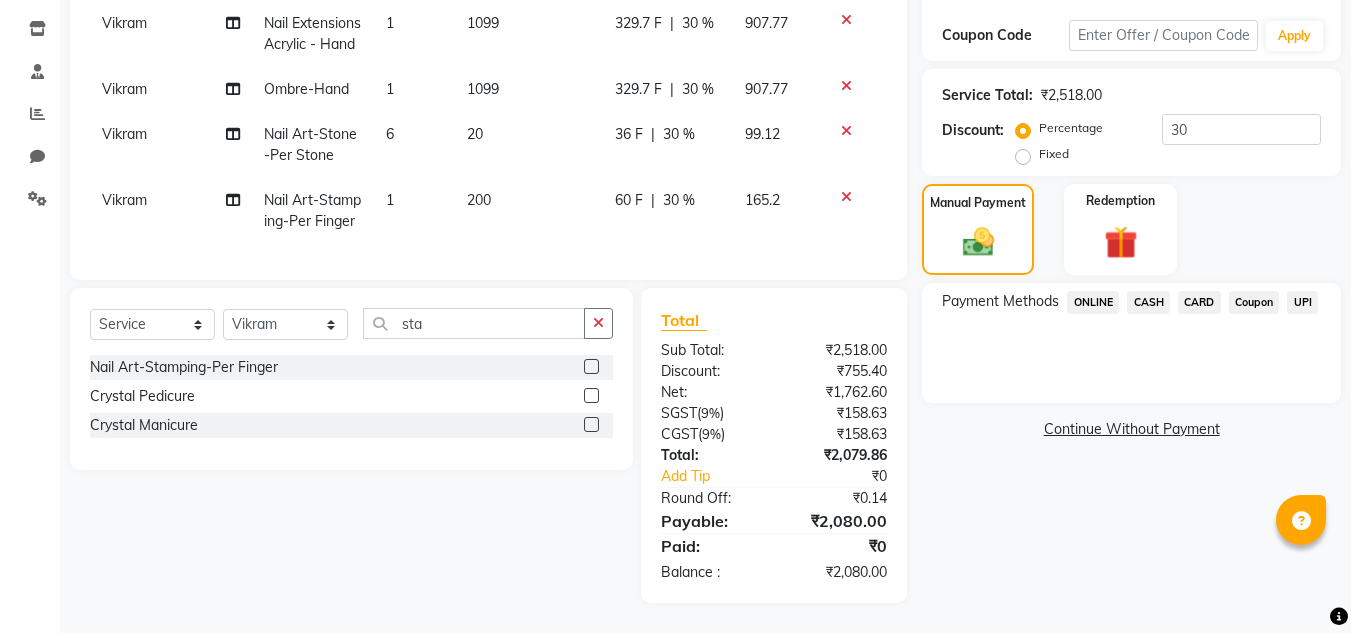 click on "UPI" 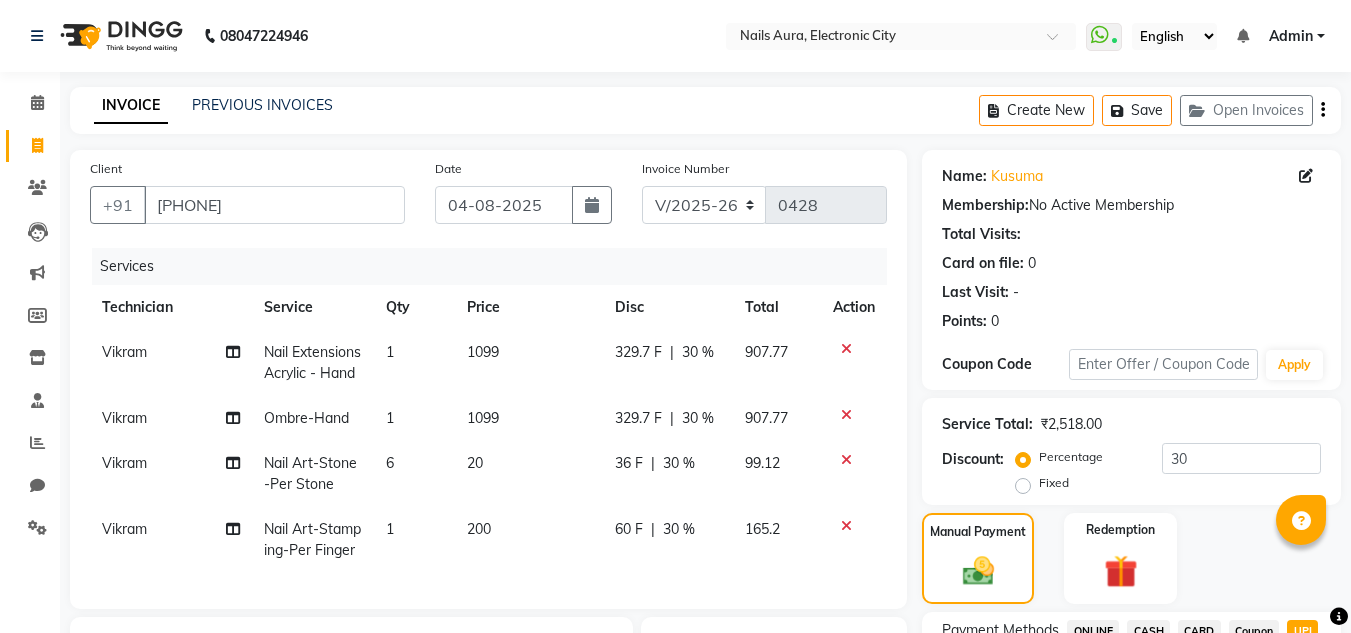 scroll, scrollTop: 386, scrollLeft: 0, axis: vertical 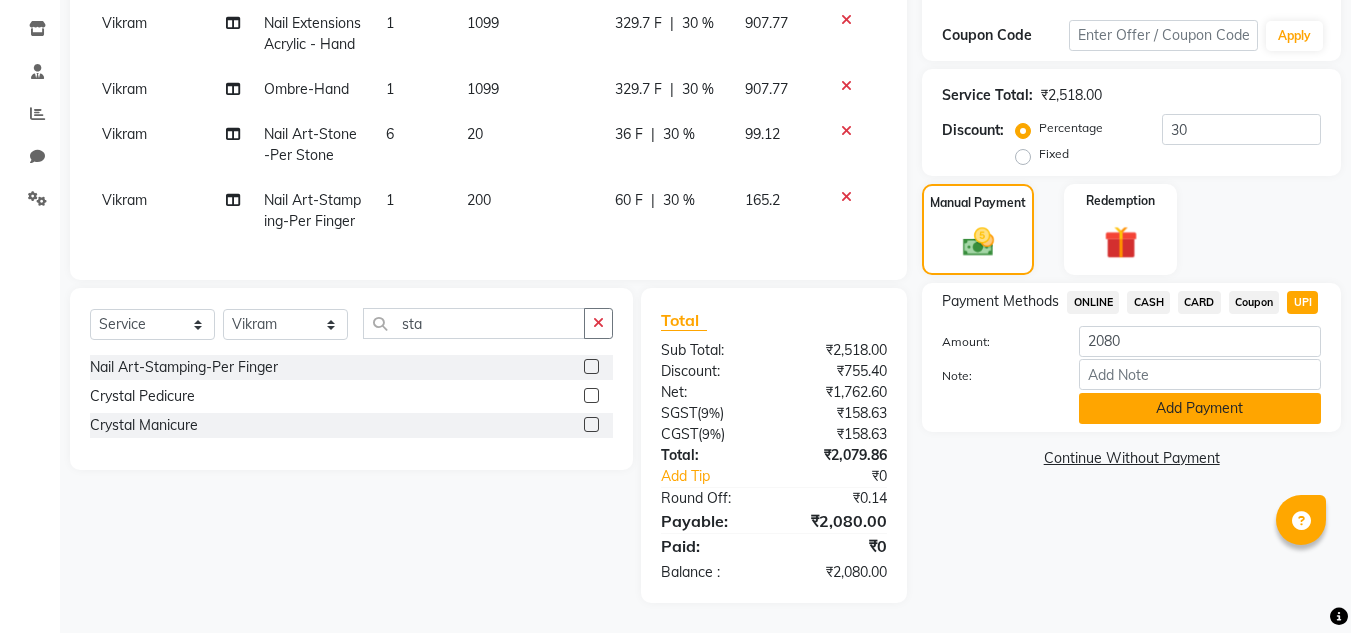 click on "Add Payment" 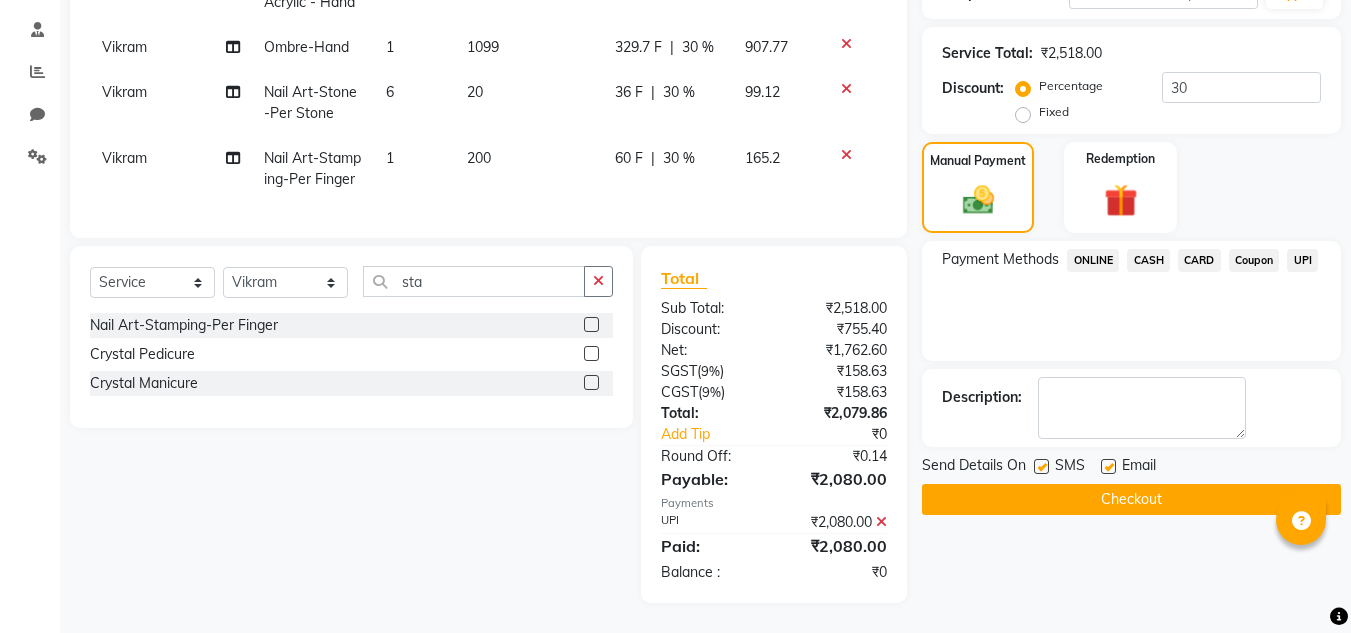 scroll, scrollTop: 428, scrollLeft: 0, axis: vertical 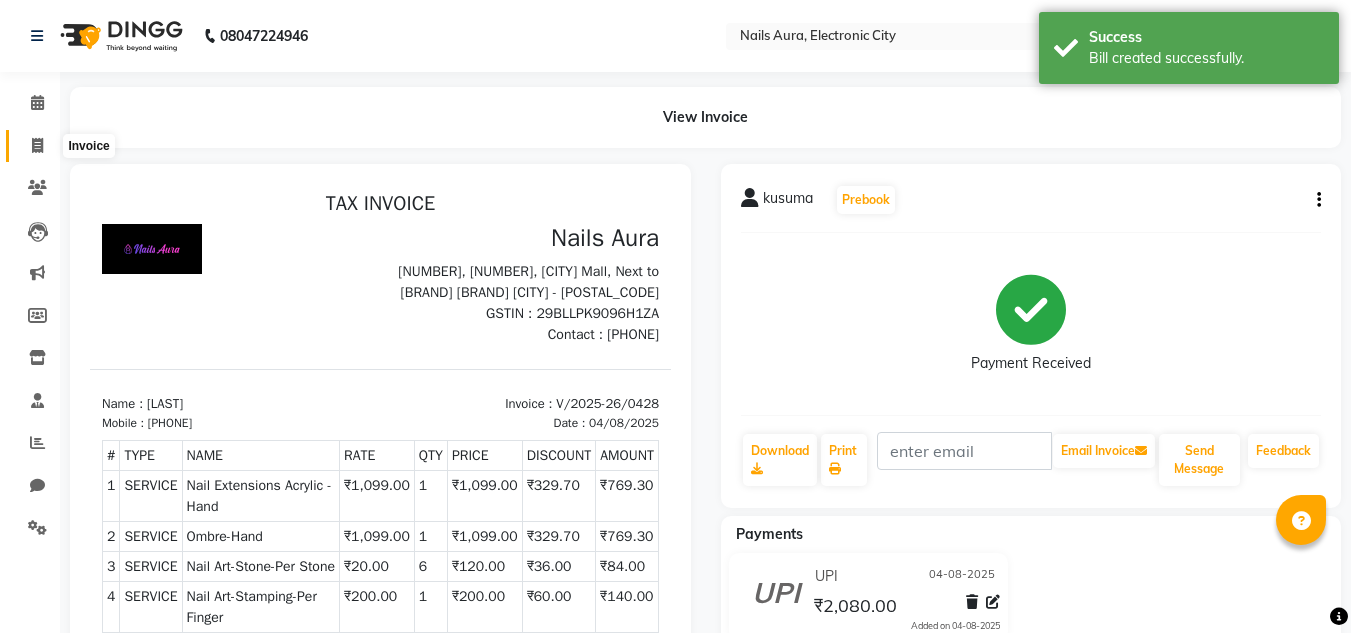click 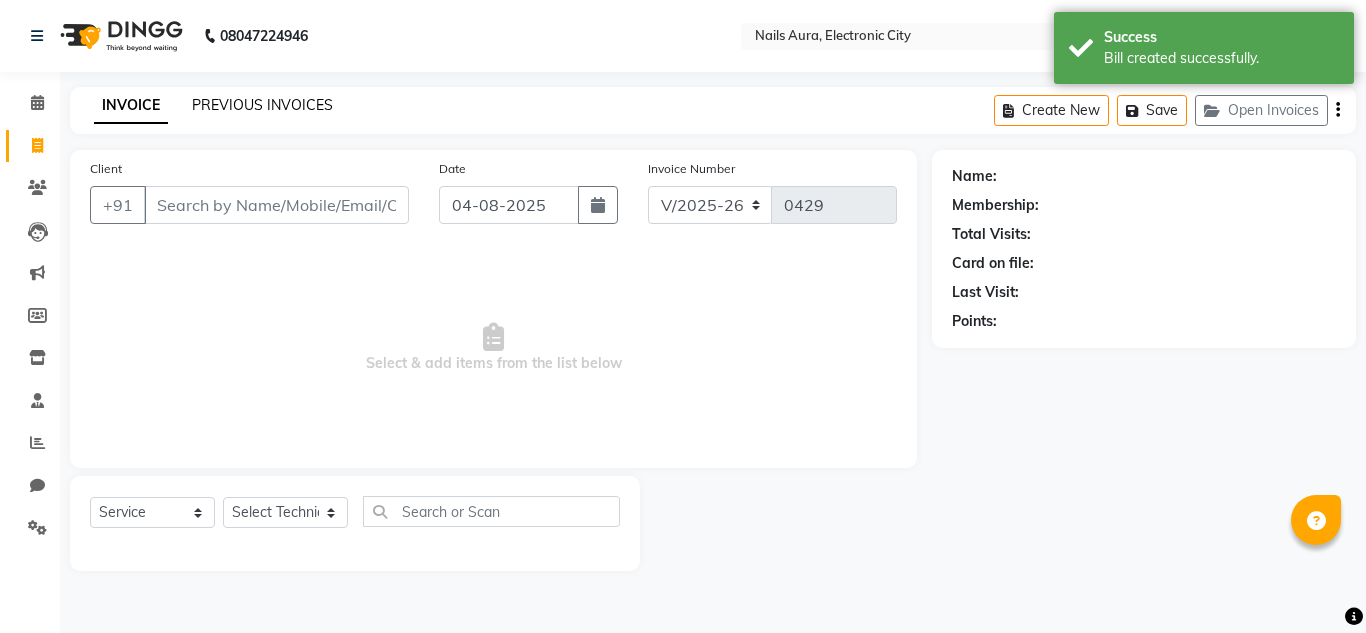 click on "PREVIOUS INVOICES" 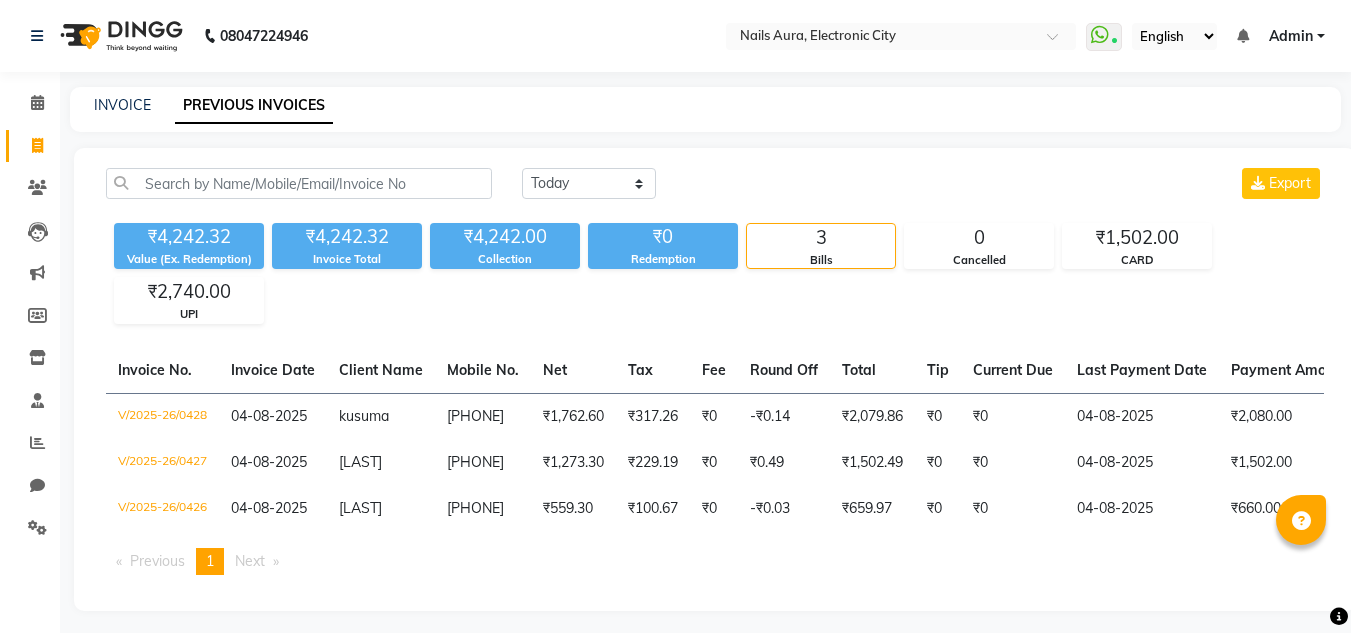 click on "Marketing" 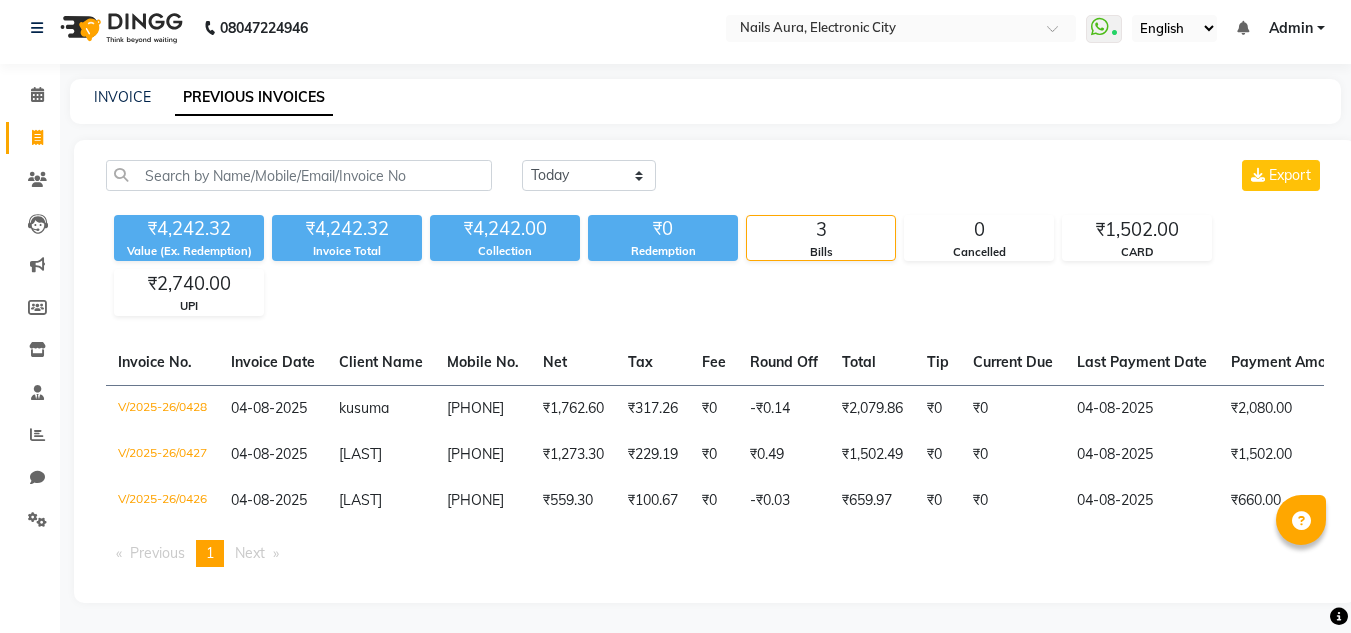 scroll, scrollTop: 23, scrollLeft: 0, axis: vertical 